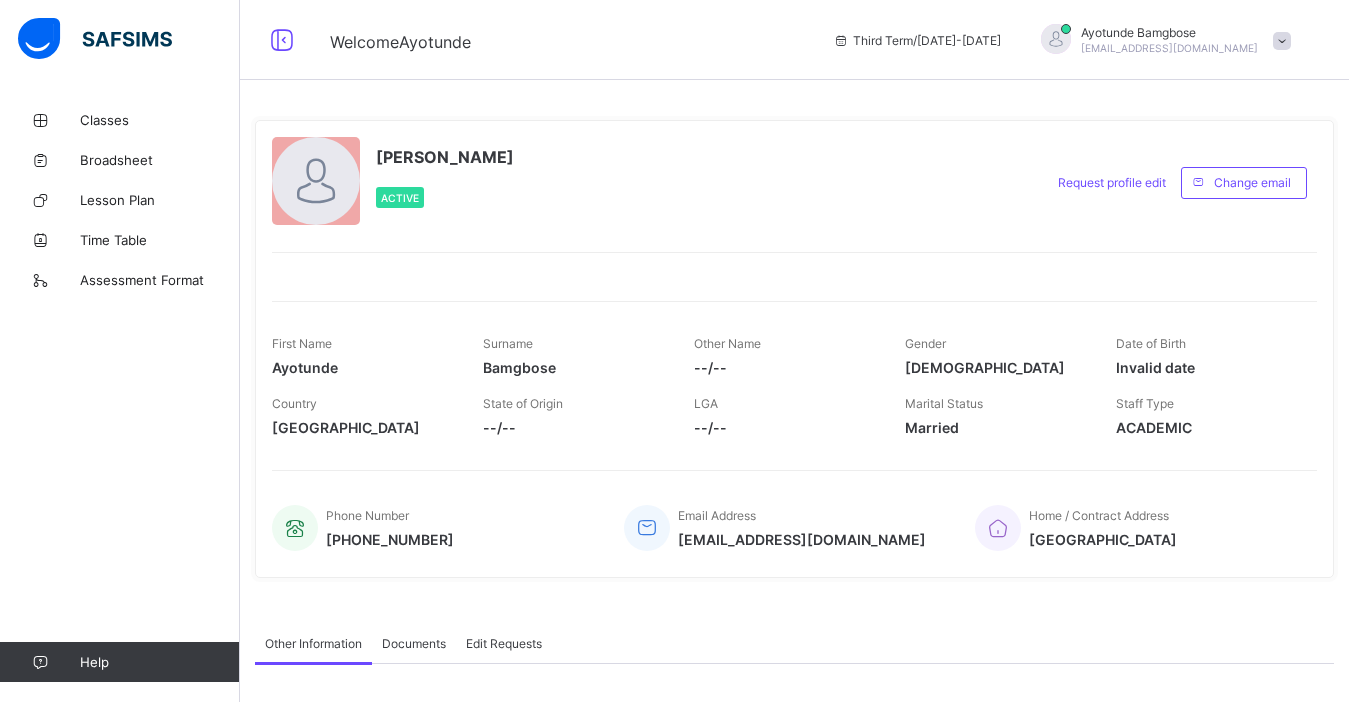 scroll, scrollTop: 0, scrollLeft: 0, axis: both 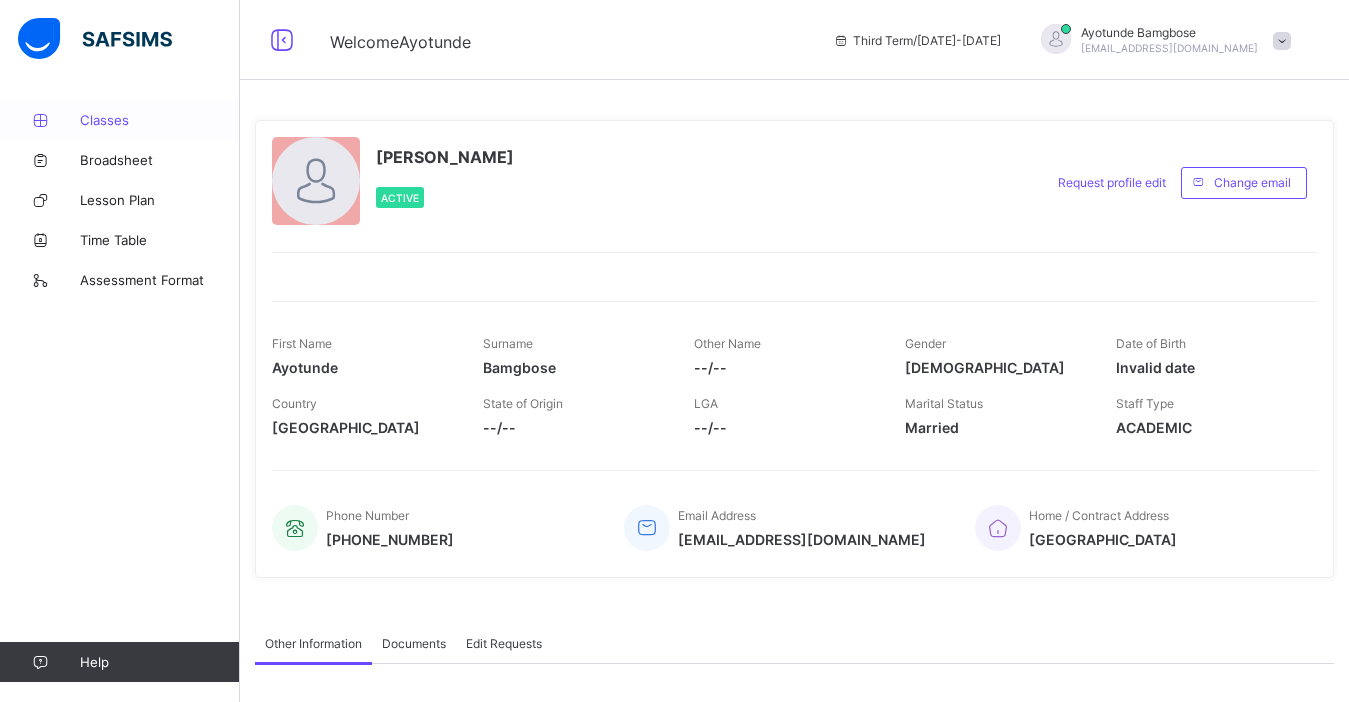 click on "Classes" at bounding box center [120, 120] 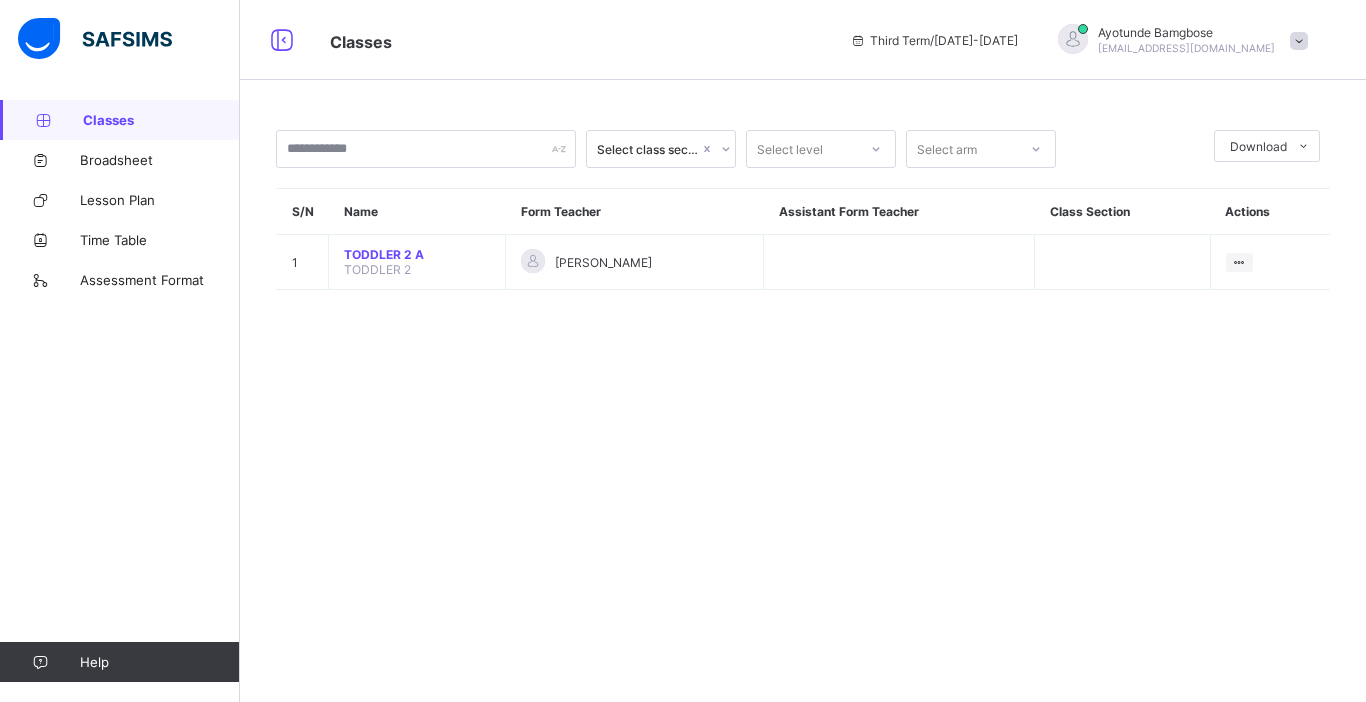 click on "Classes" at bounding box center [120, 120] 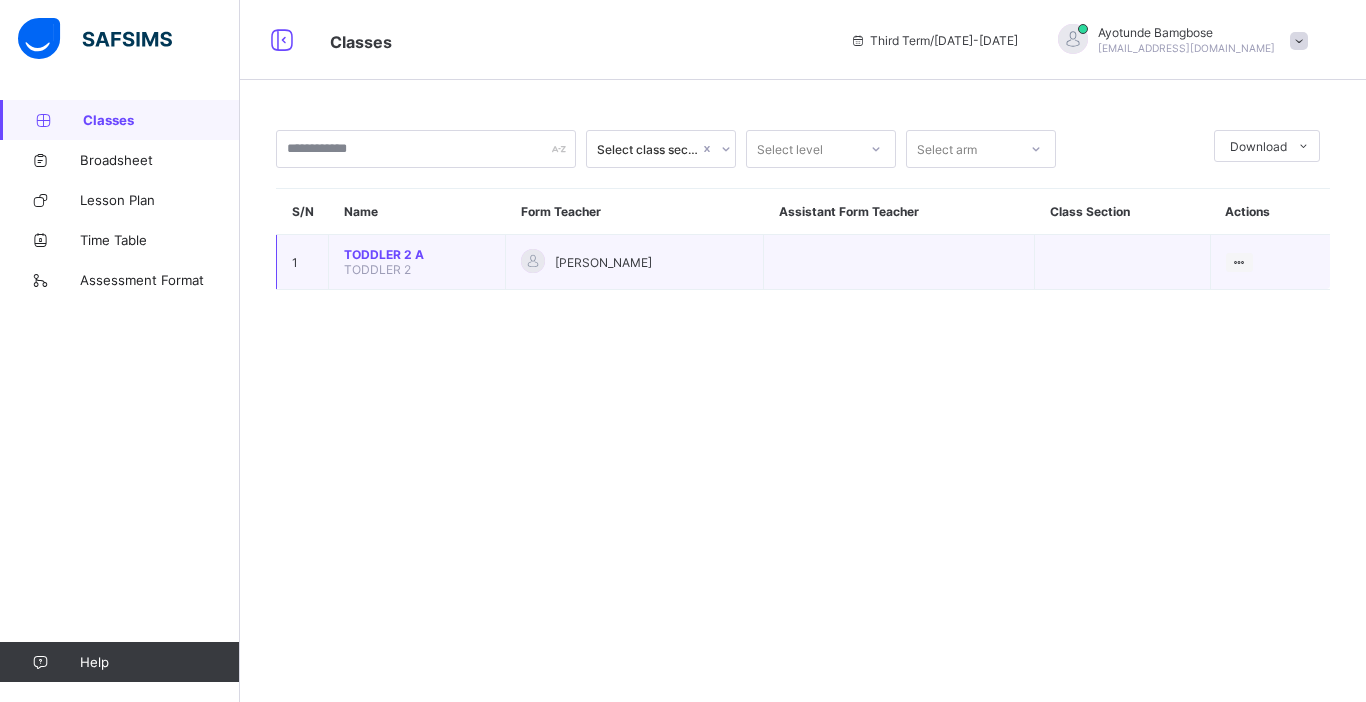 click on "TODDLER 2   A" at bounding box center (417, 254) 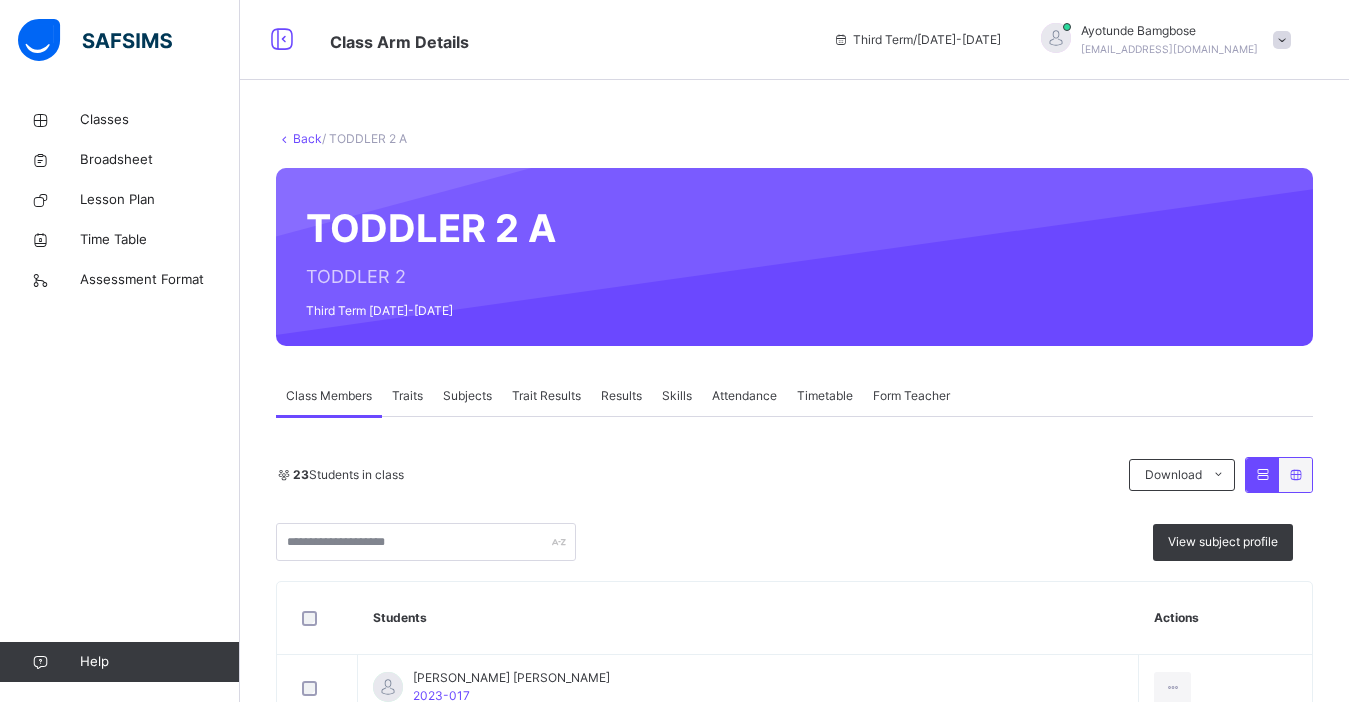 click on "Traits" at bounding box center [407, 396] 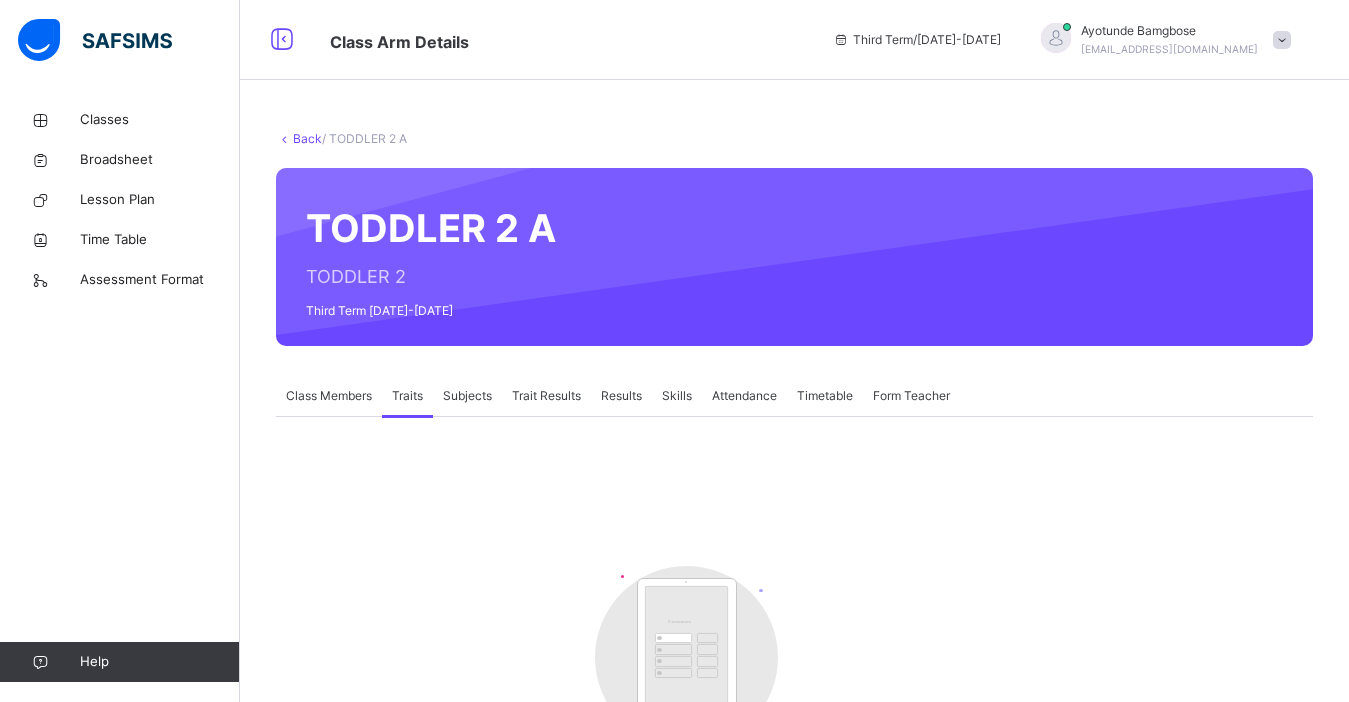 click on "Traits" at bounding box center [407, 396] 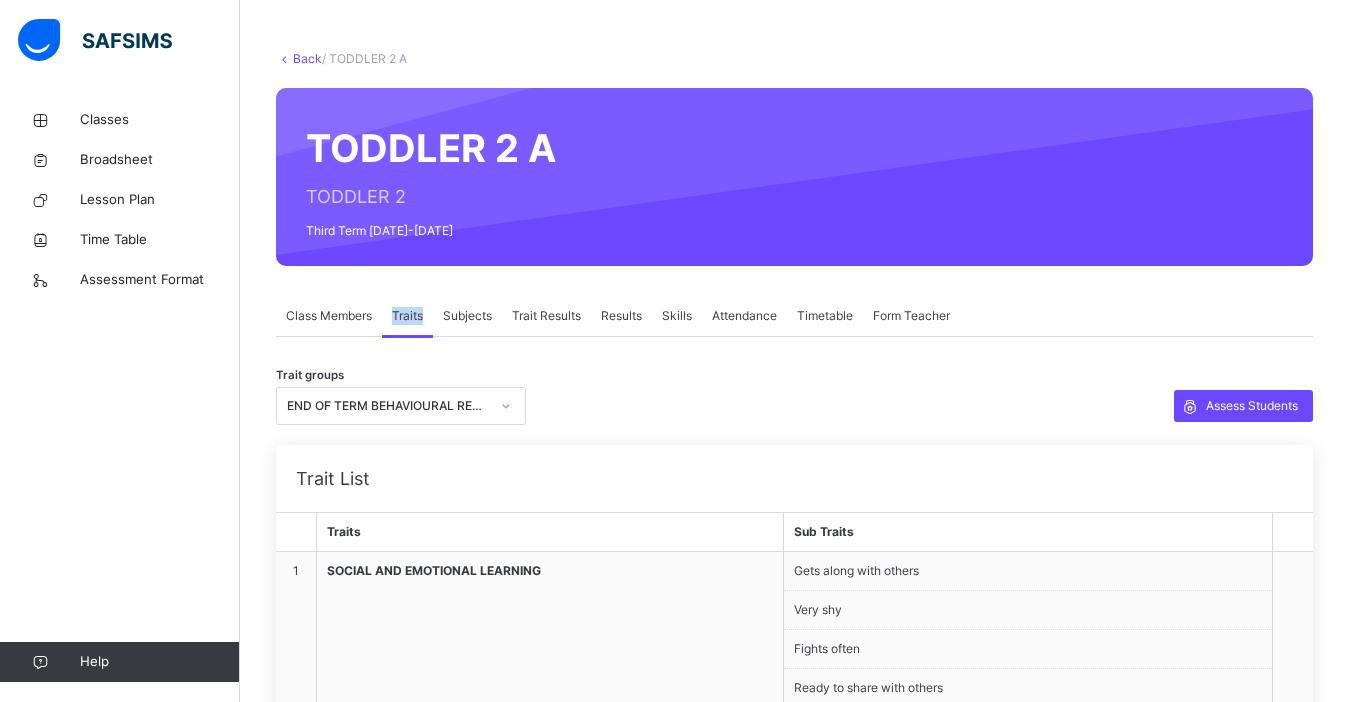 scroll, scrollTop: 120, scrollLeft: 0, axis: vertical 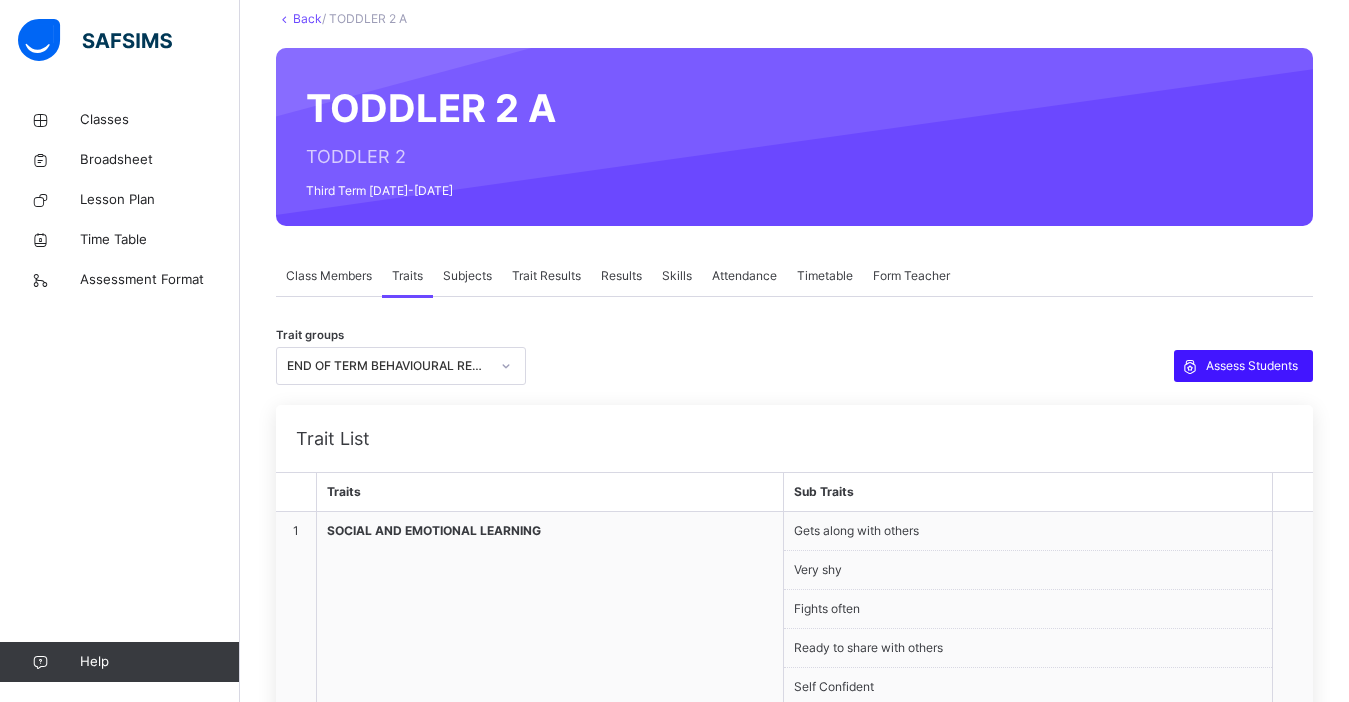 click on "Assess Students" at bounding box center [1243, 366] 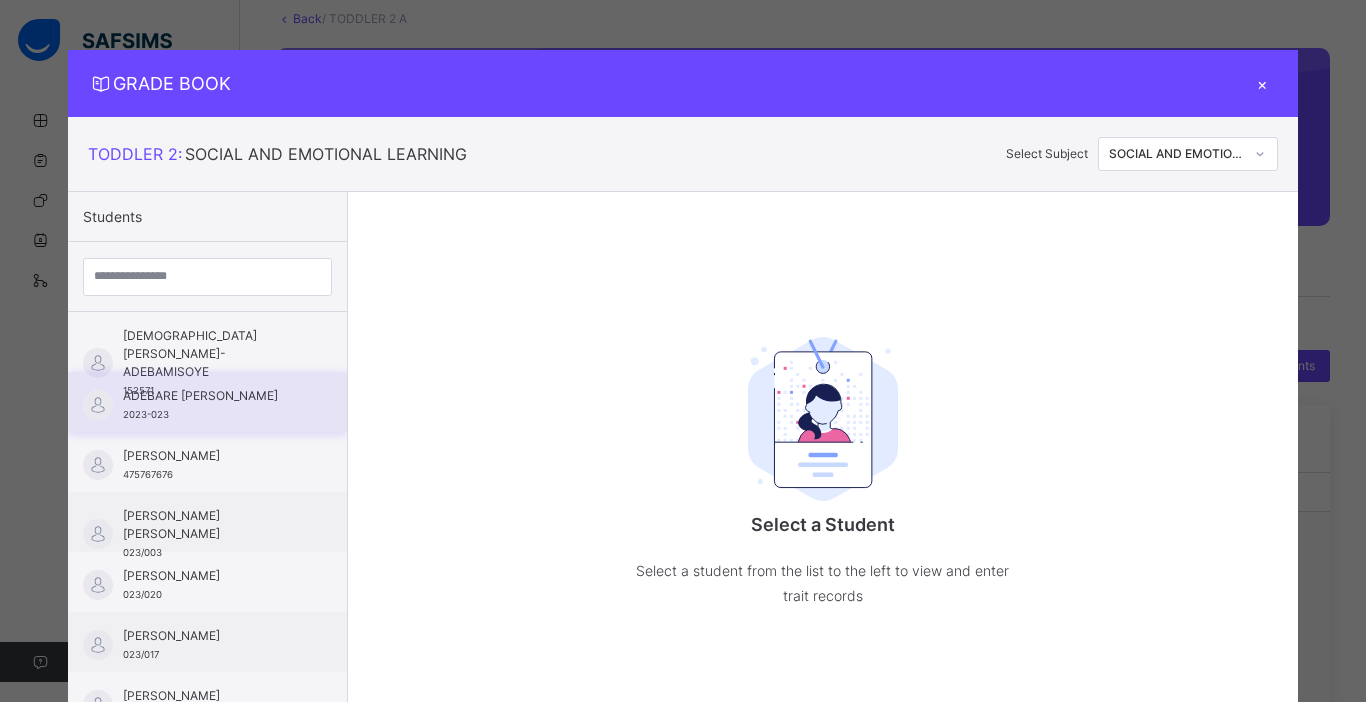 click on "ADEBARE [PERSON_NAME]" at bounding box center [212, 396] 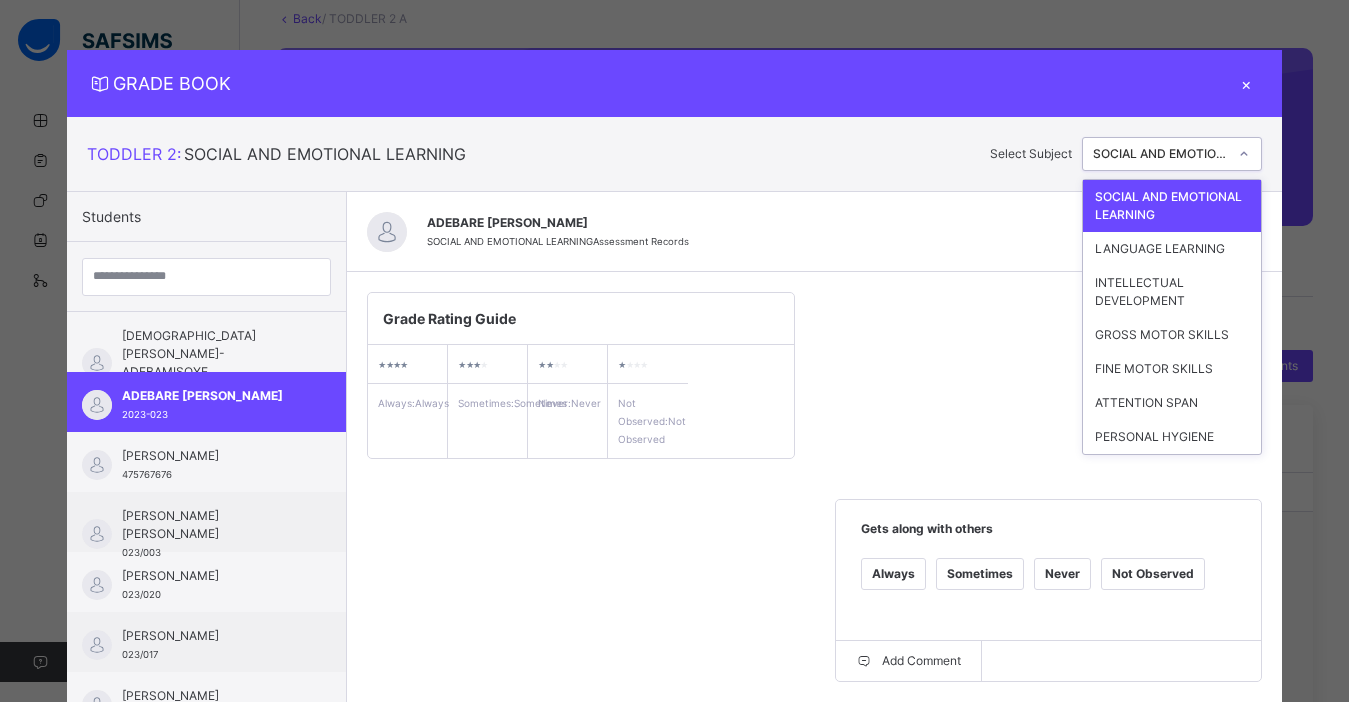 click 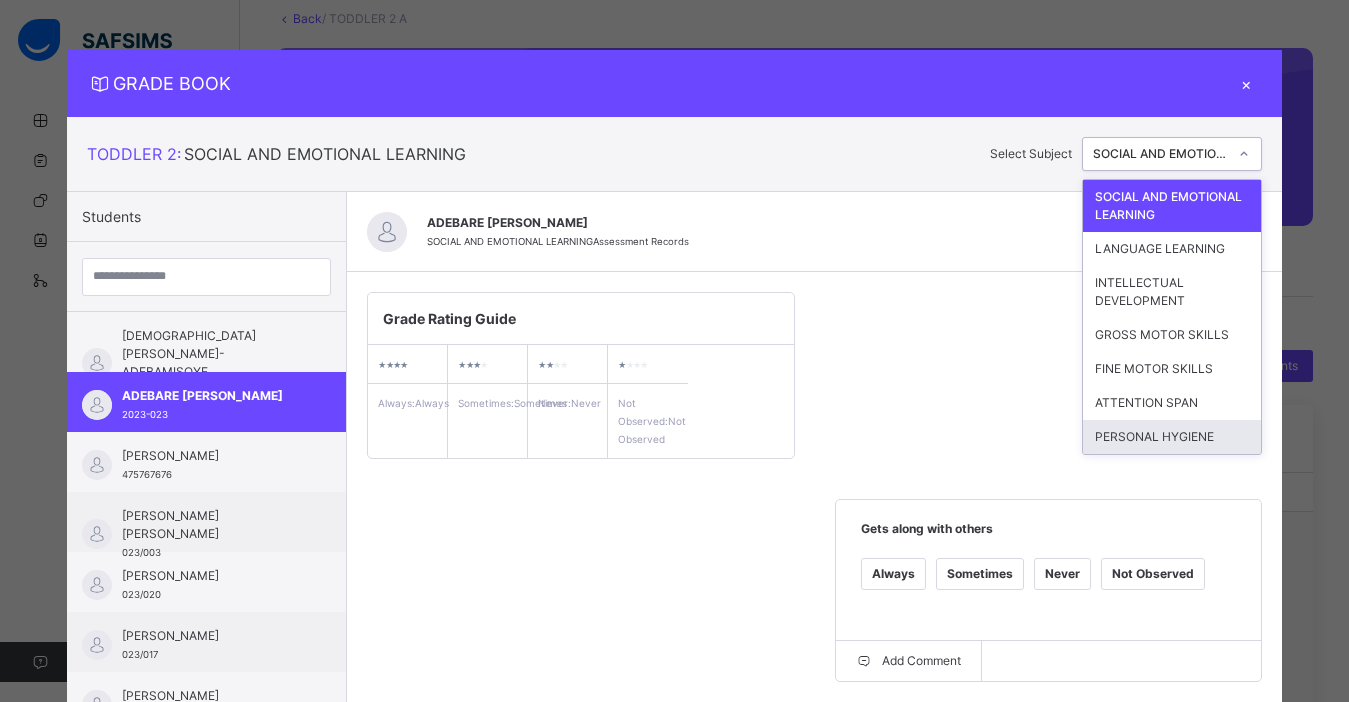 click on "PERSONAL HYGIENE" at bounding box center [1172, 437] 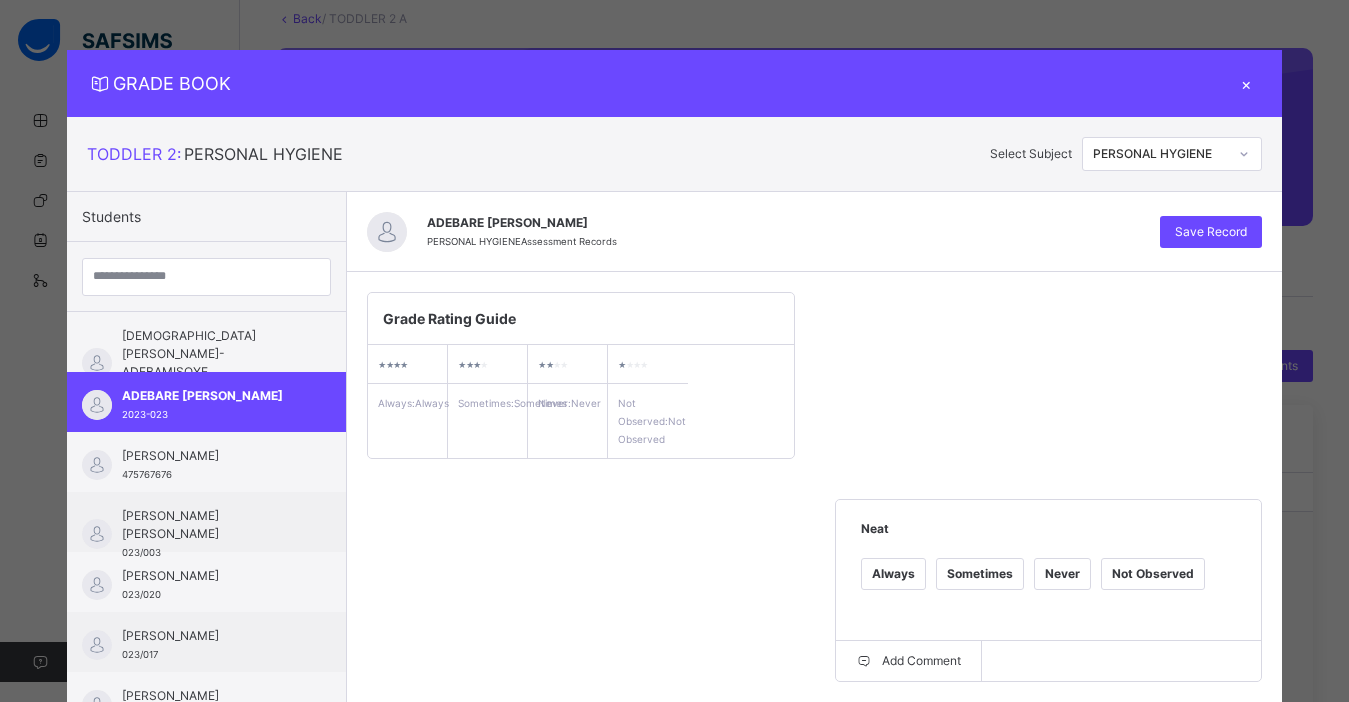 click at bounding box center [1244, 154] 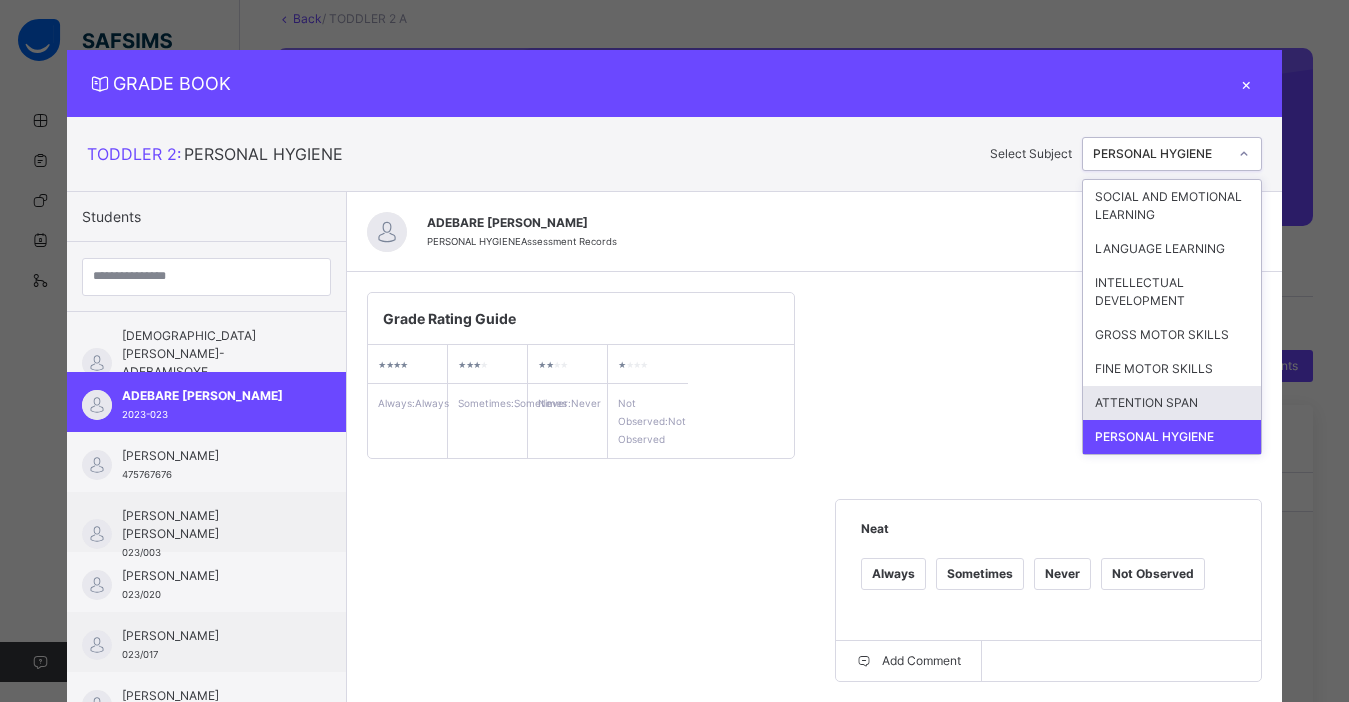 click on "ATTENTION SPAN" at bounding box center [1172, 403] 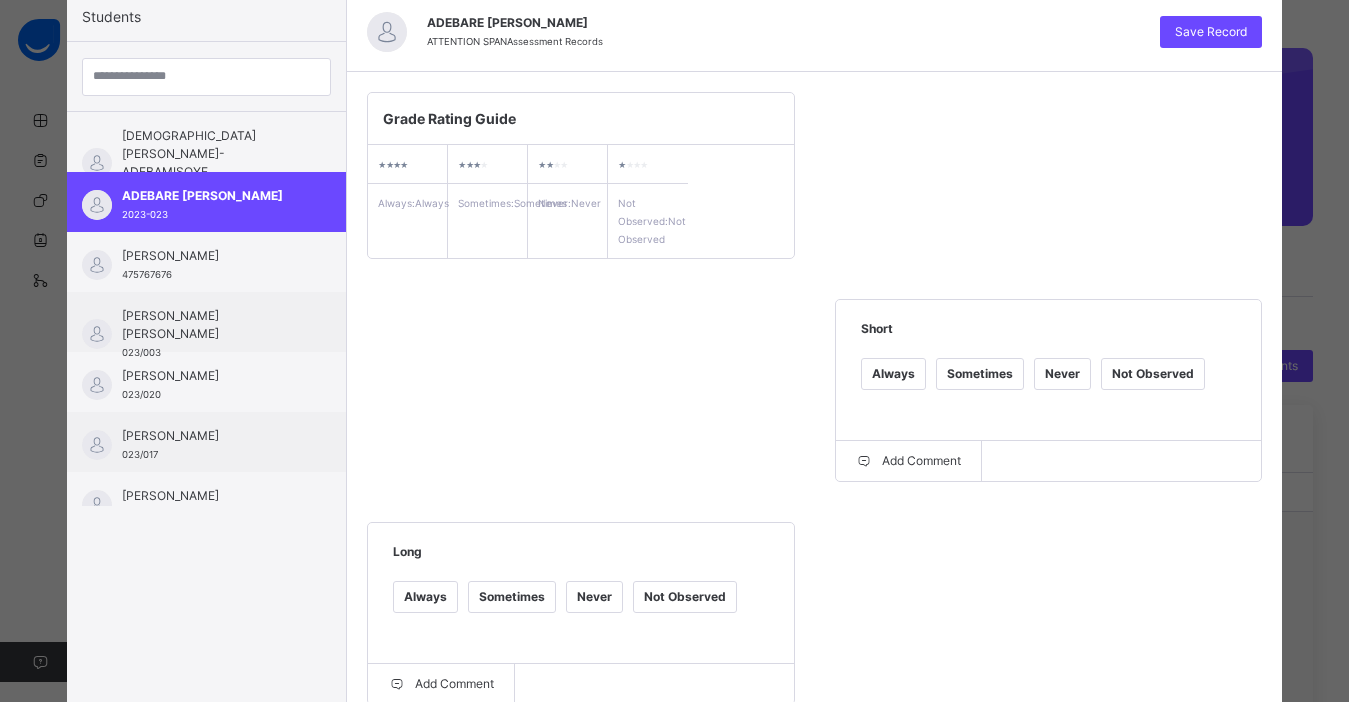 scroll, scrollTop: 400, scrollLeft: 0, axis: vertical 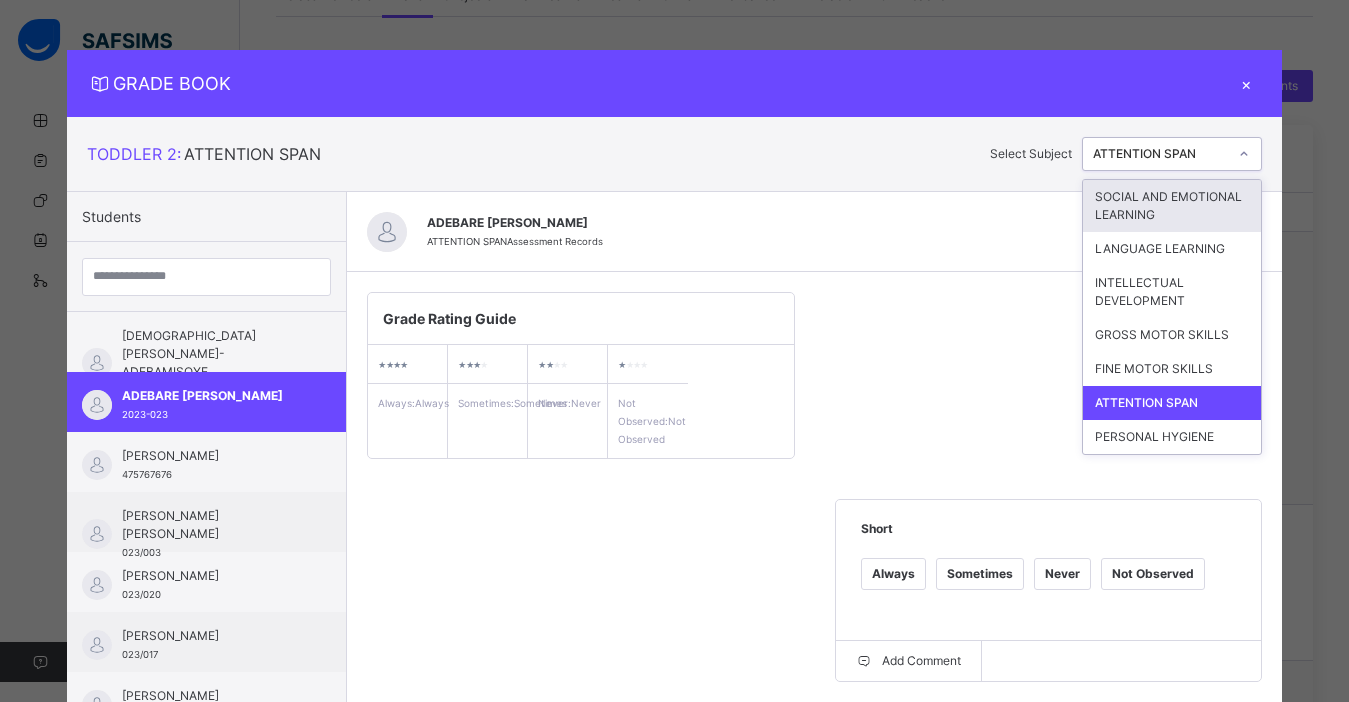 click at bounding box center [1244, 154] 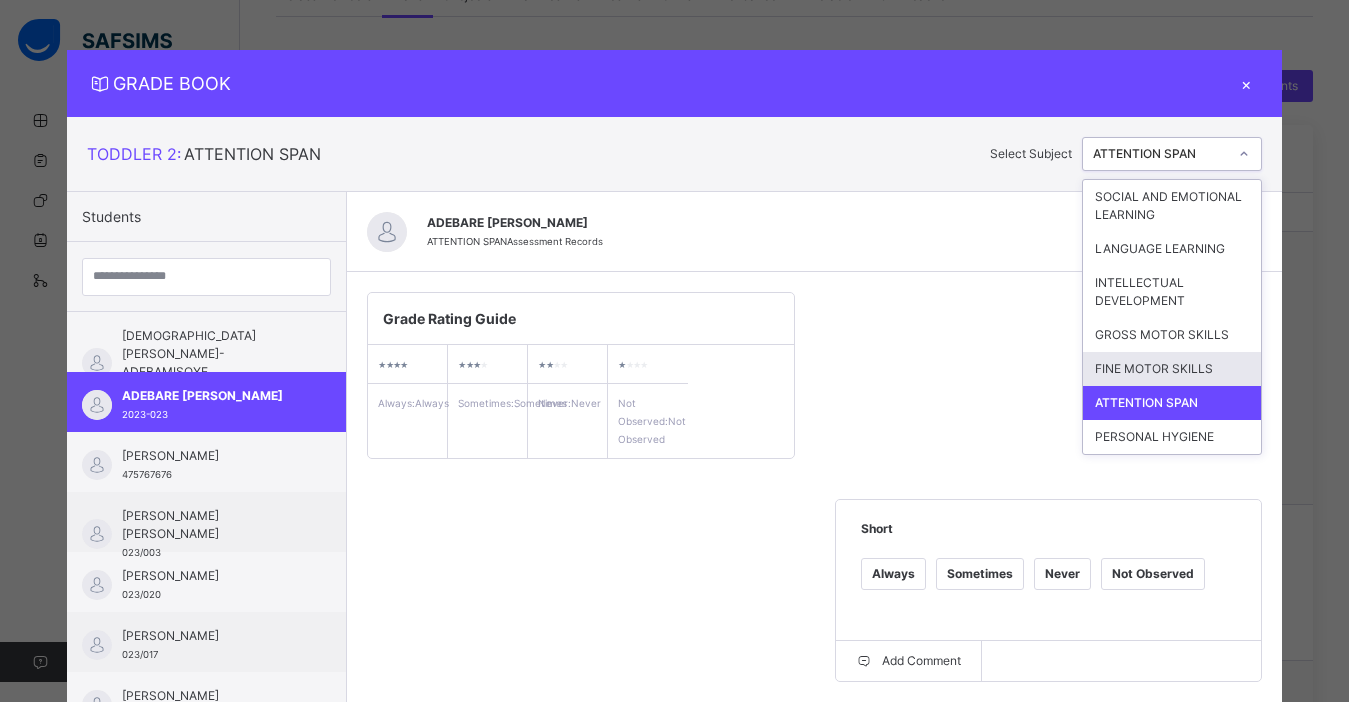 click on "FINE MOTOR SKILLS" at bounding box center (1172, 369) 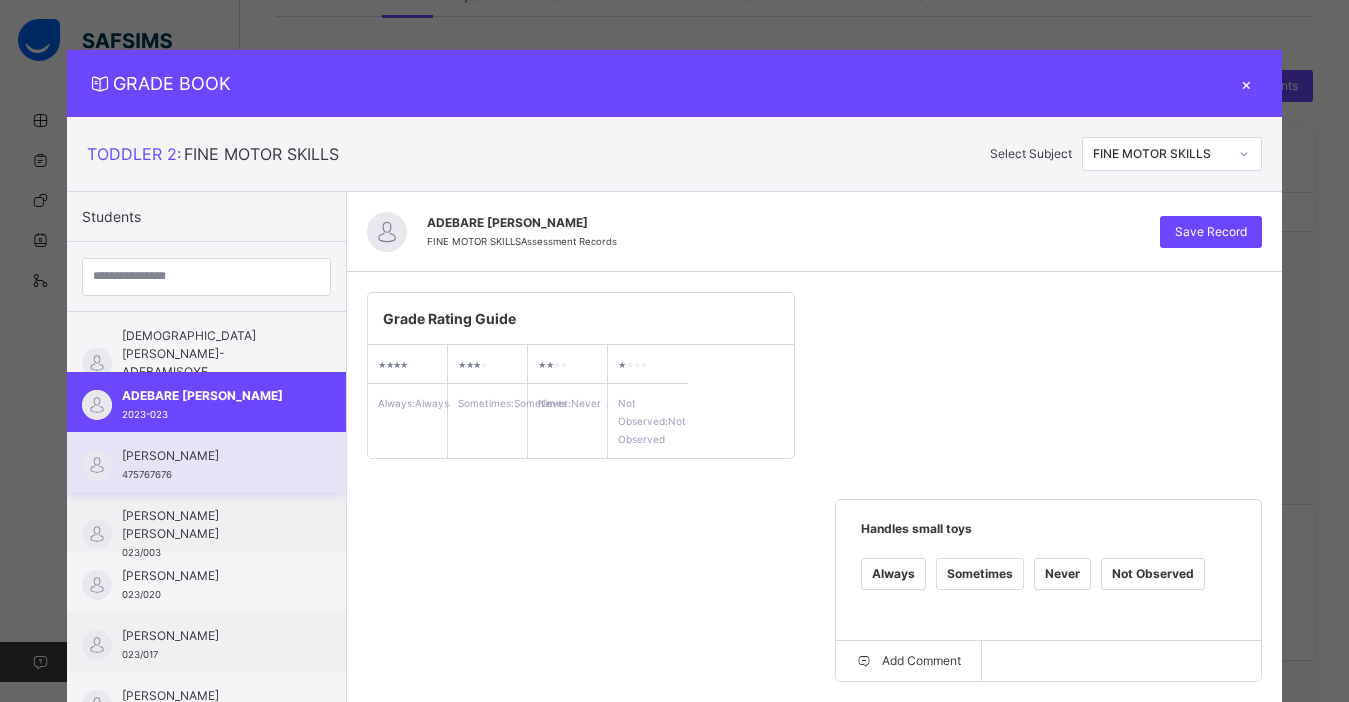 click on "[PERSON_NAME]" at bounding box center [211, 456] 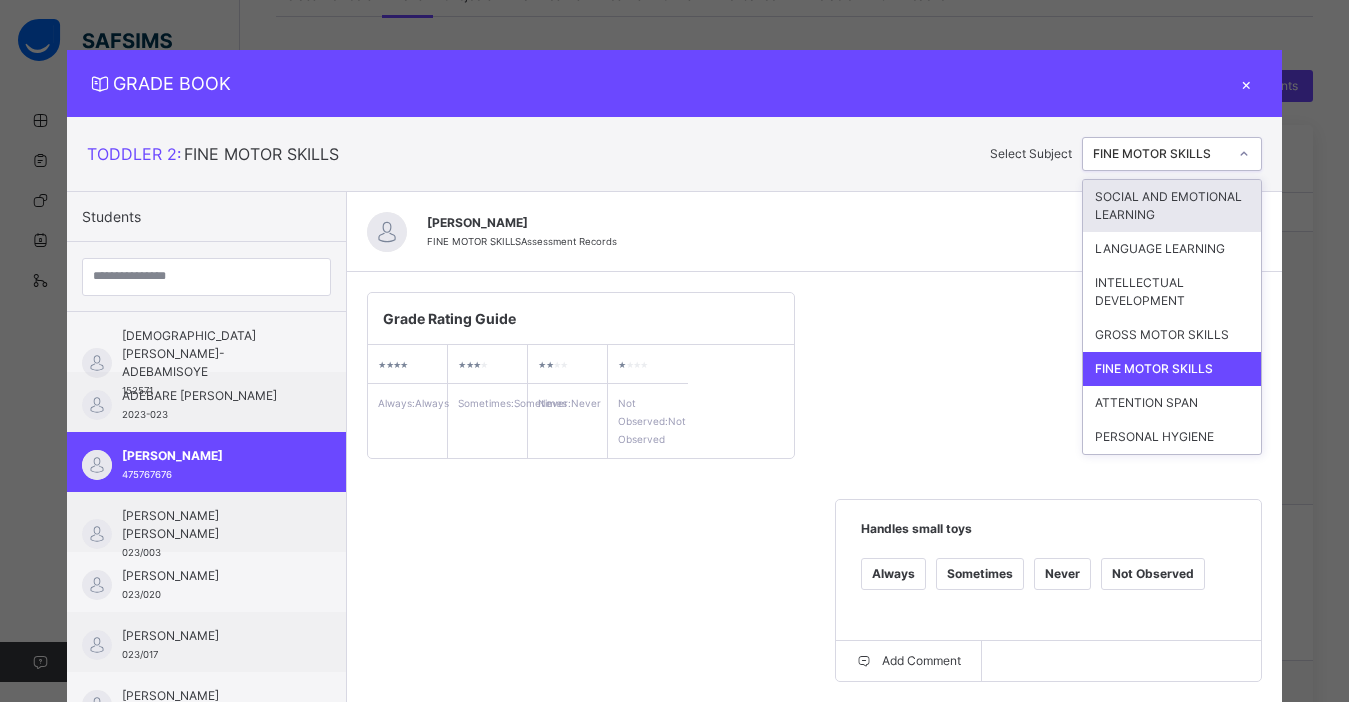 click at bounding box center (1244, 154) 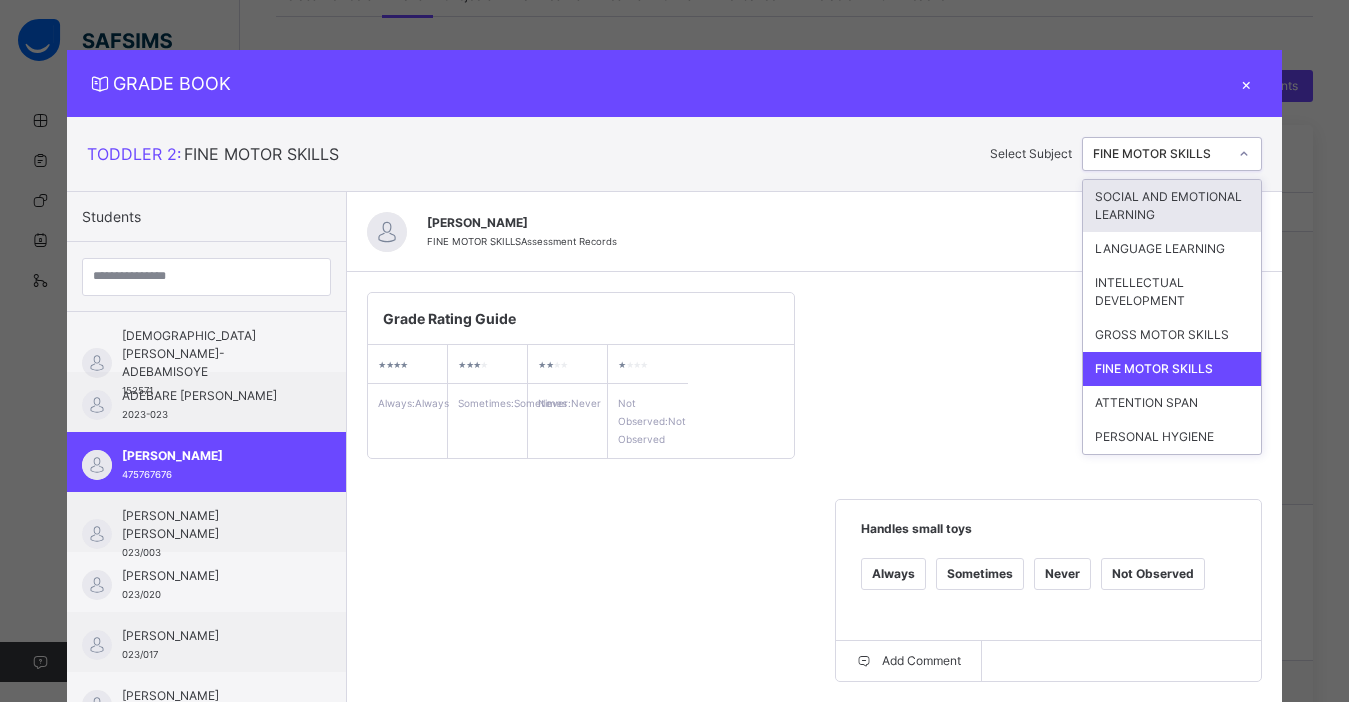 click on "SOCIAL AND EMOTIONAL LEARNING" at bounding box center [1172, 206] 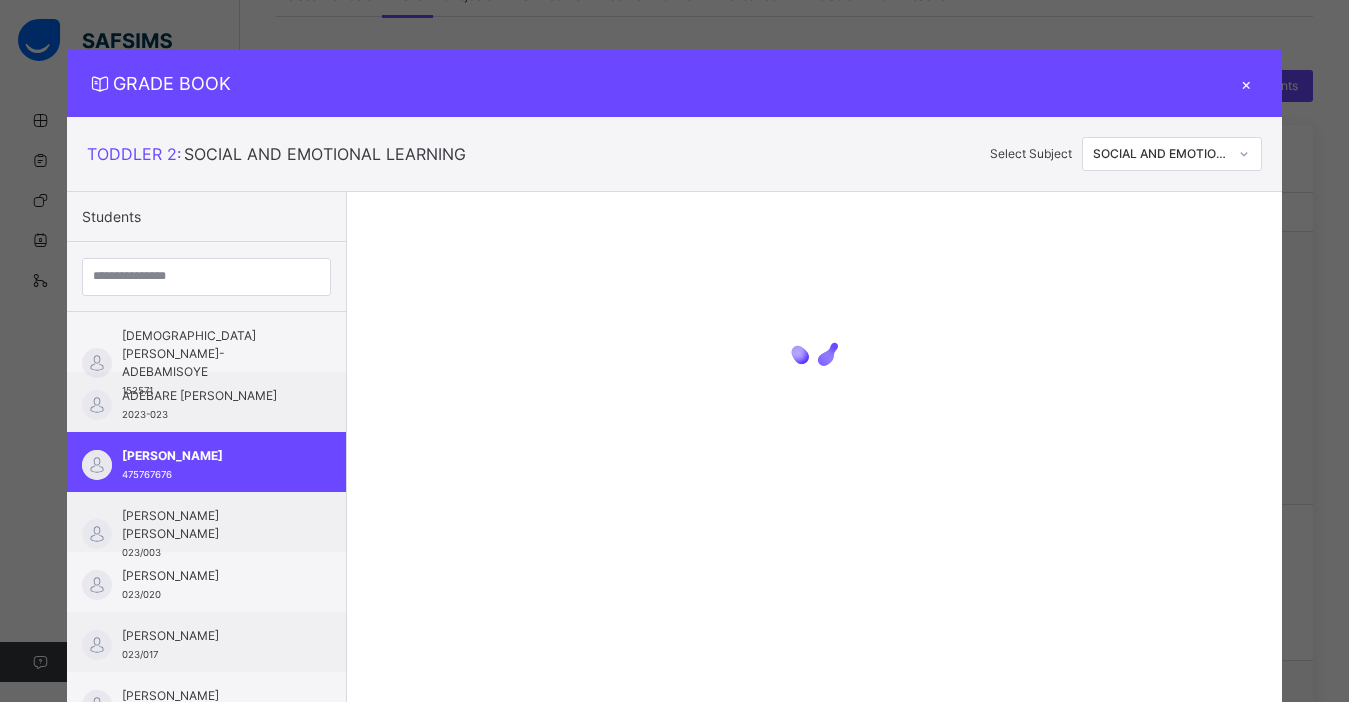click at bounding box center (814, 342) 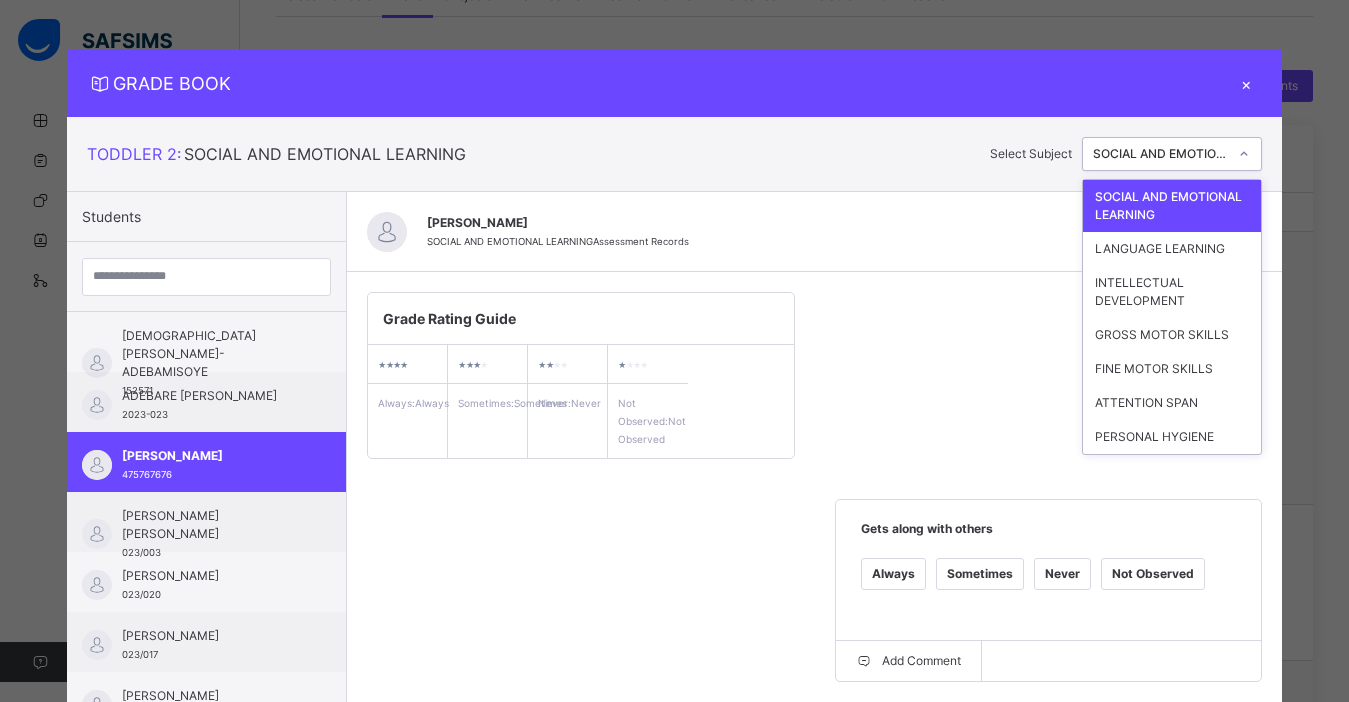 click 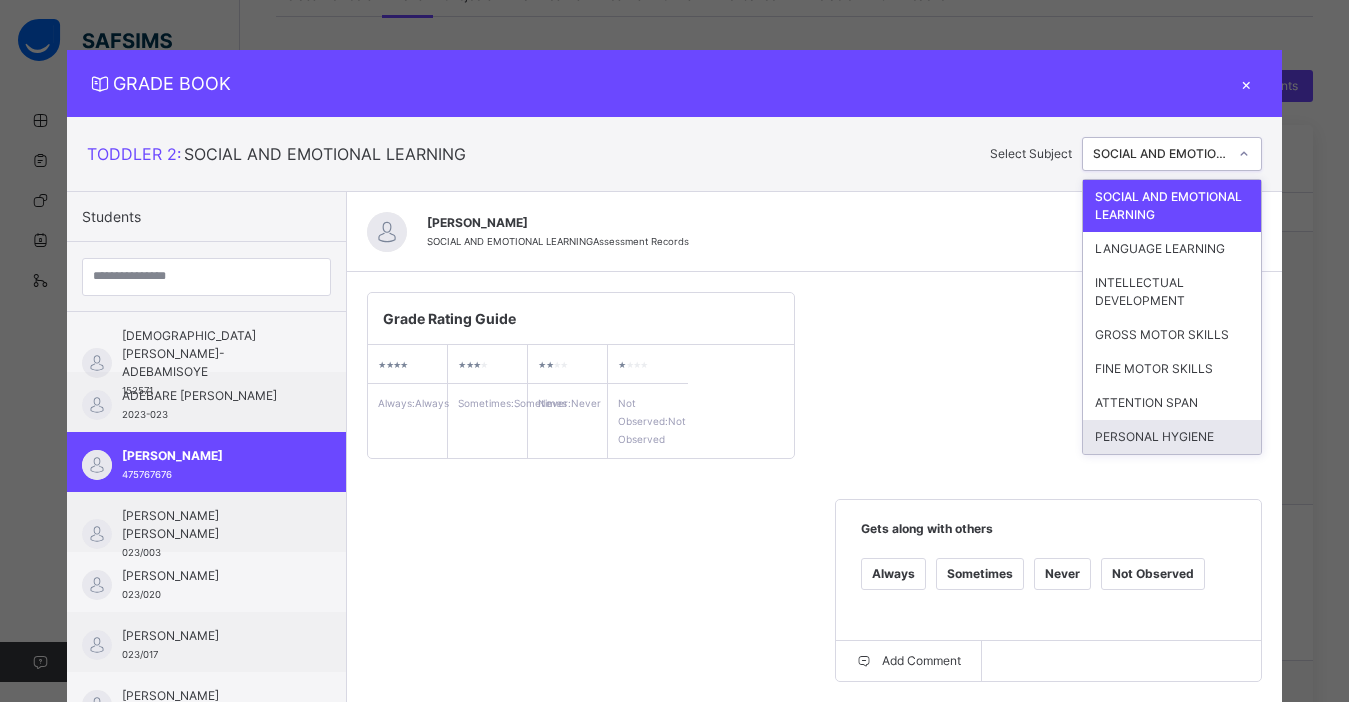 click on "PERSONAL HYGIENE" at bounding box center [1172, 437] 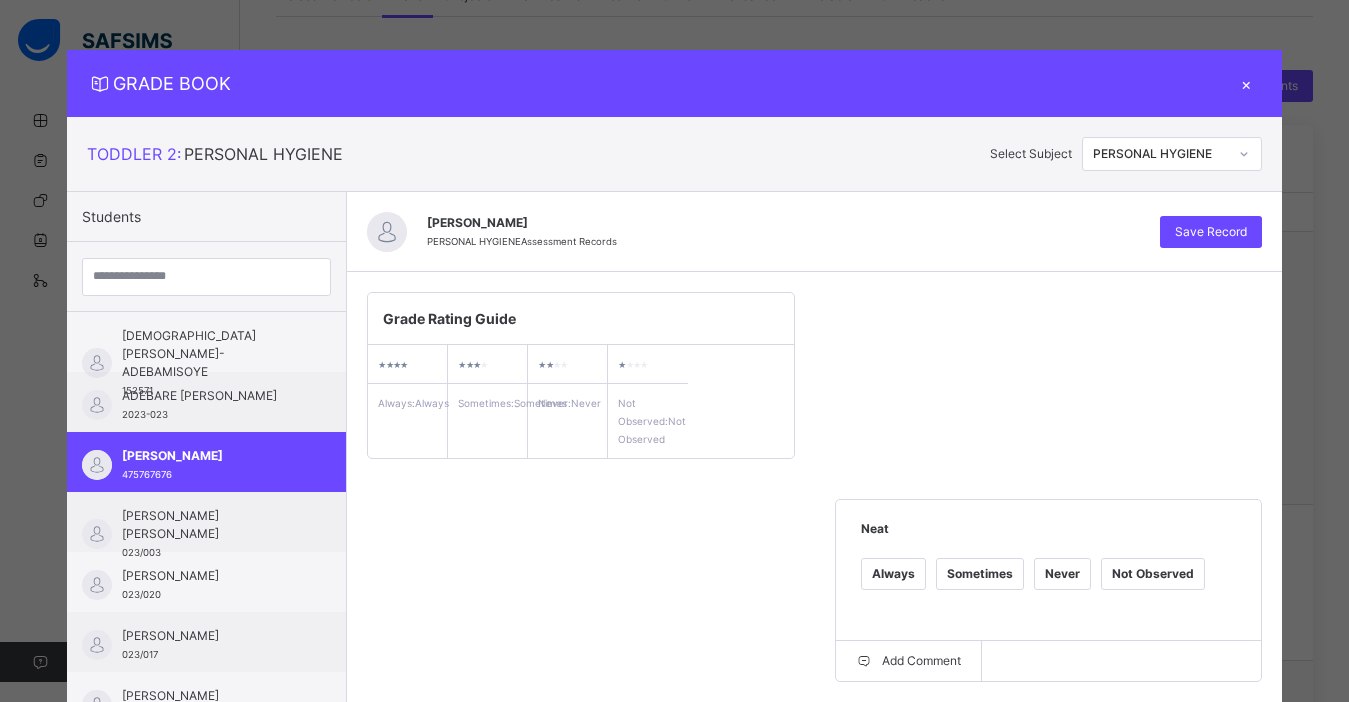 scroll, scrollTop: 360, scrollLeft: 0, axis: vertical 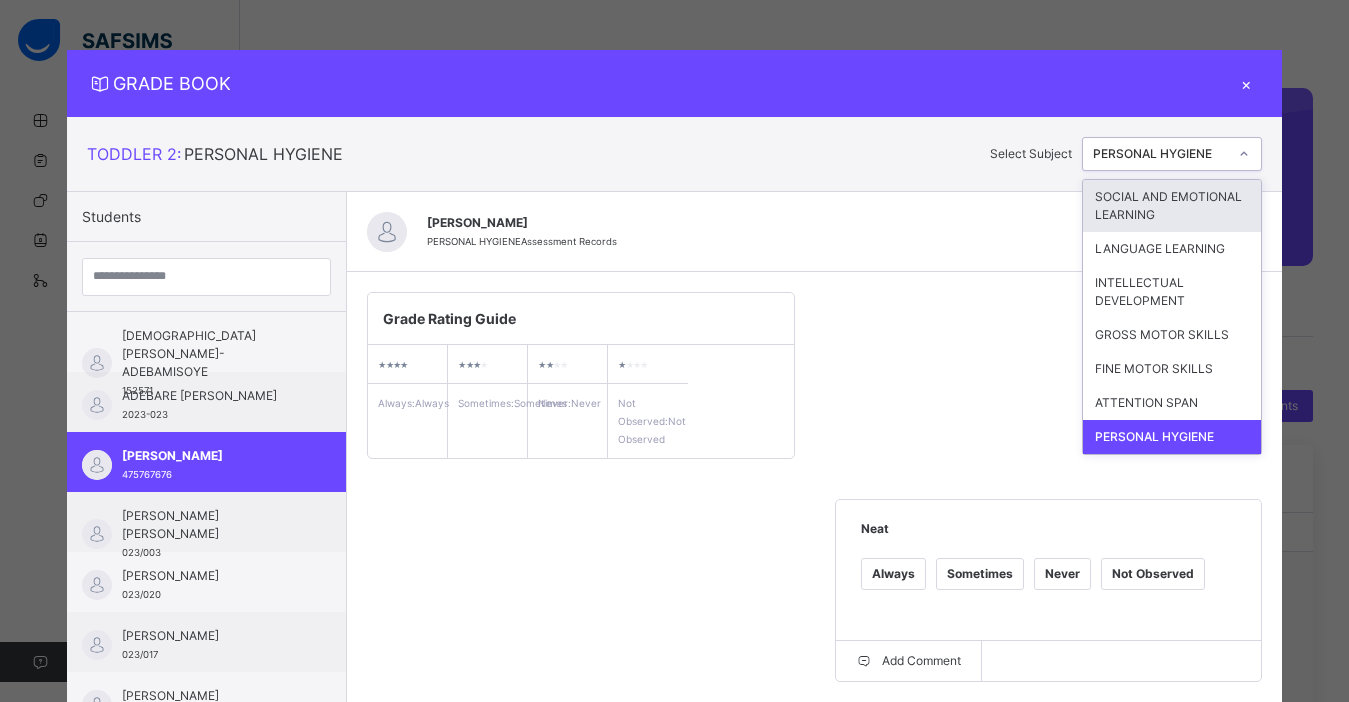 click 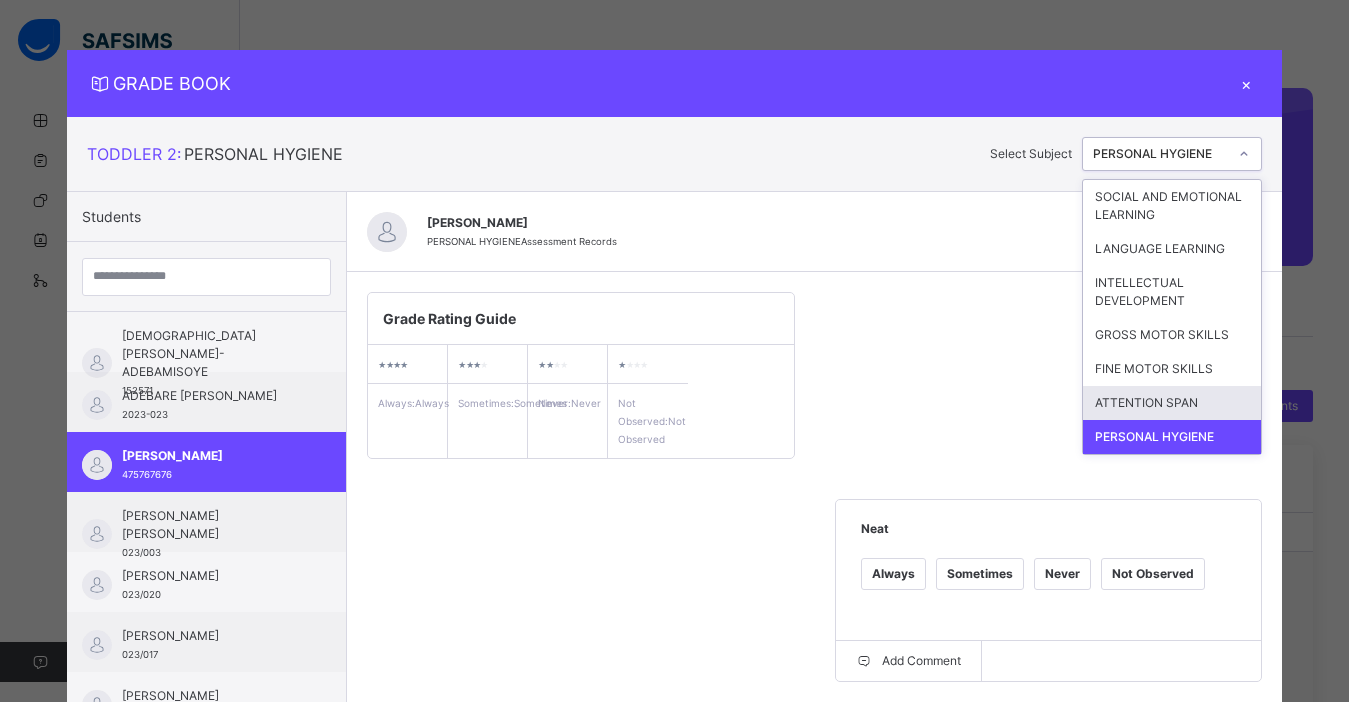 click on "ATTENTION SPAN" at bounding box center [1172, 403] 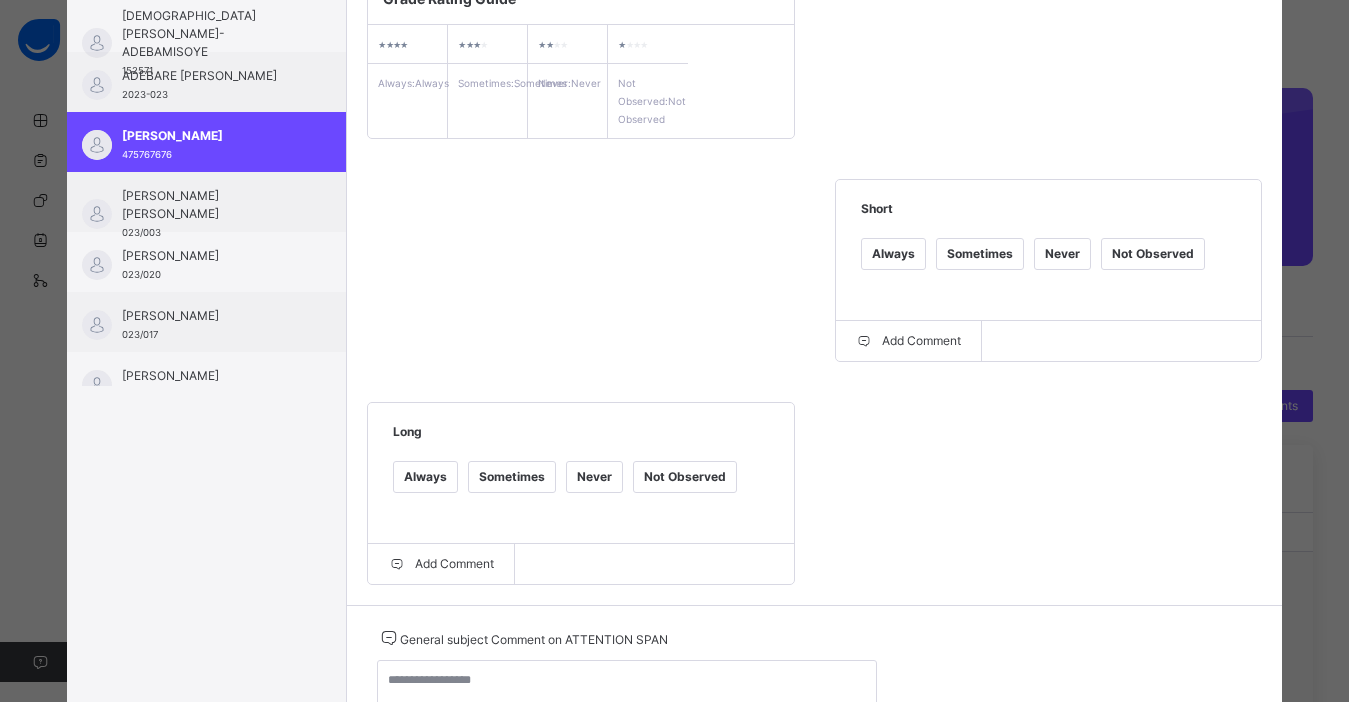 scroll, scrollTop: 429, scrollLeft: 0, axis: vertical 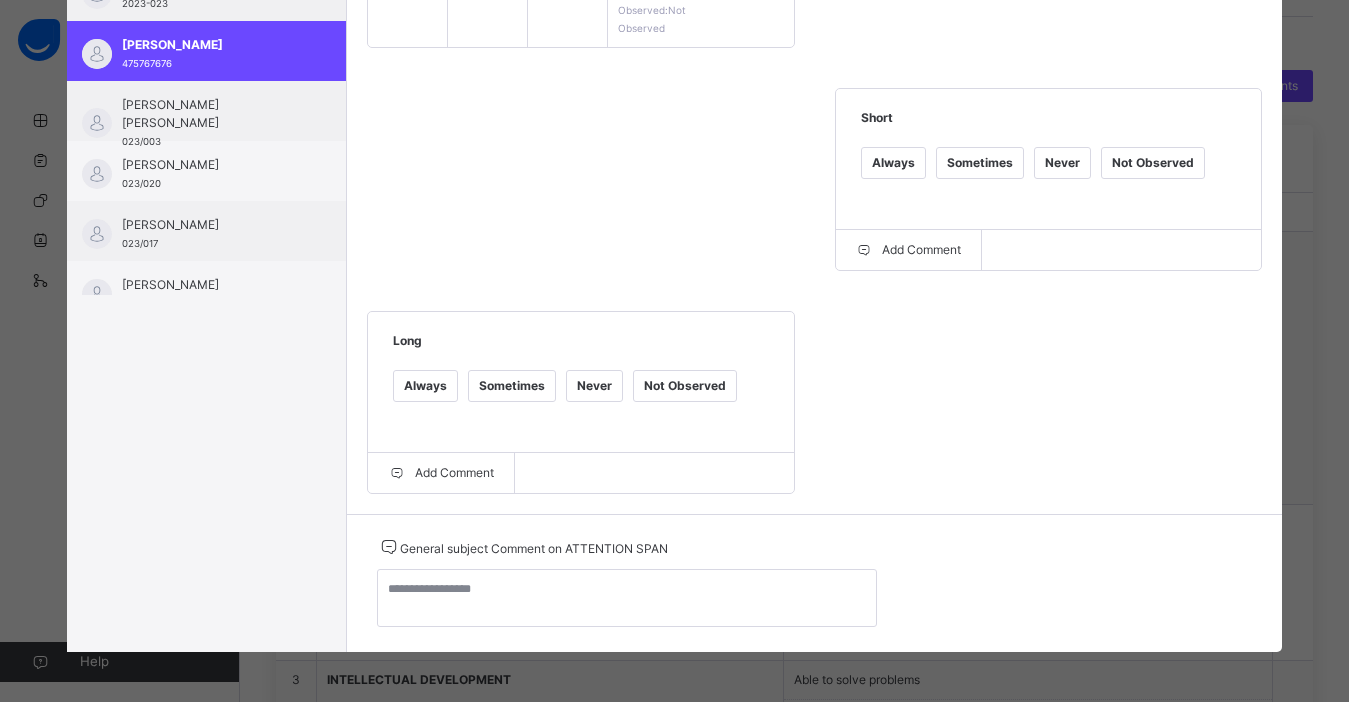 click on "Short" at bounding box center (1048, 125) 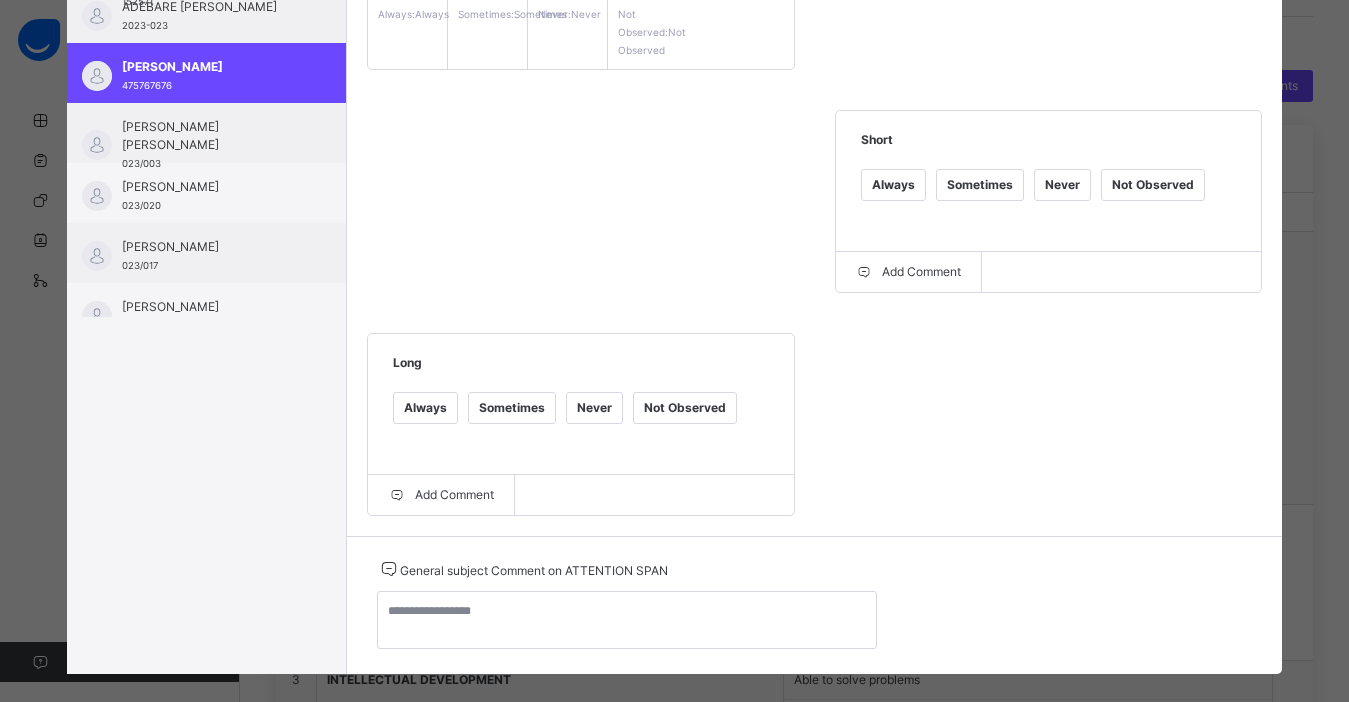 scroll, scrollTop: 429, scrollLeft: 0, axis: vertical 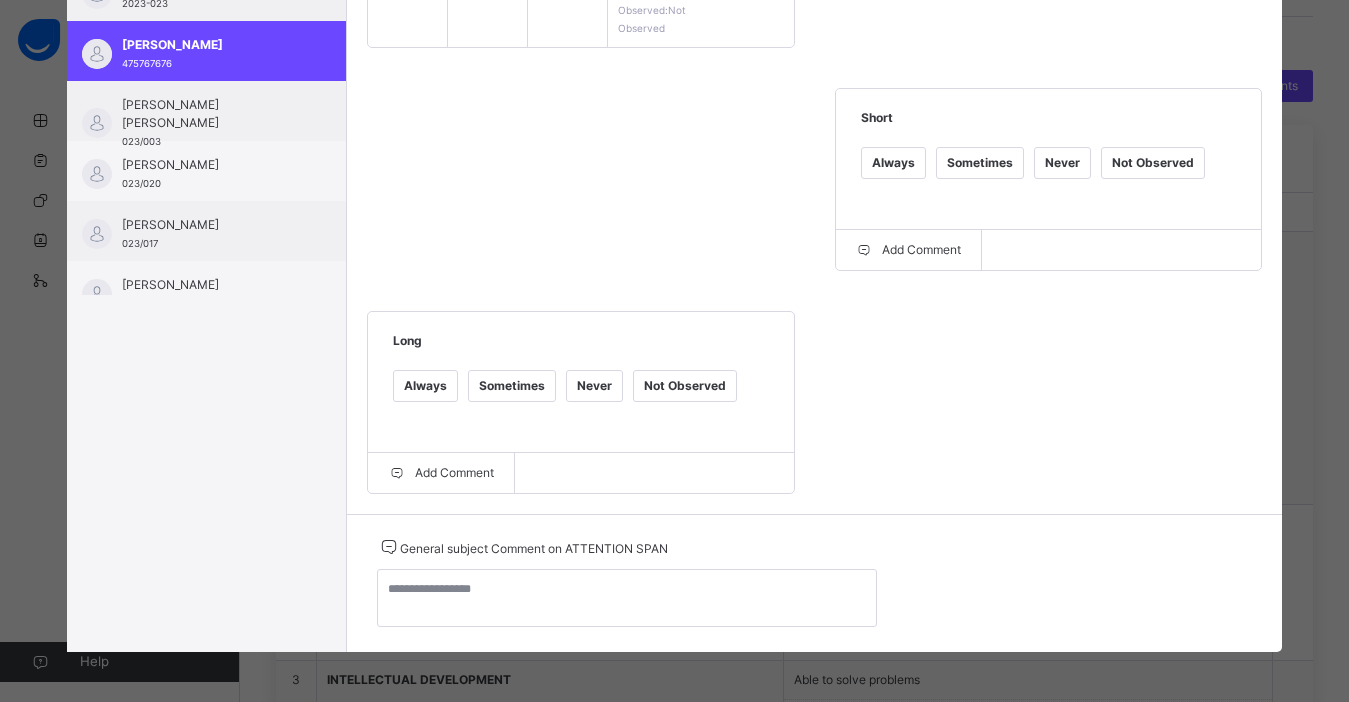 click on "General subject Comment on   ATTENTION SPAN" at bounding box center (814, 583) 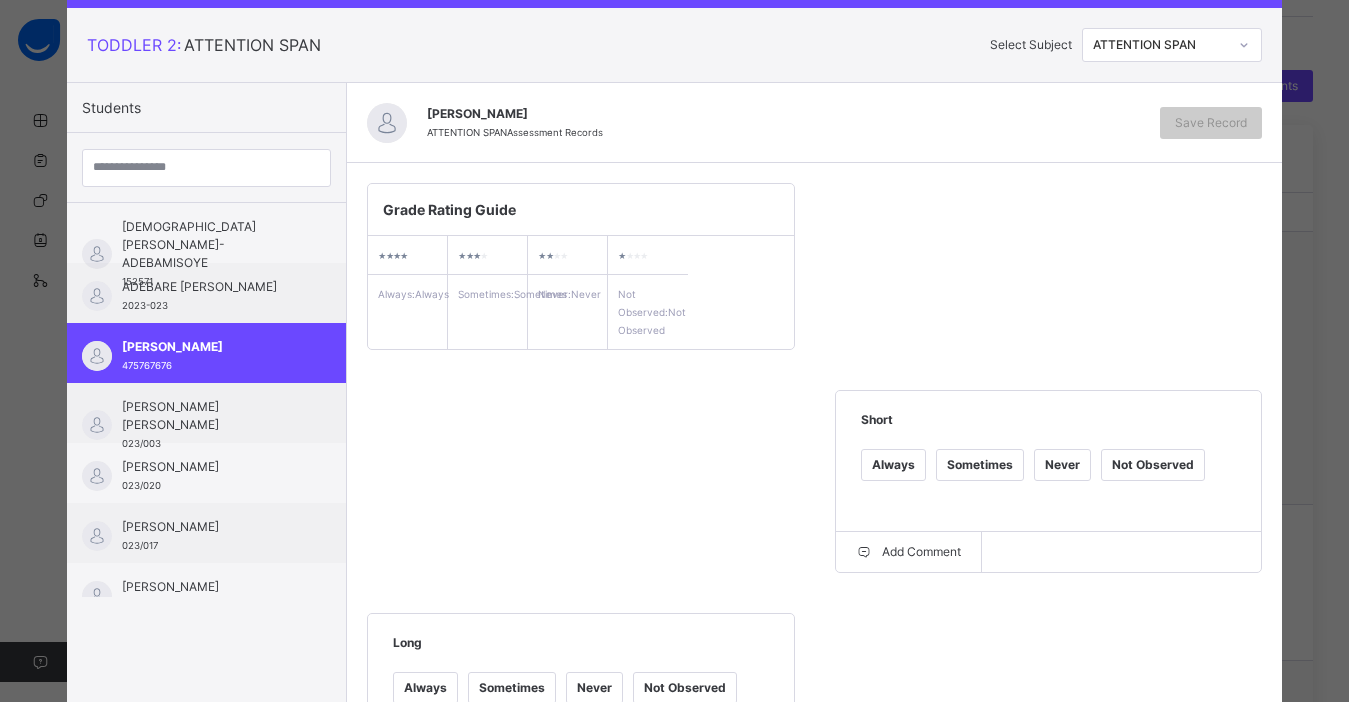 scroll, scrollTop: 69, scrollLeft: 0, axis: vertical 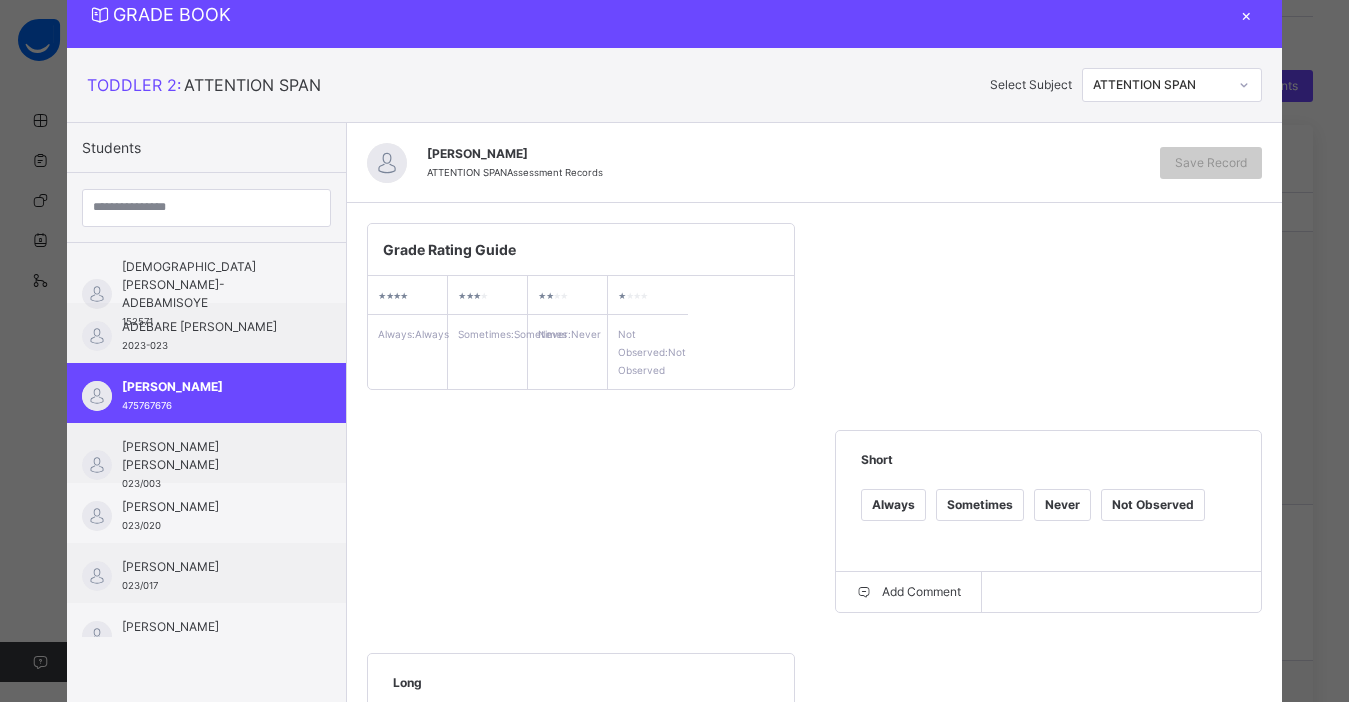 click on "Always" at bounding box center [893, 505] 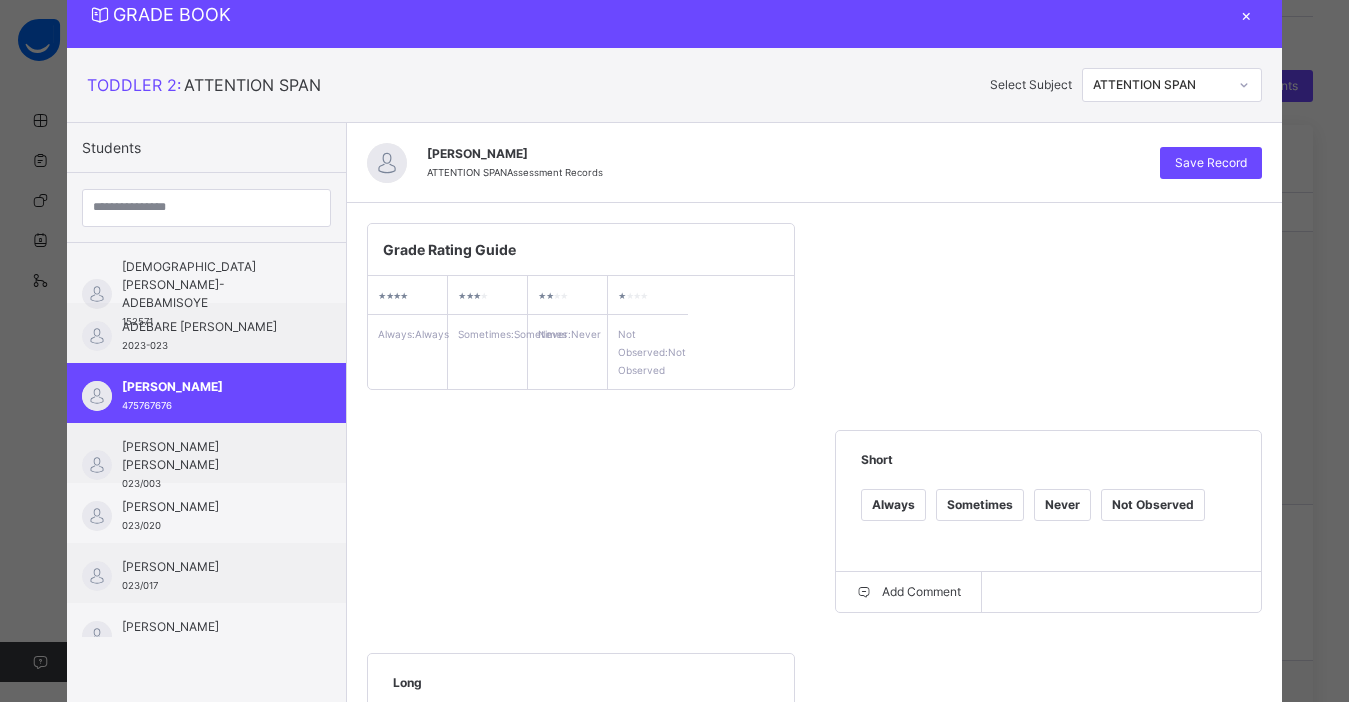 click on "Always" at bounding box center (893, 505) 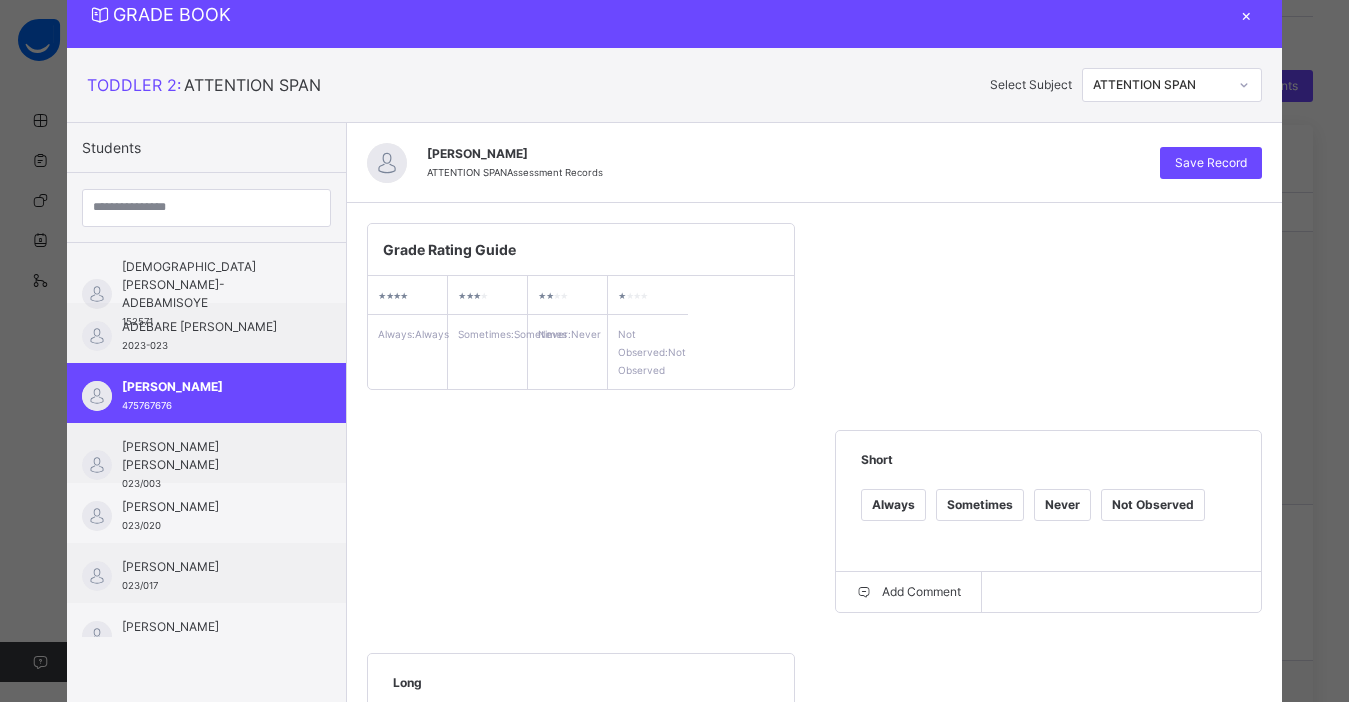 click on "Always" at bounding box center (893, 505) 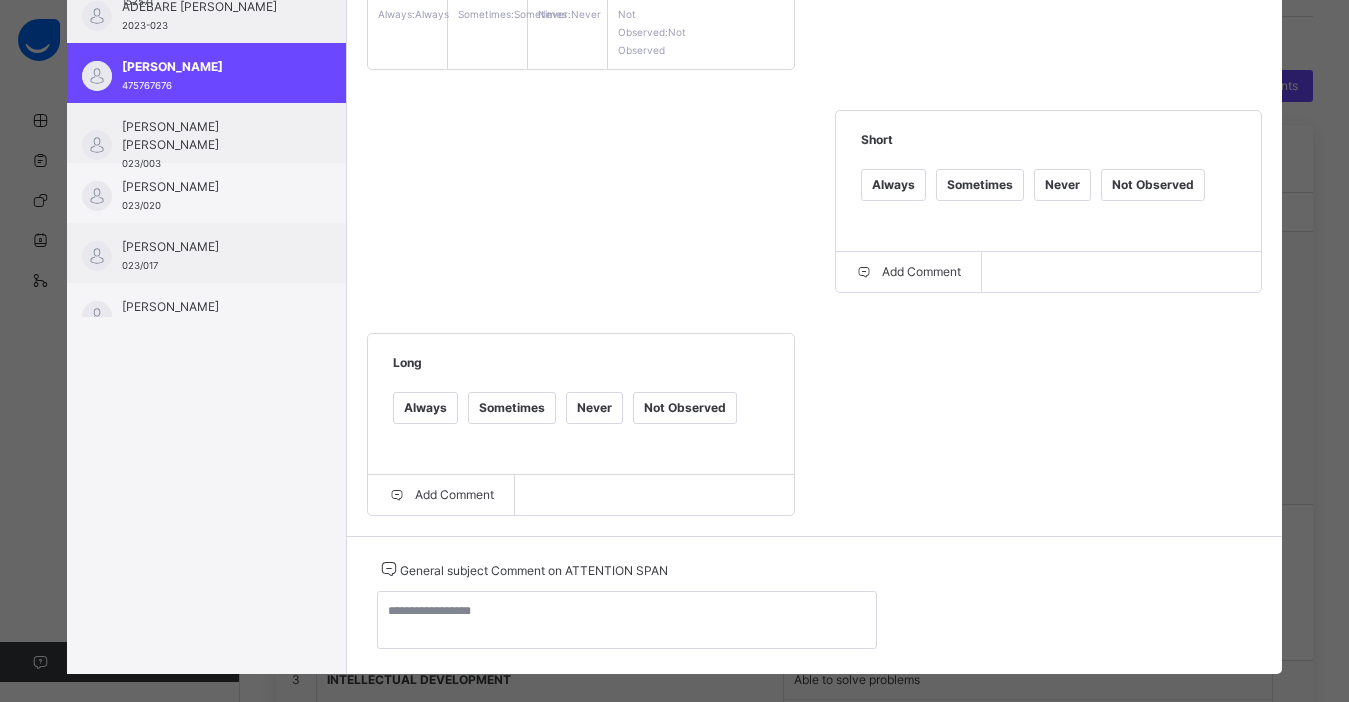 scroll, scrollTop: 432, scrollLeft: 0, axis: vertical 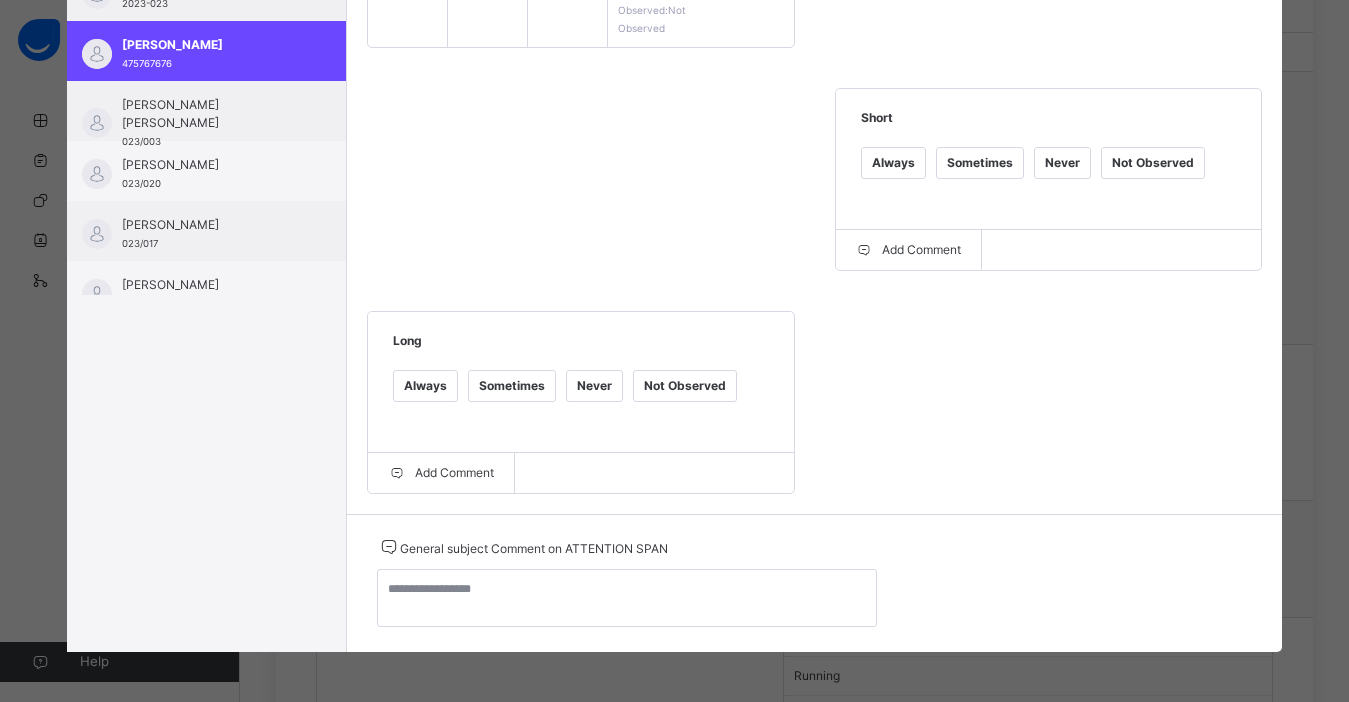 click on "Sometimes" at bounding box center (512, 386) 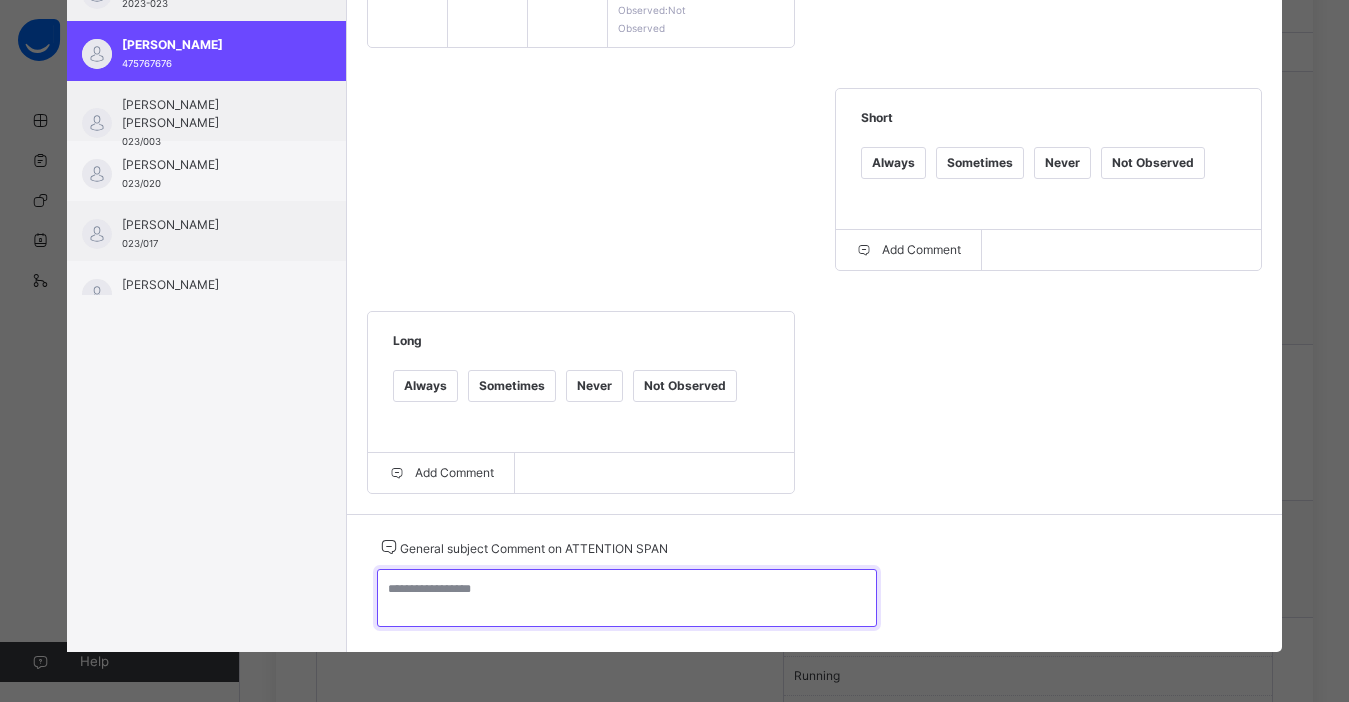 click at bounding box center [627, 598] 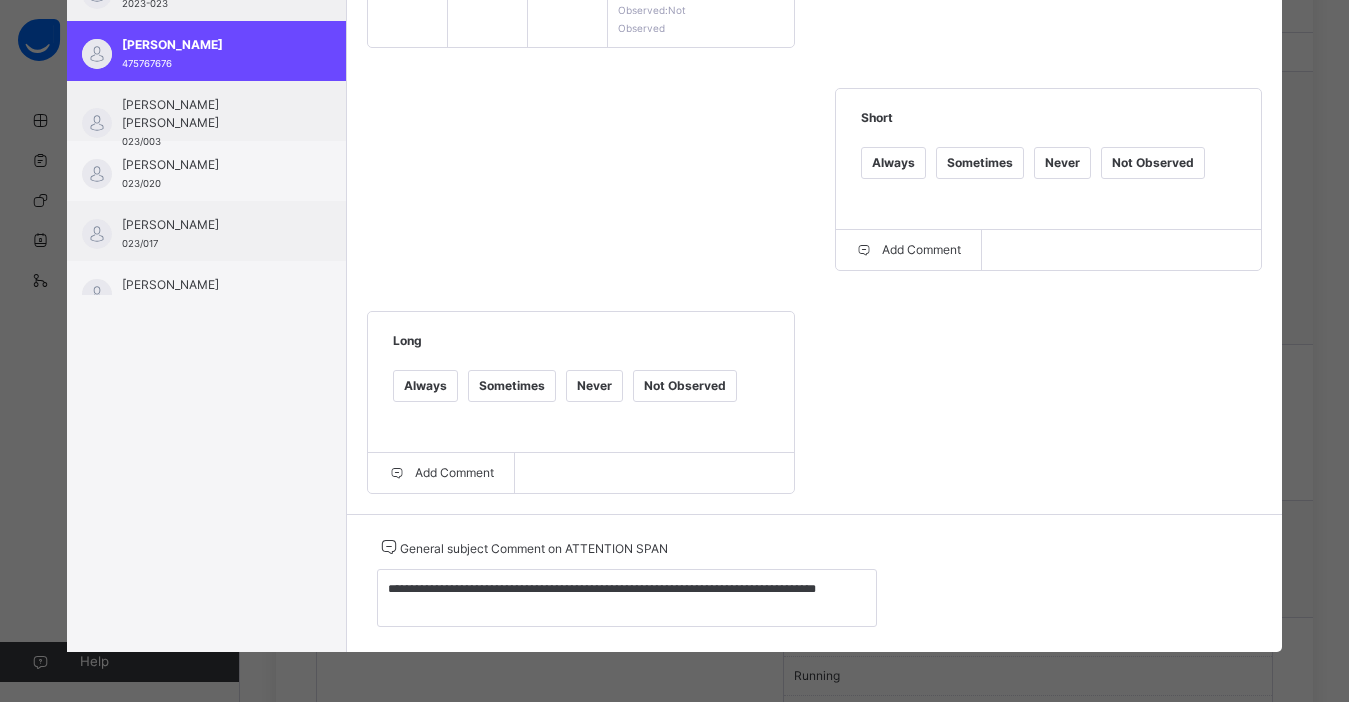 scroll, scrollTop: 0, scrollLeft: 0, axis: both 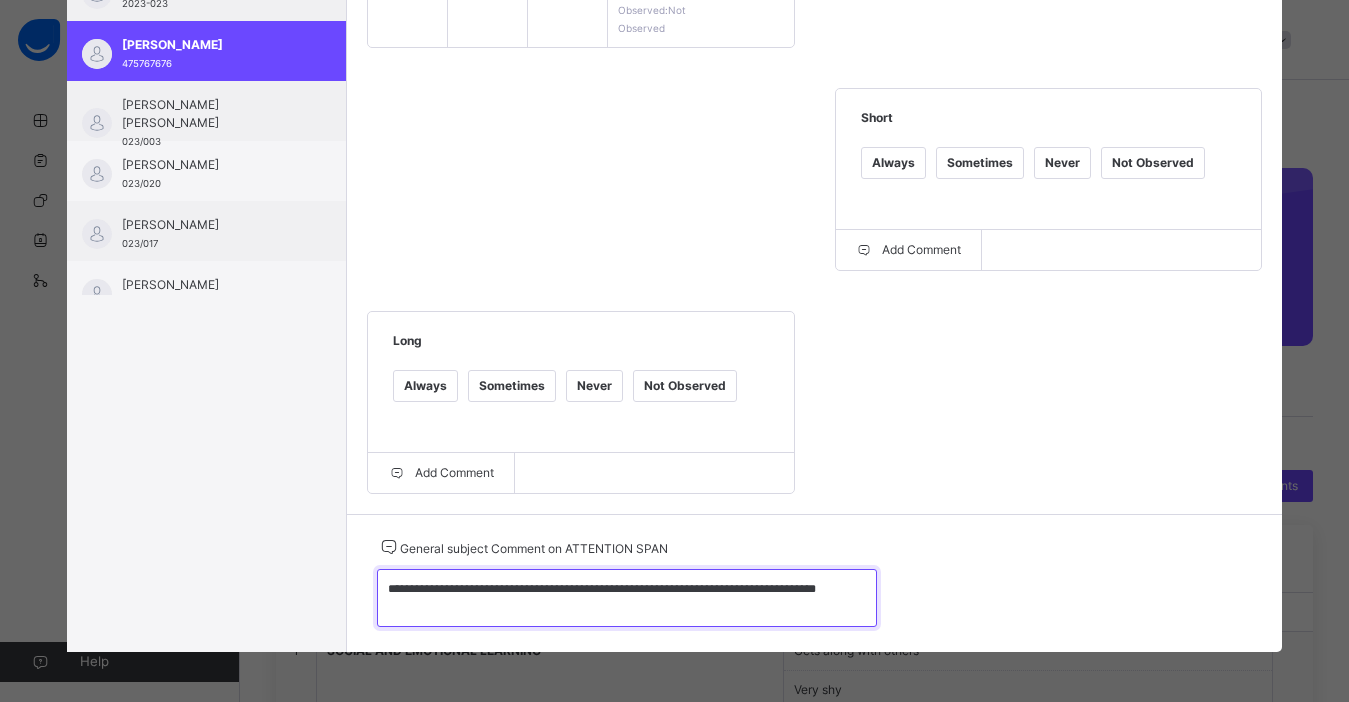 click on "**********" at bounding box center [627, 598] 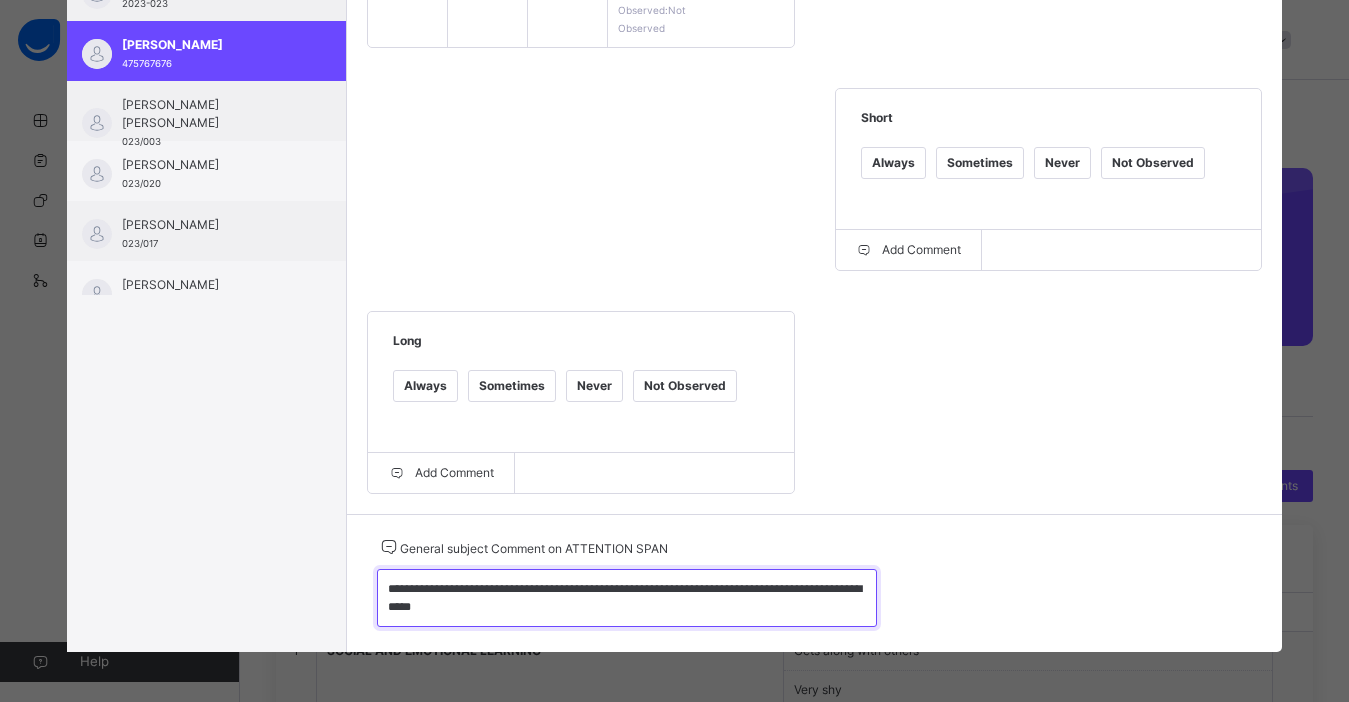 type on "**********" 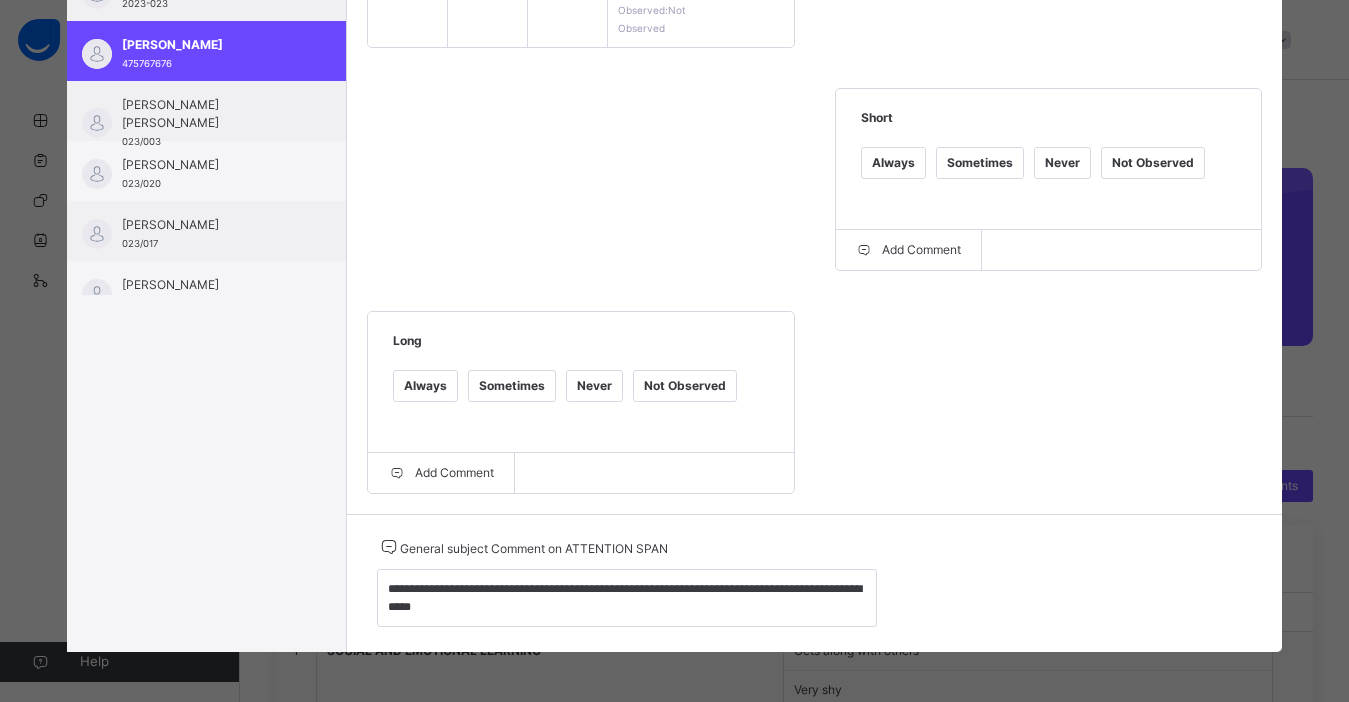 click on "Grade Rating Guide   ★ ★ ★ ★ Always  :  Always ★ ★ ★ ★ Sometimes  :  Sometimes ★ ★ ★ ★ Never  :  Never ★ ★ ★ ★ Not Observed  :  Not Observed Short   Always Sometimes Never Not Observed  Add Comment Long   Always Sometimes Never Not Observed  Add Comment" at bounding box center (814, 187) 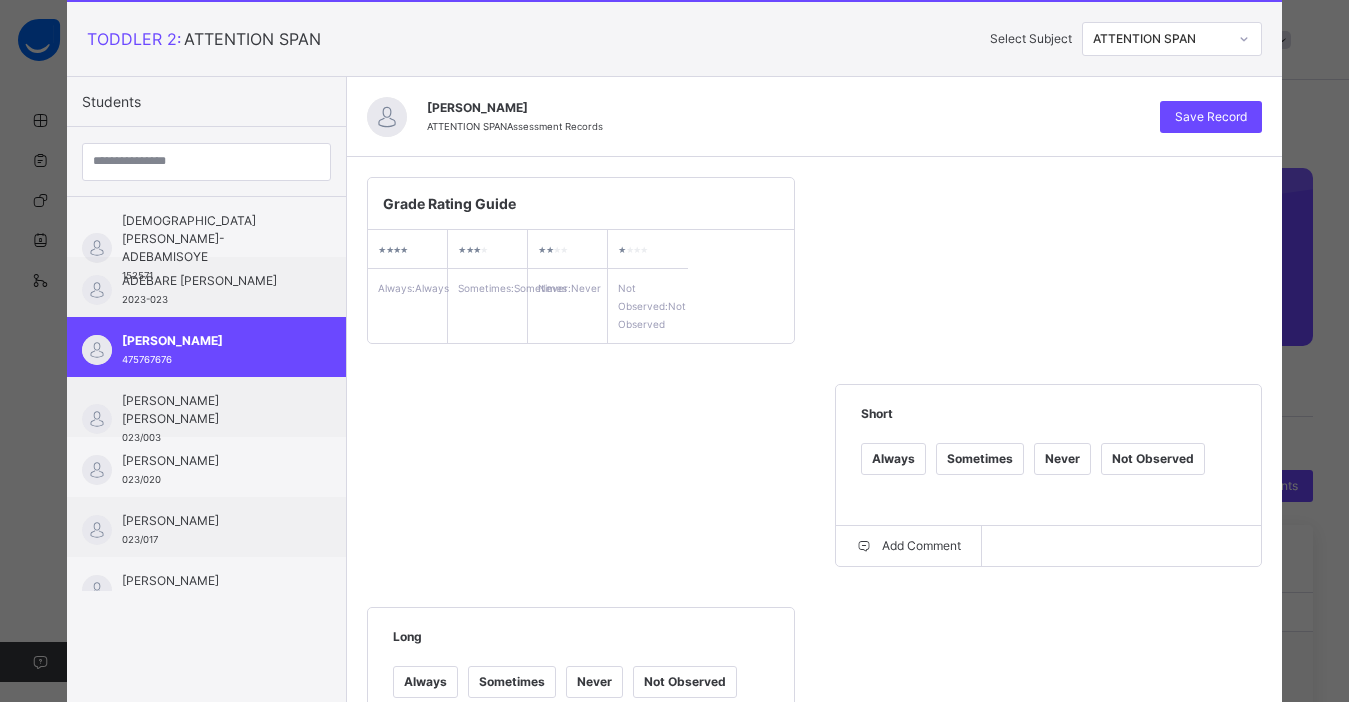scroll, scrollTop: 0, scrollLeft: 0, axis: both 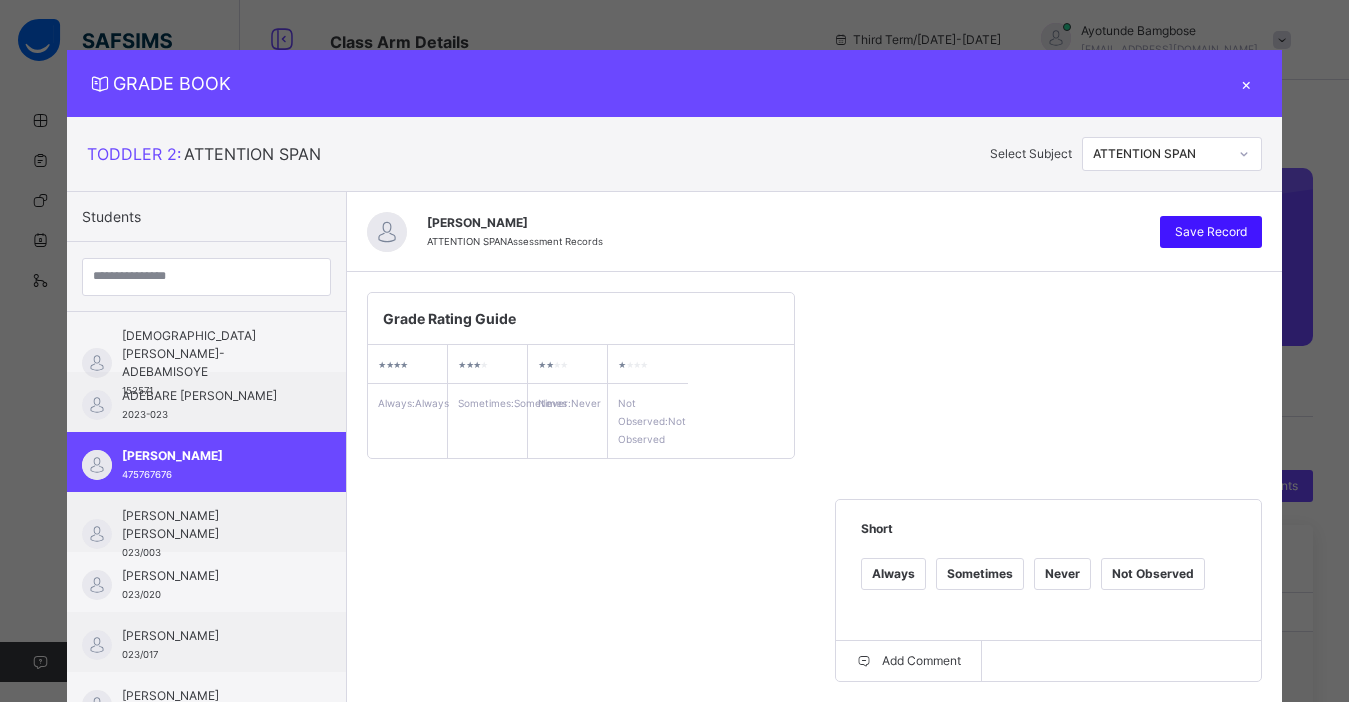 click on "Save Record" at bounding box center (1211, 232) 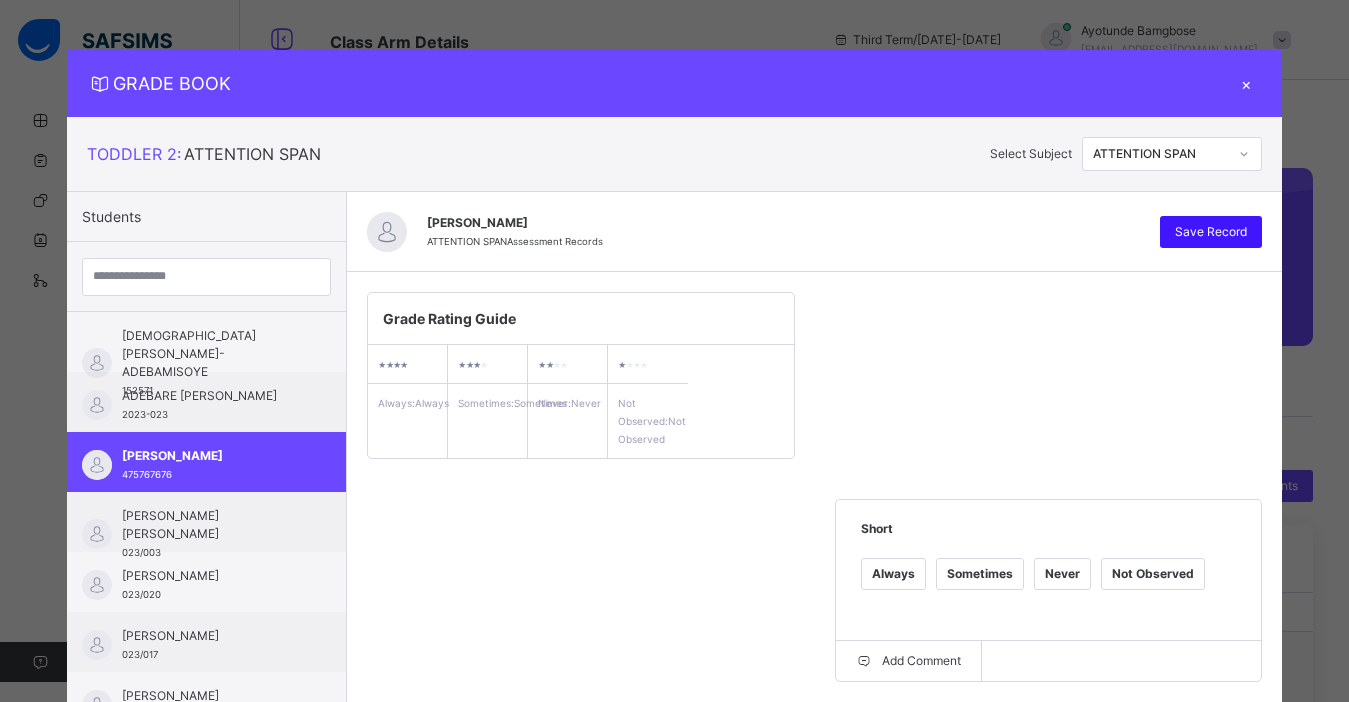 click on "Save Record" at bounding box center [1211, 232] 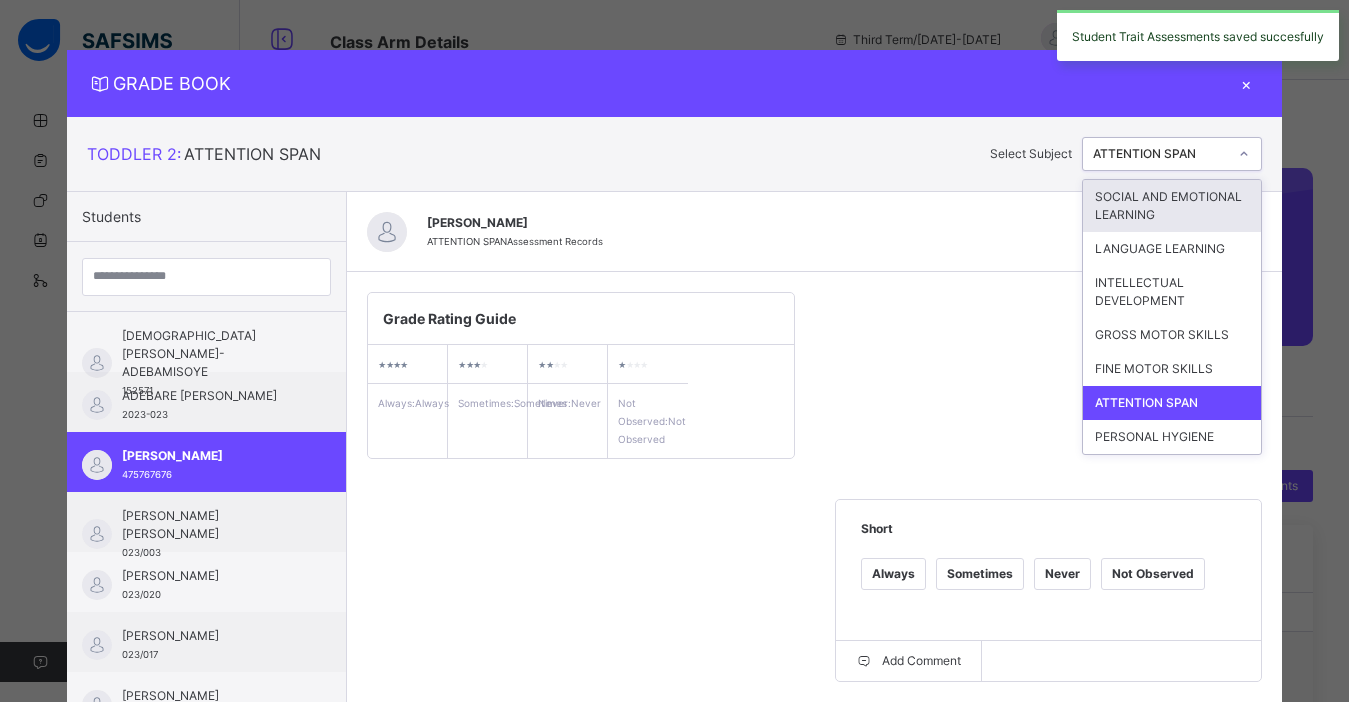 click at bounding box center [1244, 154] 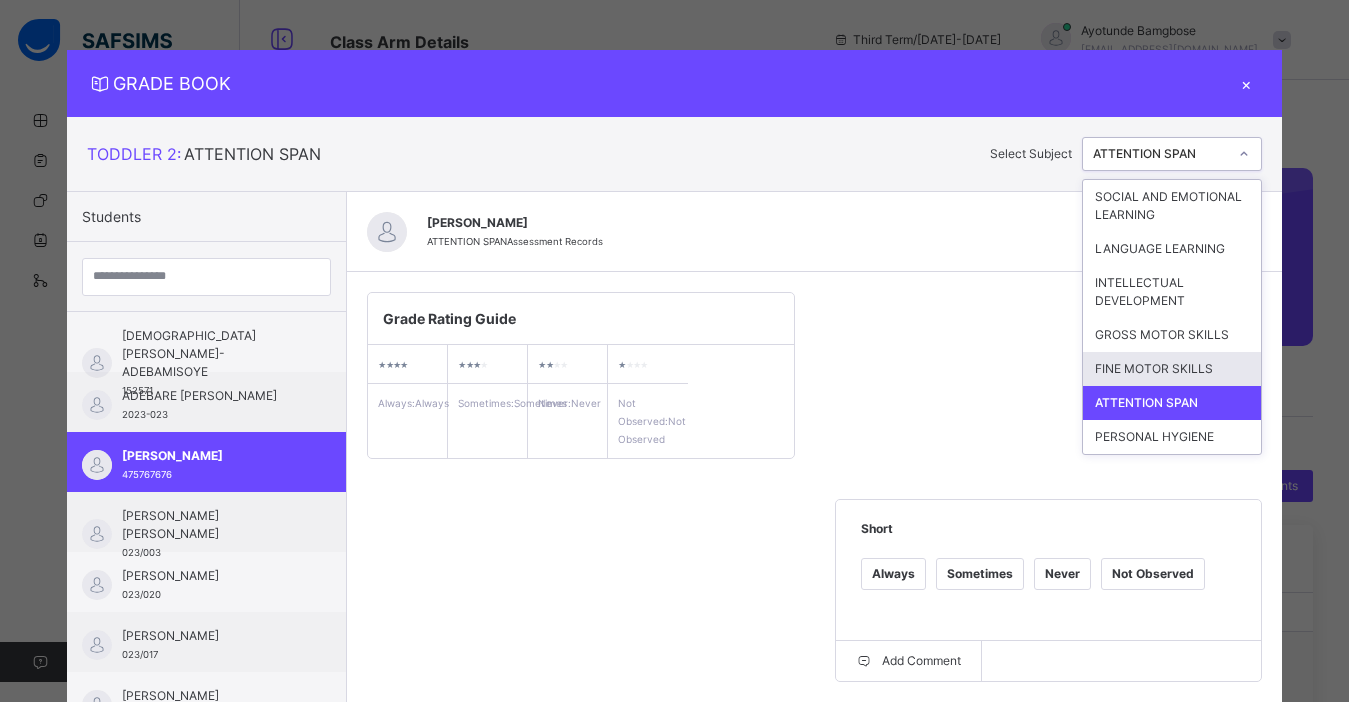 click on "FINE MOTOR SKILLS" at bounding box center [1172, 369] 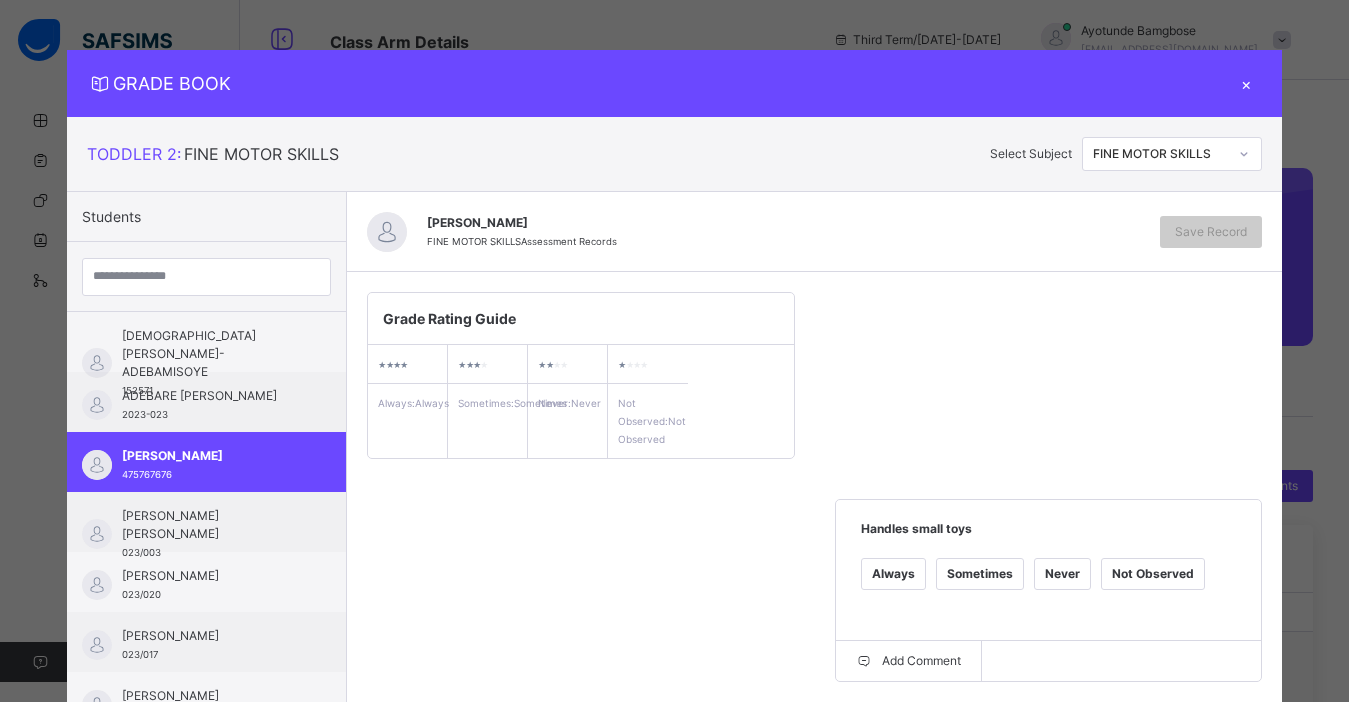 click on "Not Observed" at bounding box center (1153, 574) 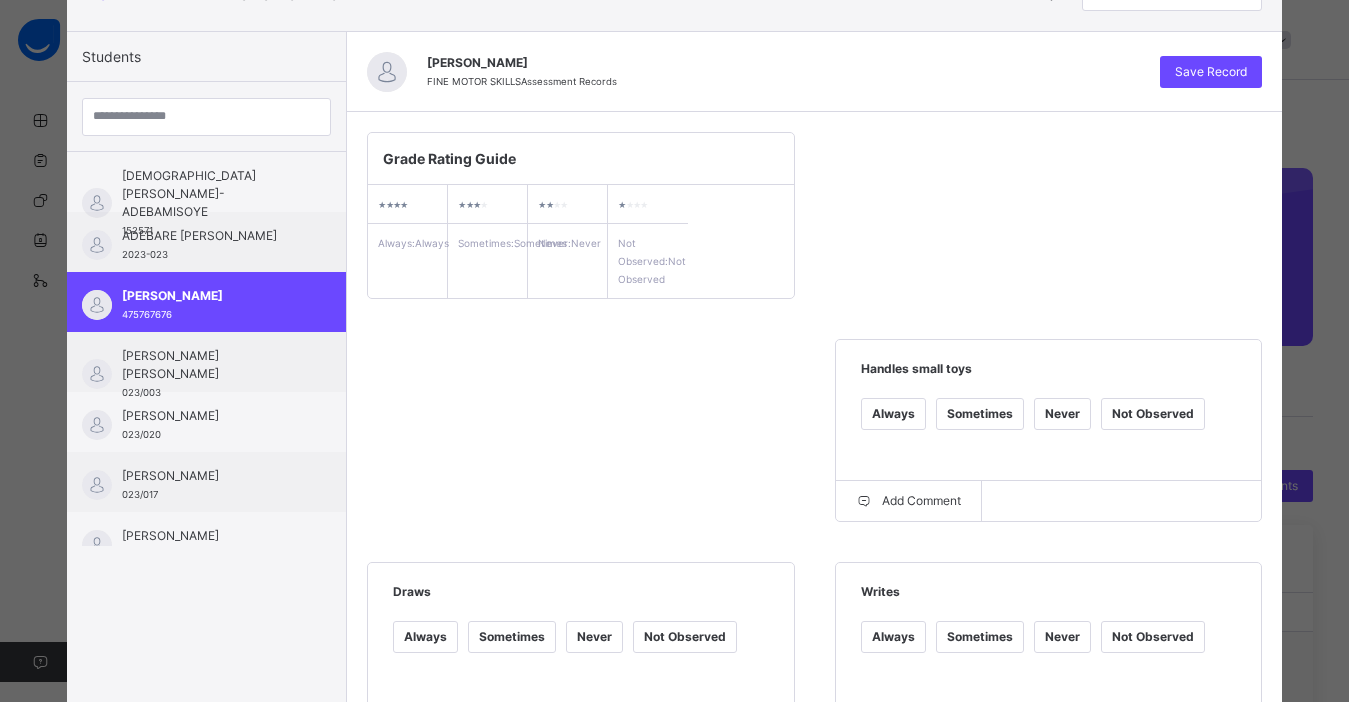 scroll, scrollTop: 655, scrollLeft: 0, axis: vertical 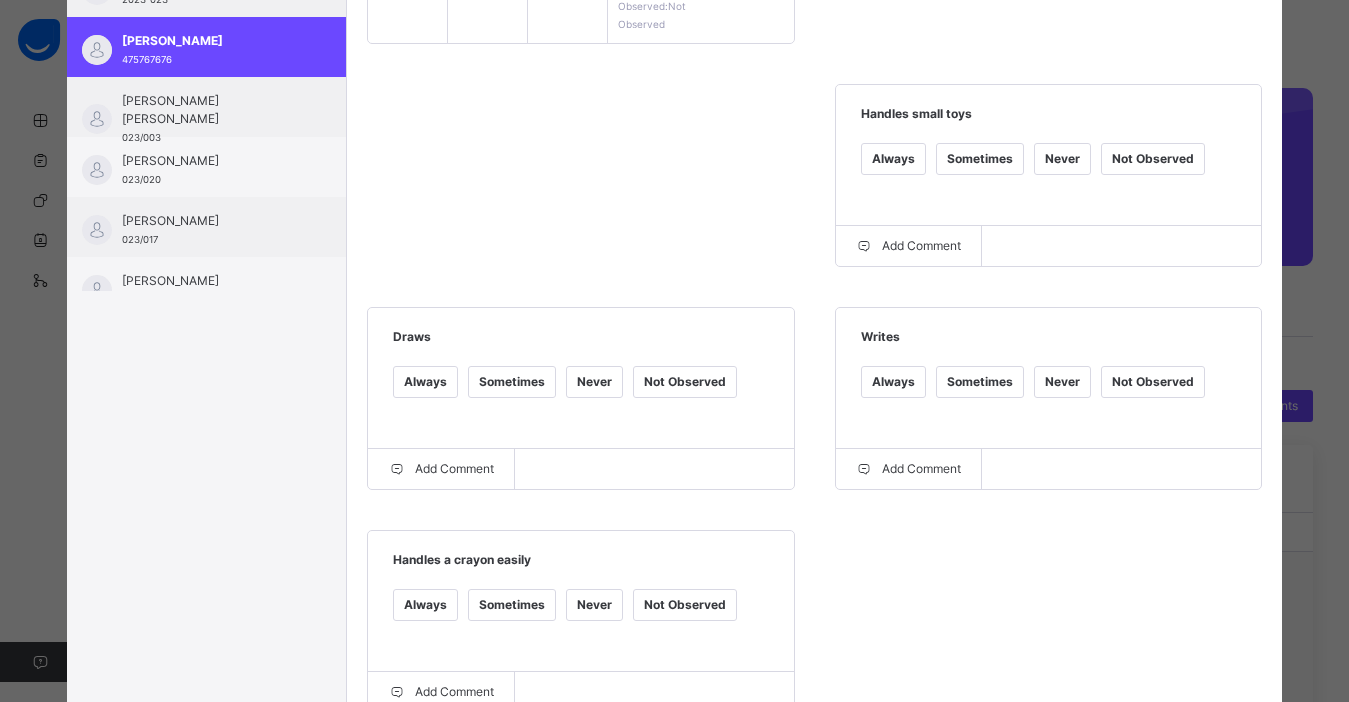 click on "Always" at bounding box center [893, 382] 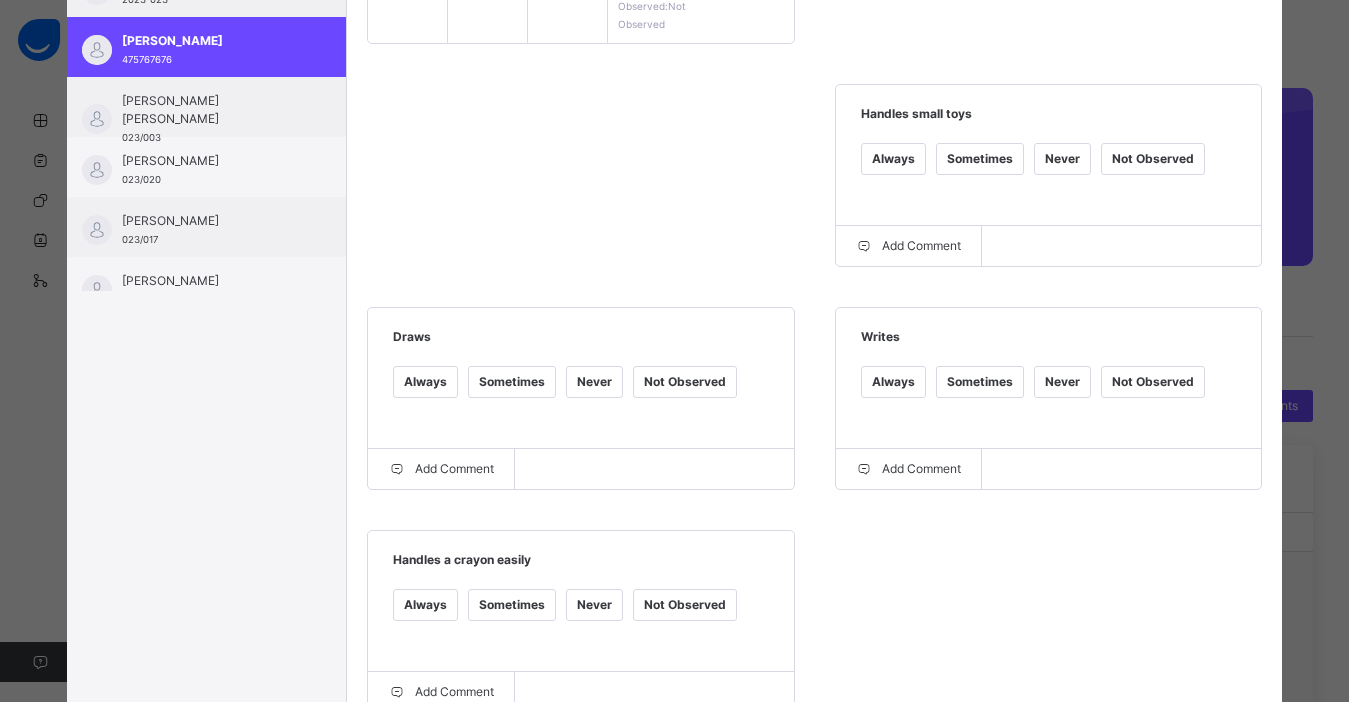 click on "Always" at bounding box center (425, 382) 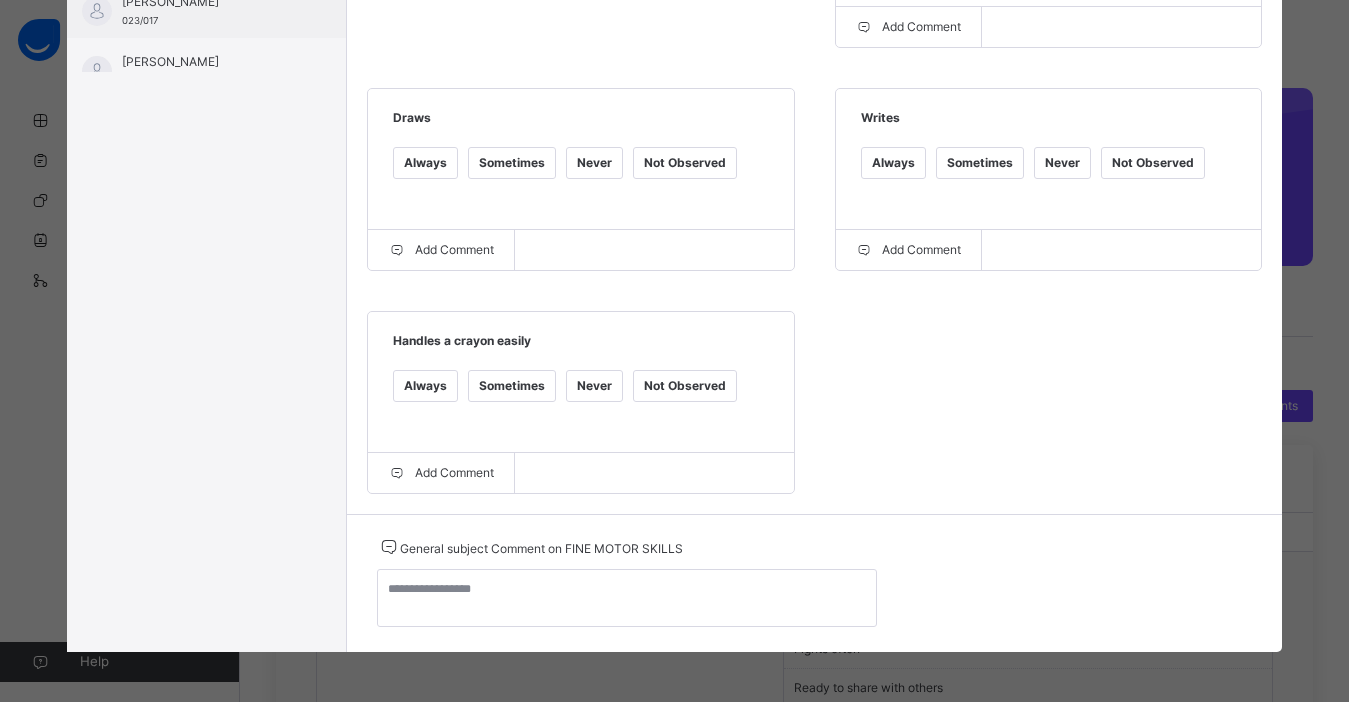 scroll, scrollTop: 621, scrollLeft: 0, axis: vertical 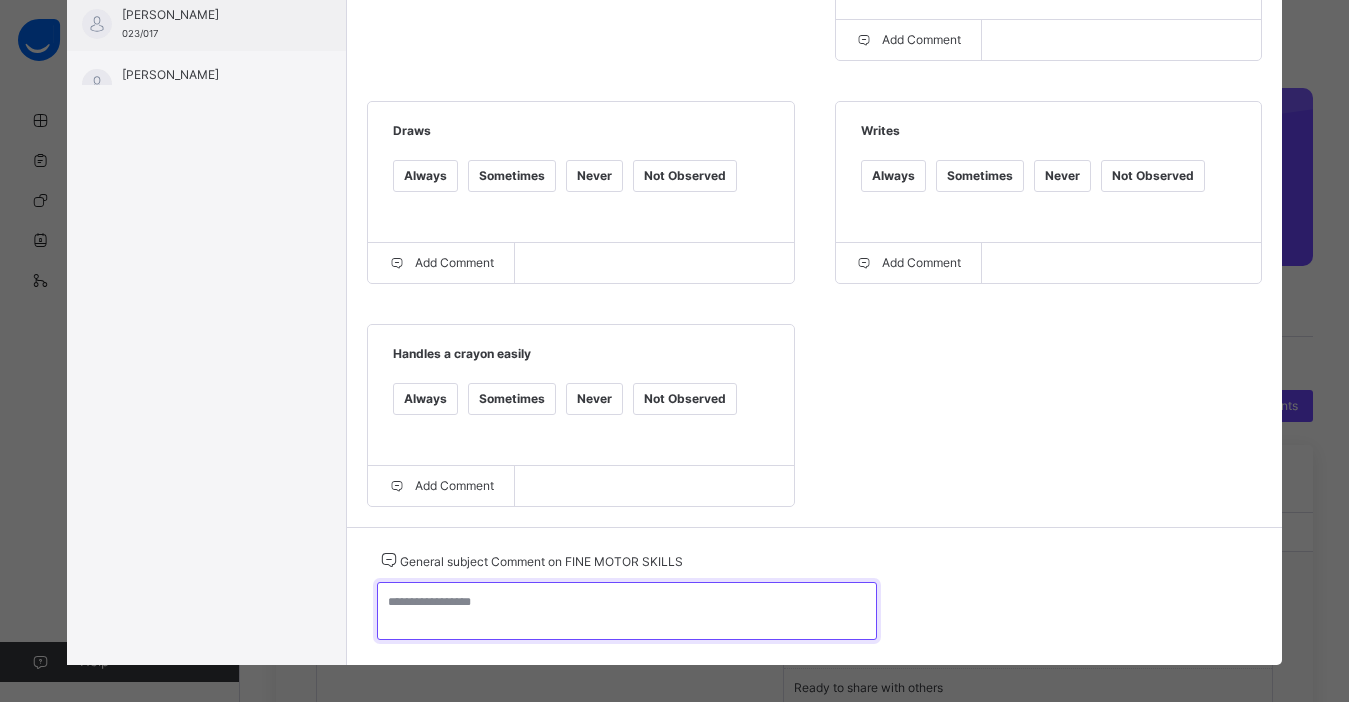 click at bounding box center (627, 611) 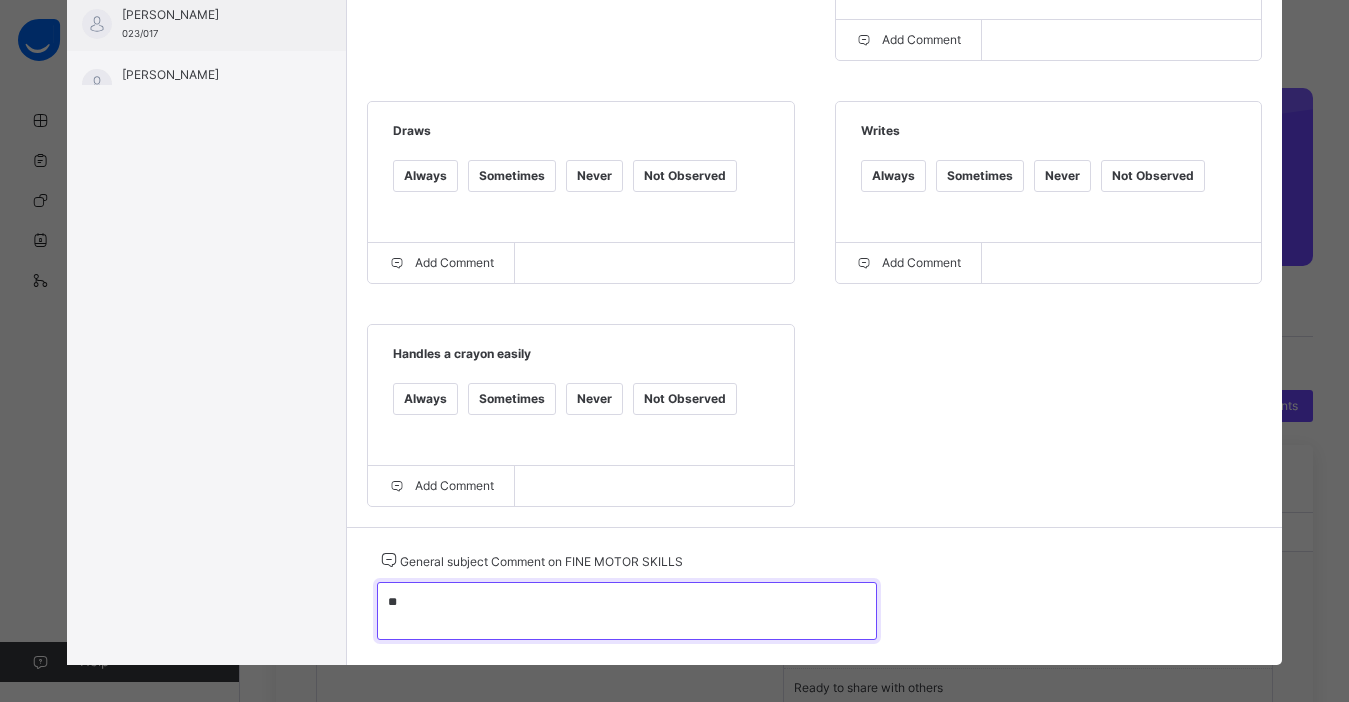 type on "*" 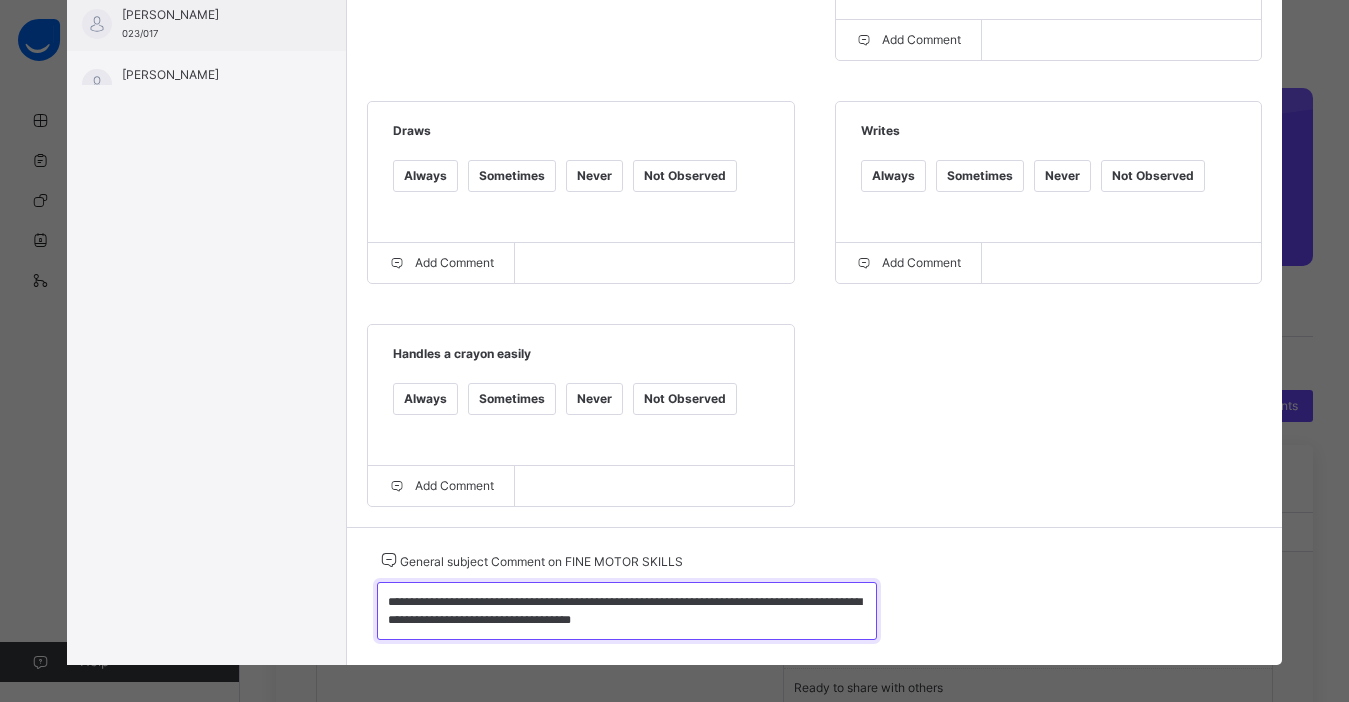 type on "**********" 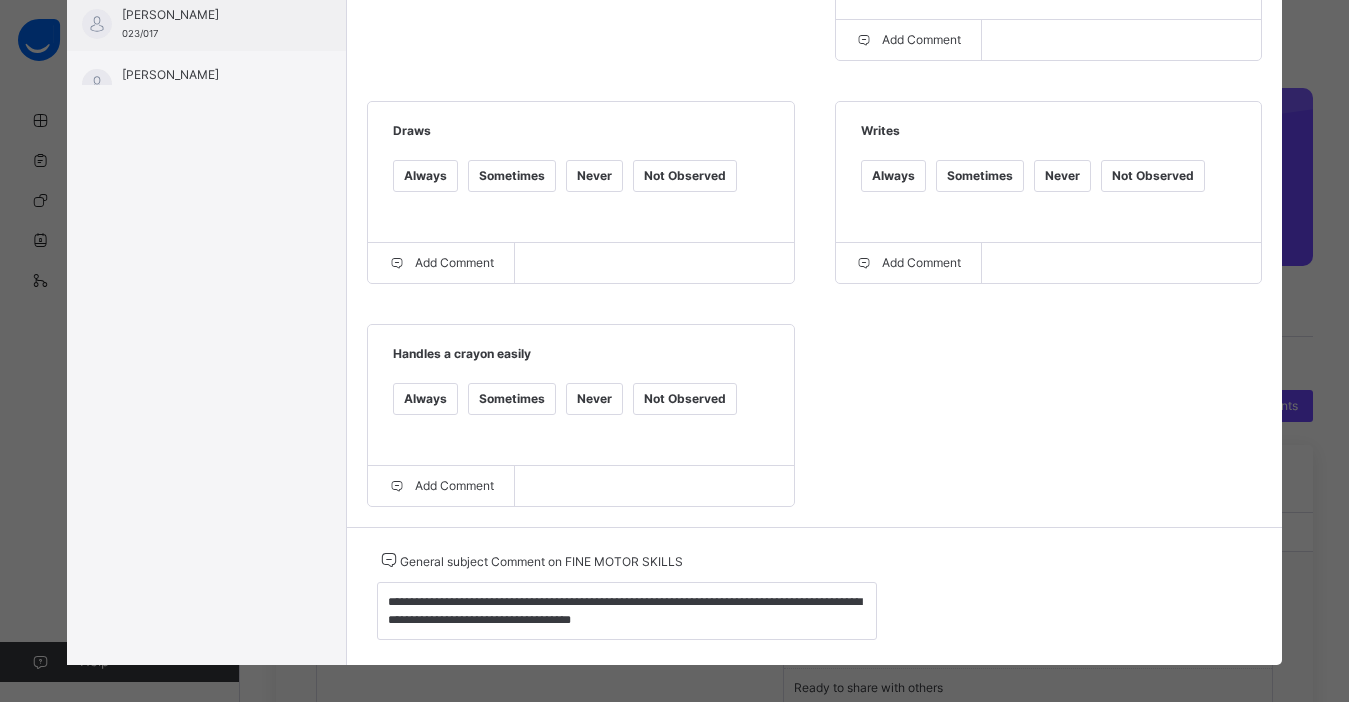 click on "Grade Rating Guide   ★ ★ ★ ★ Always  :  Always ★ ★ ★ ★ Sometimes  :  Sometimes ★ ★ ★ ★ Never  :  Never ★ ★ ★ ★ Not Observed  :  Not Observed Handles small toys   Always Sometimes Never Not Observed  Add Comment Draws   Always Sometimes Never Not Observed  Add Comment Writes   Always Sometimes Never Not Observed  Add Comment Handles a crayon easily   Always Sometimes Never Not Observed  Add Comment" at bounding box center (814, 89) 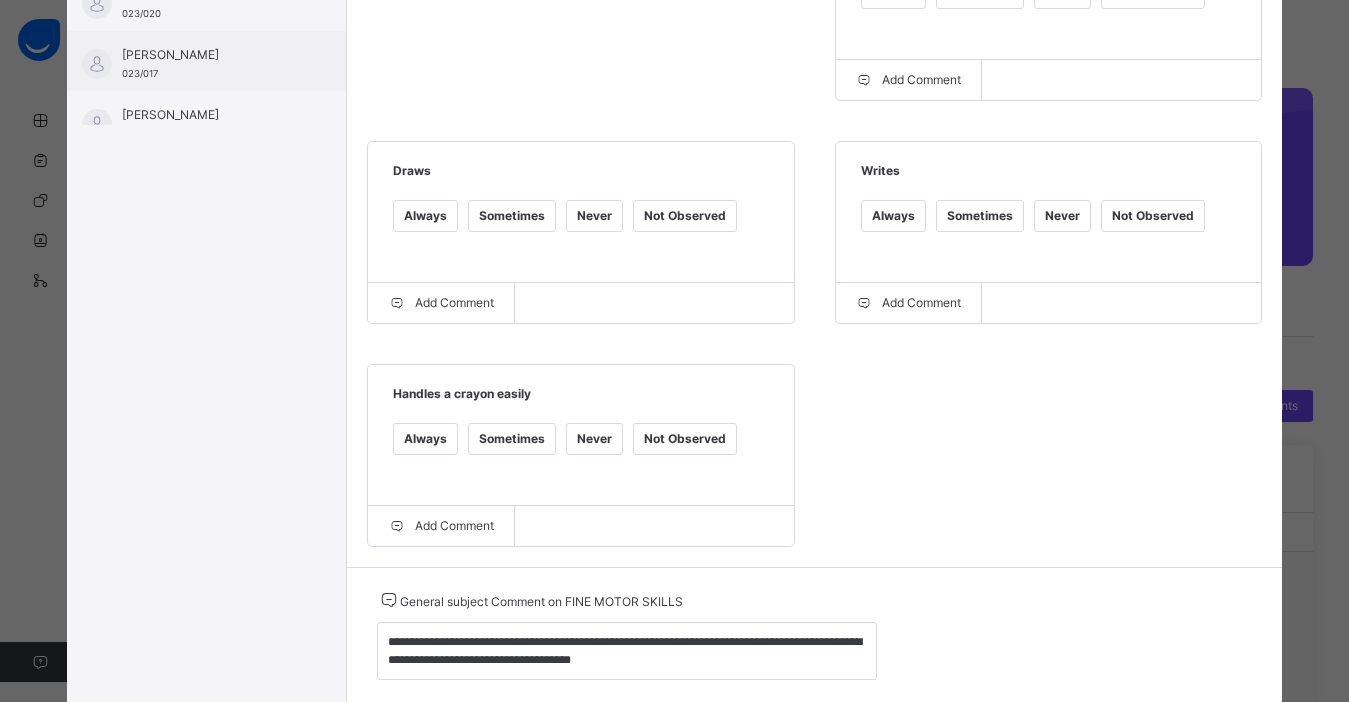 scroll, scrollTop: 0, scrollLeft: 0, axis: both 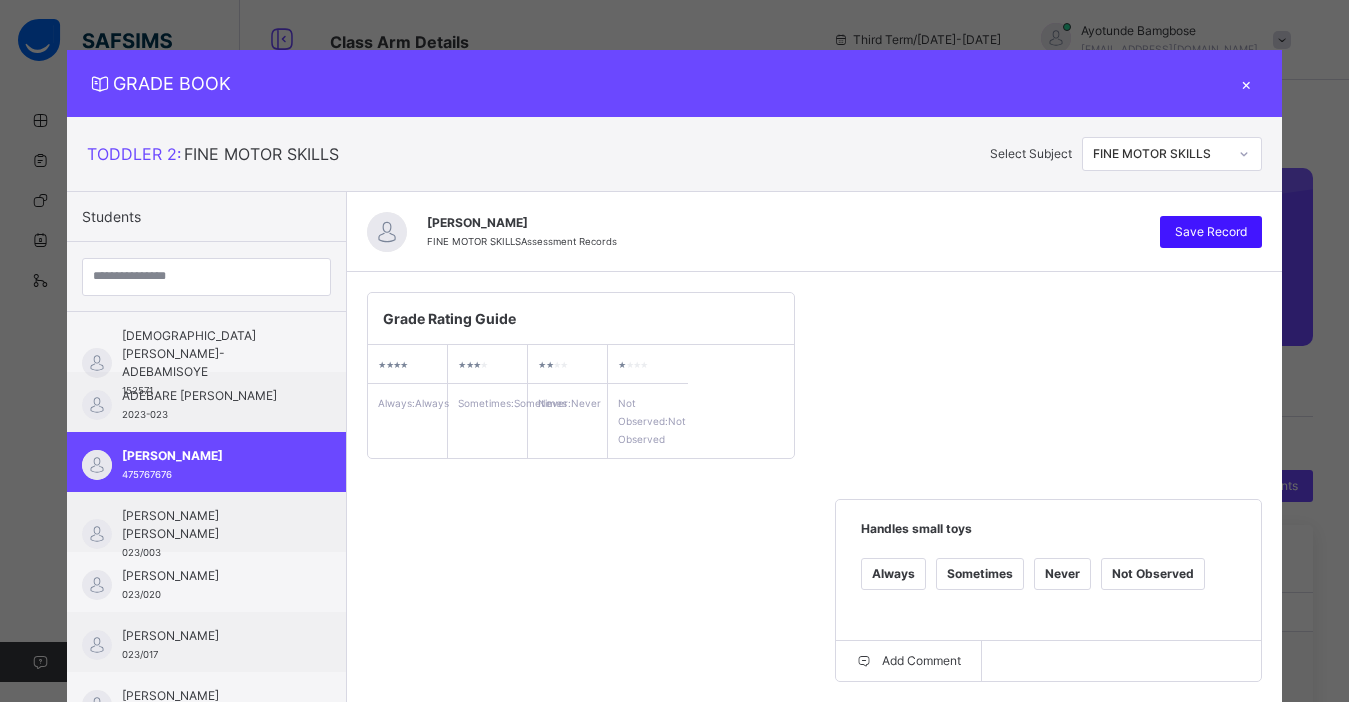 click on "Save Record" at bounding box center [1211, 232] 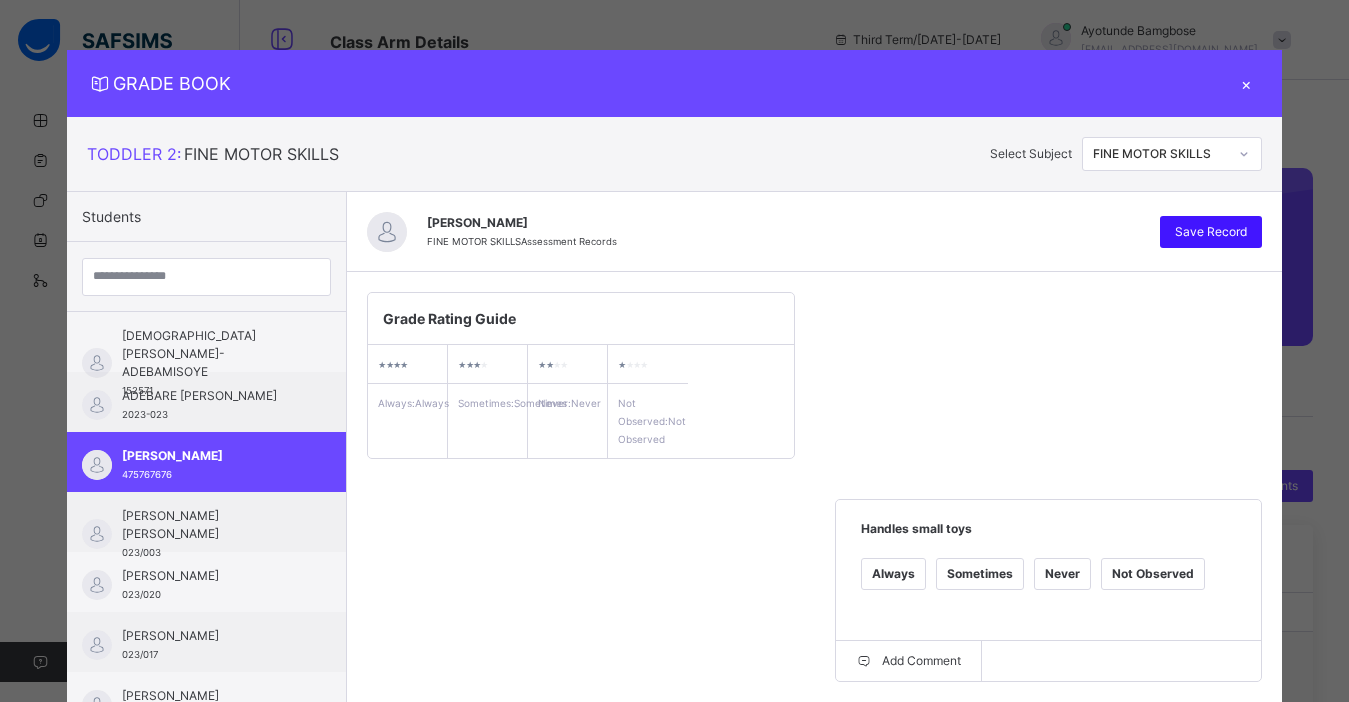 click on "Save Record" at bounding box center (1211, 232) 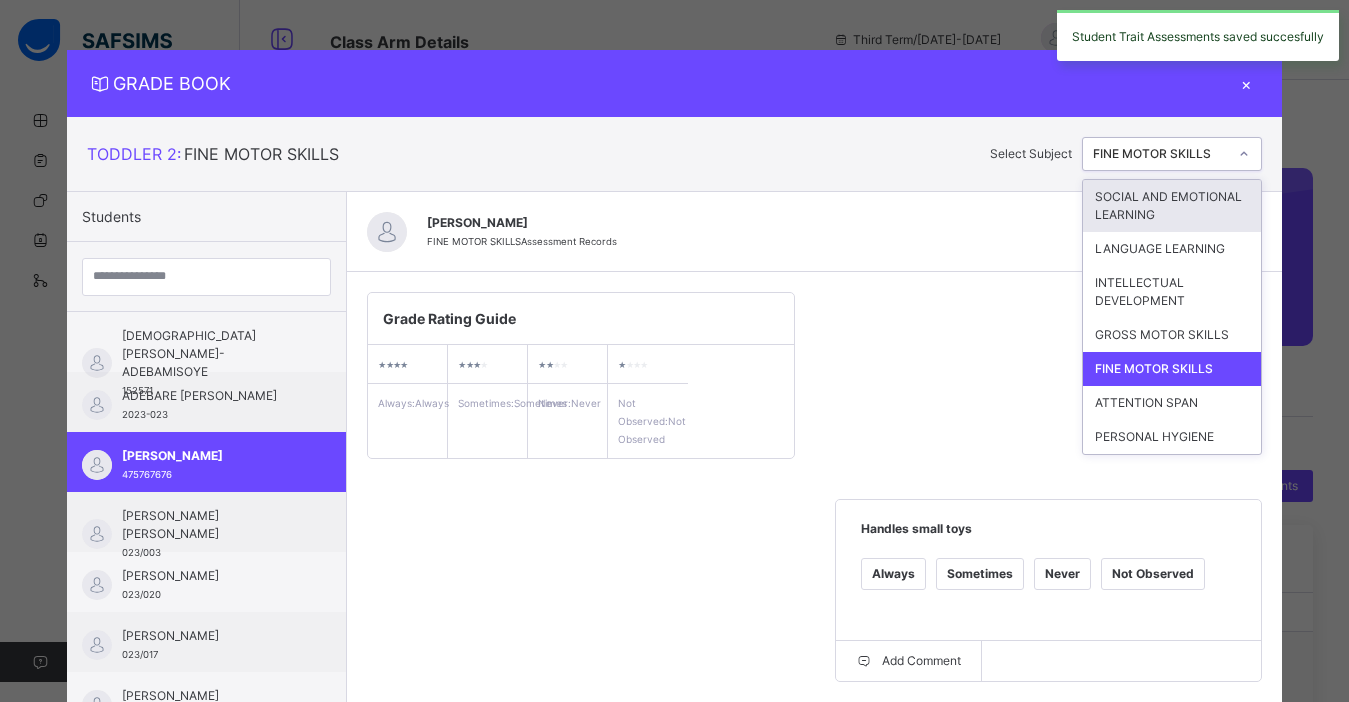 click 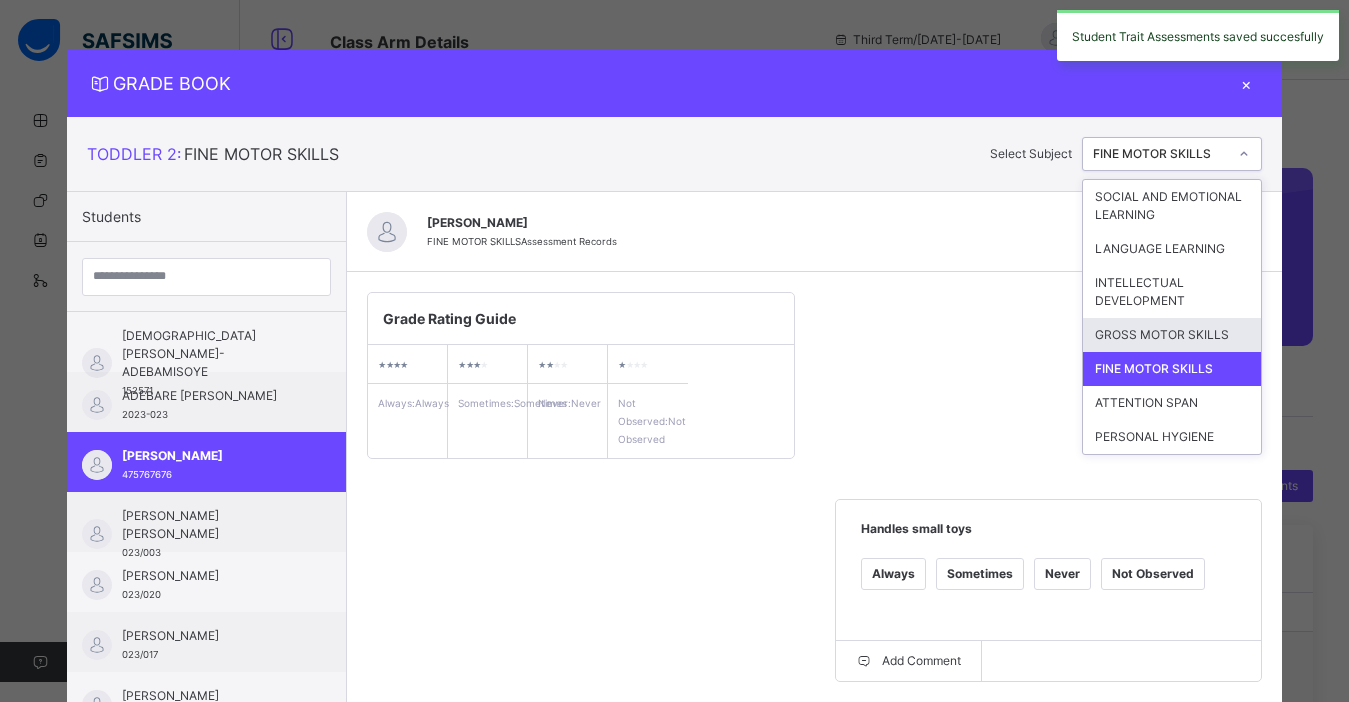 click on "GROSS MOTOR SKILLS" at bounding box center [1172, 335] 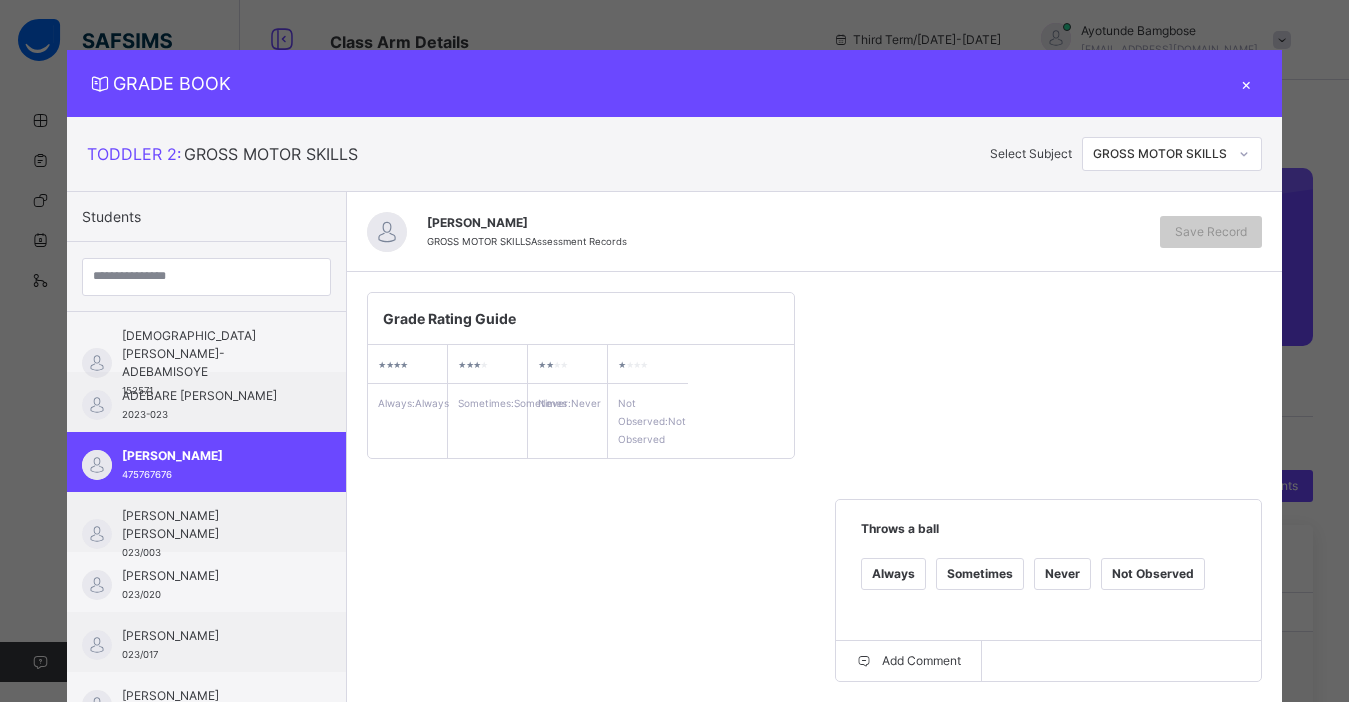 click on "Sometimes" at bounding box center [980, 574] 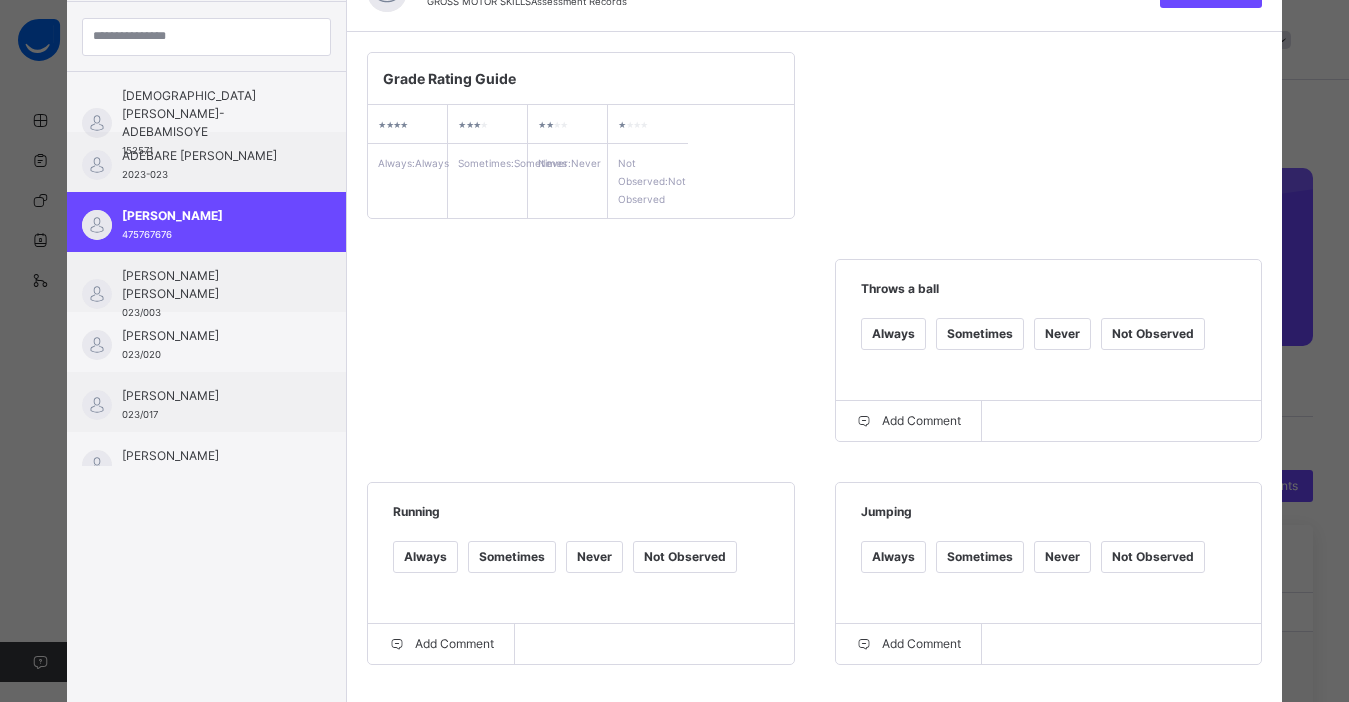 scroll, scrollTop: 280, scrollLeft: 0, axis: vertical 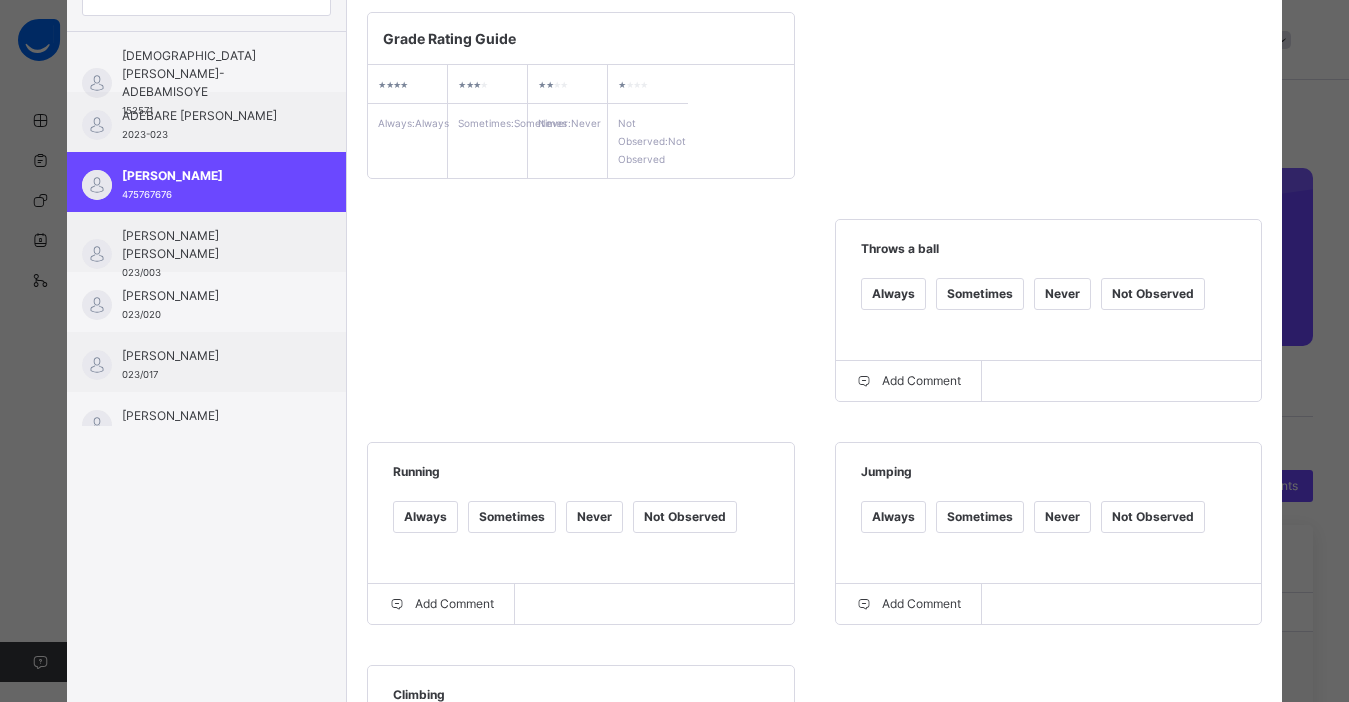 click on "Always" at bounding box center [893, 517] 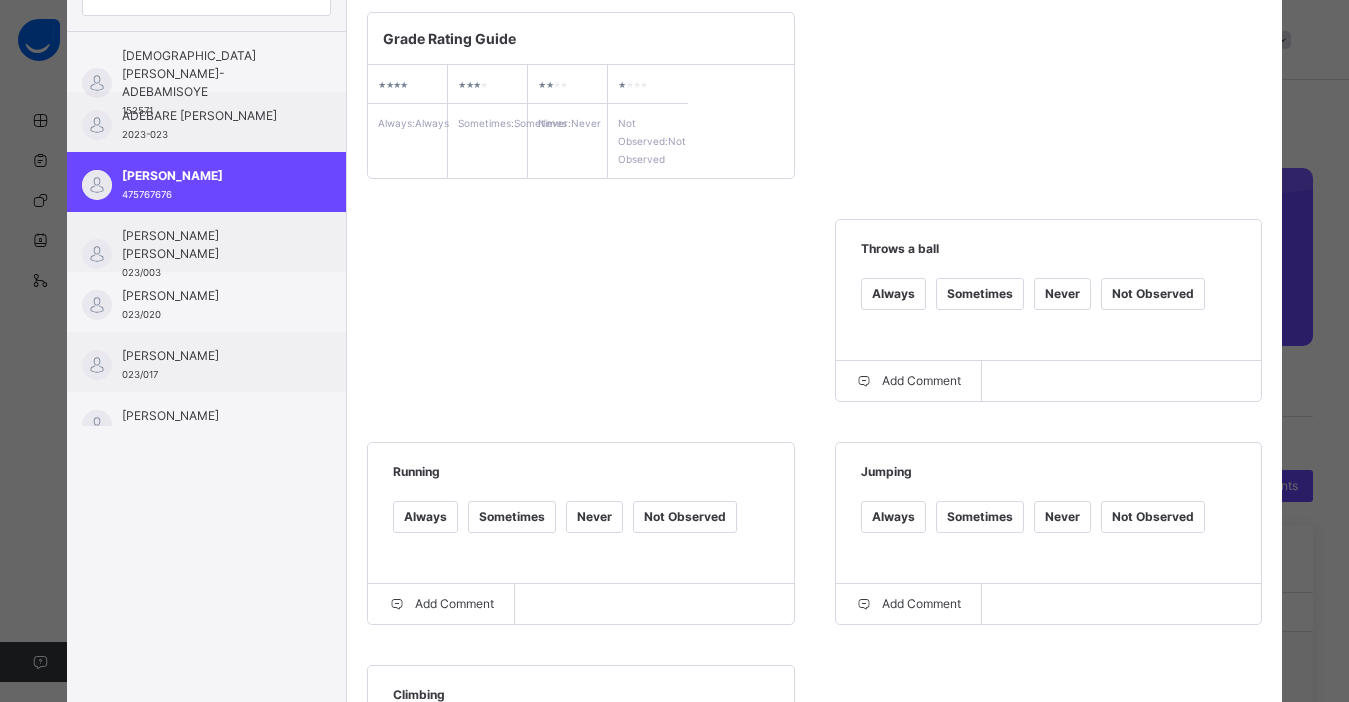 click on "Always" at bounding box center (425, 517) 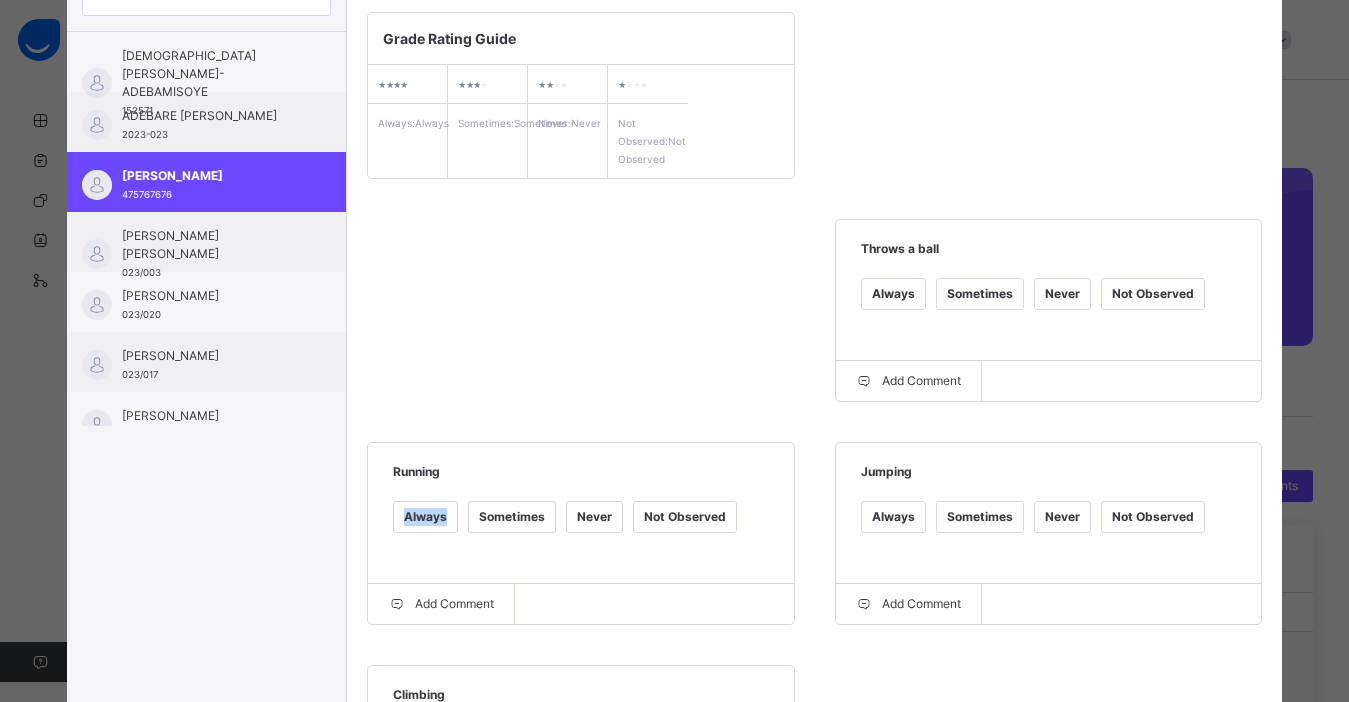 click on "Always" at bounding box center (425, 517) 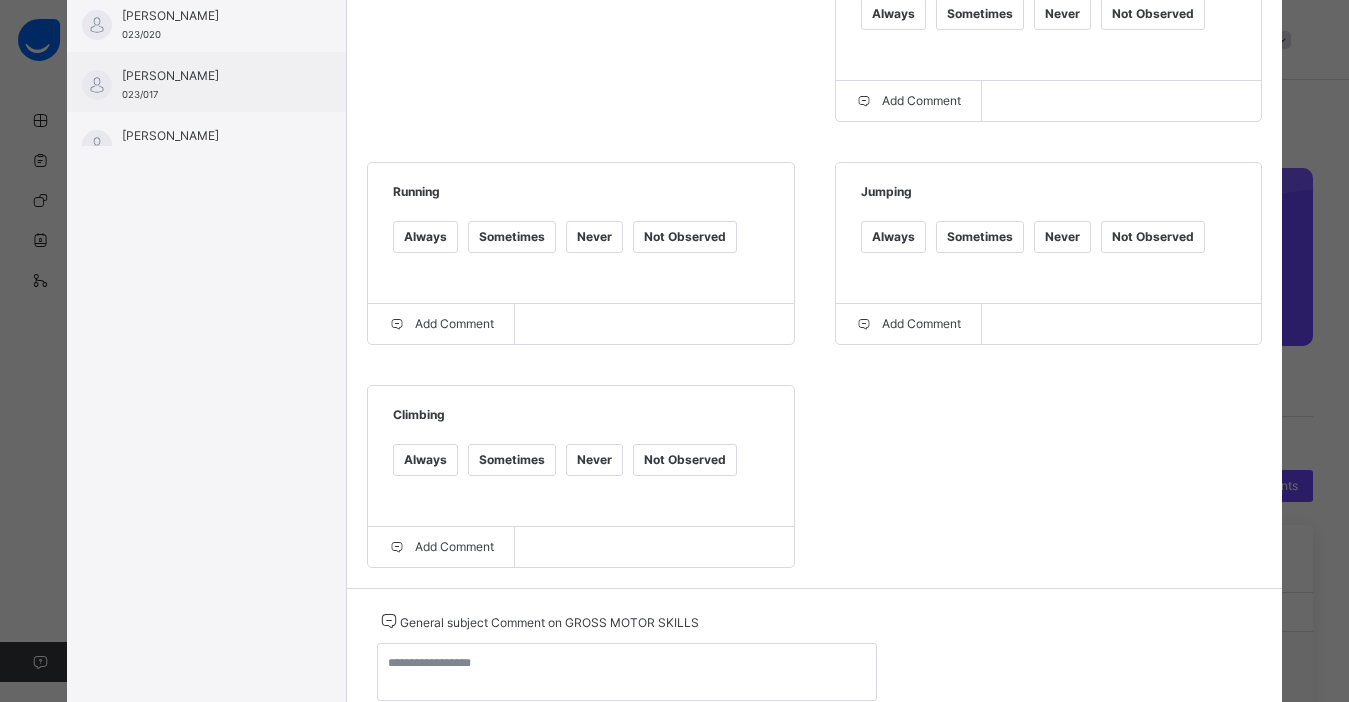 scroll, scrollTop: 600, scrollLeft: 0, axis: vertical 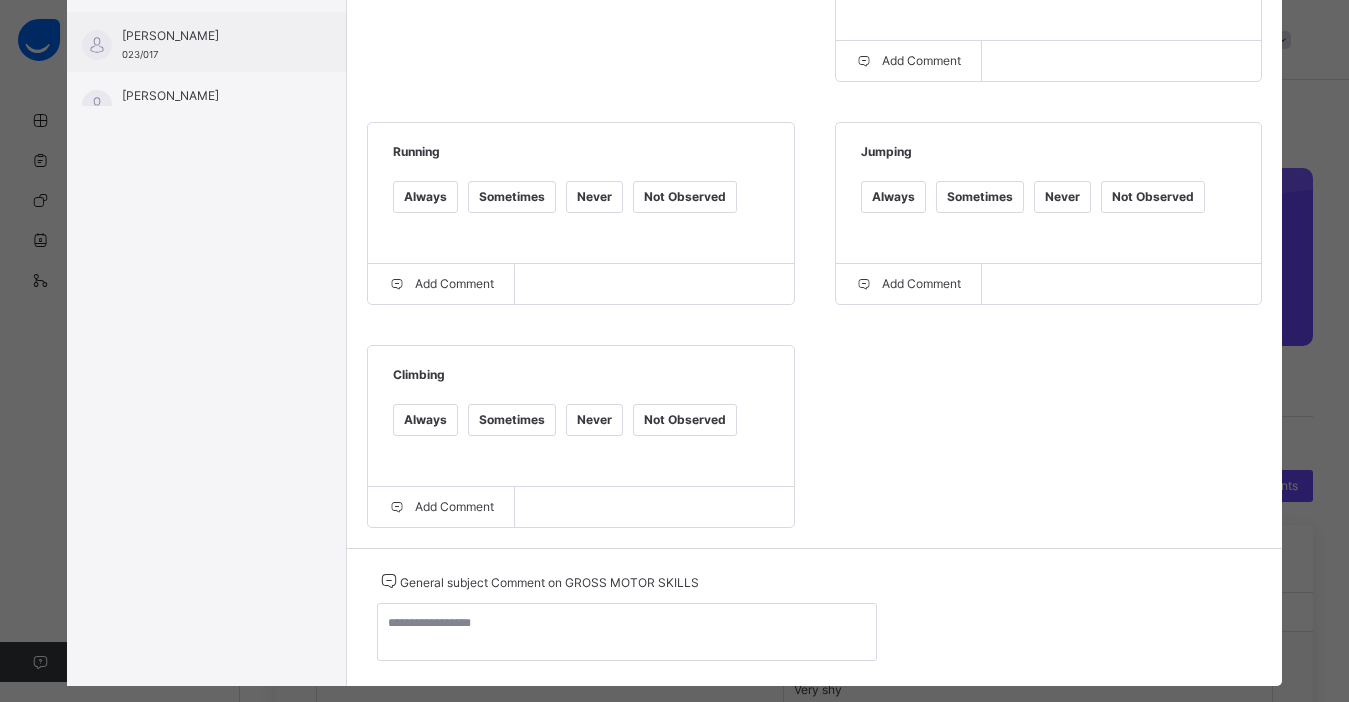 click on "Sometimes" at bounding box center [512, 420] 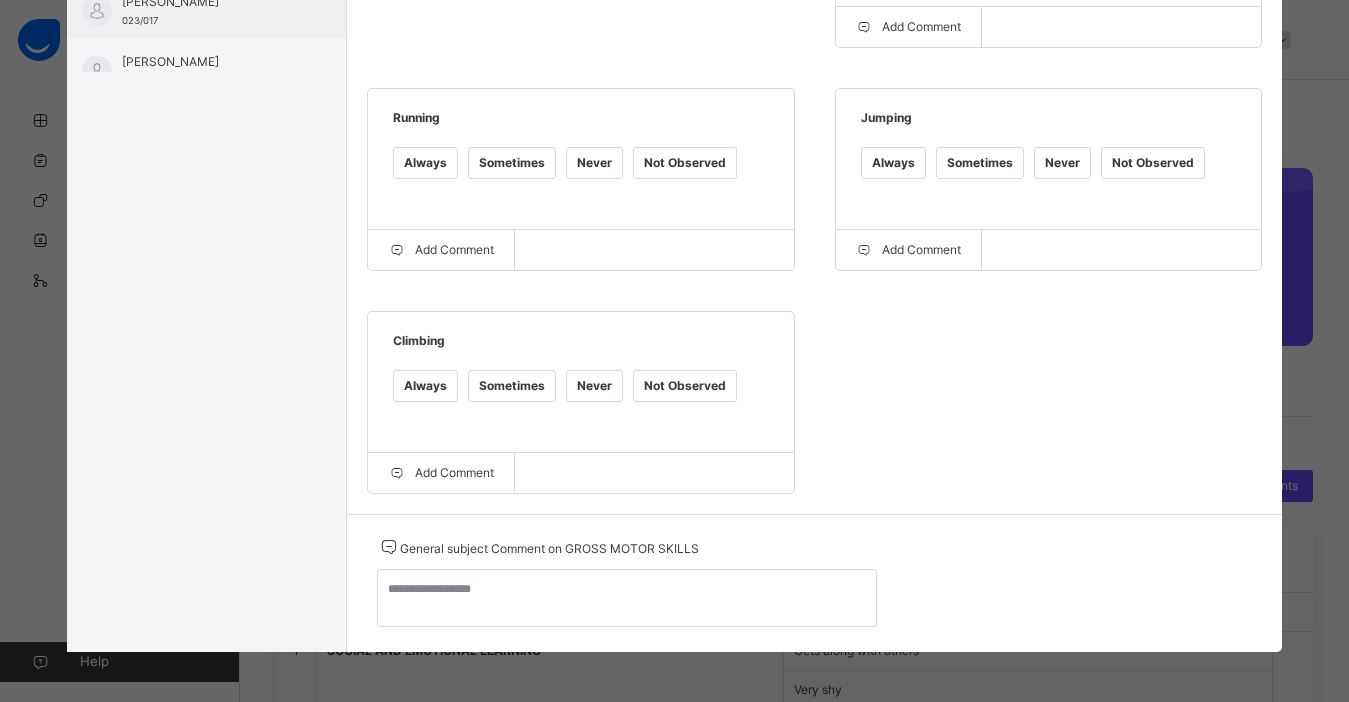 scroll, scrollTop: 661, scrollLeft: 0, axis: vertical 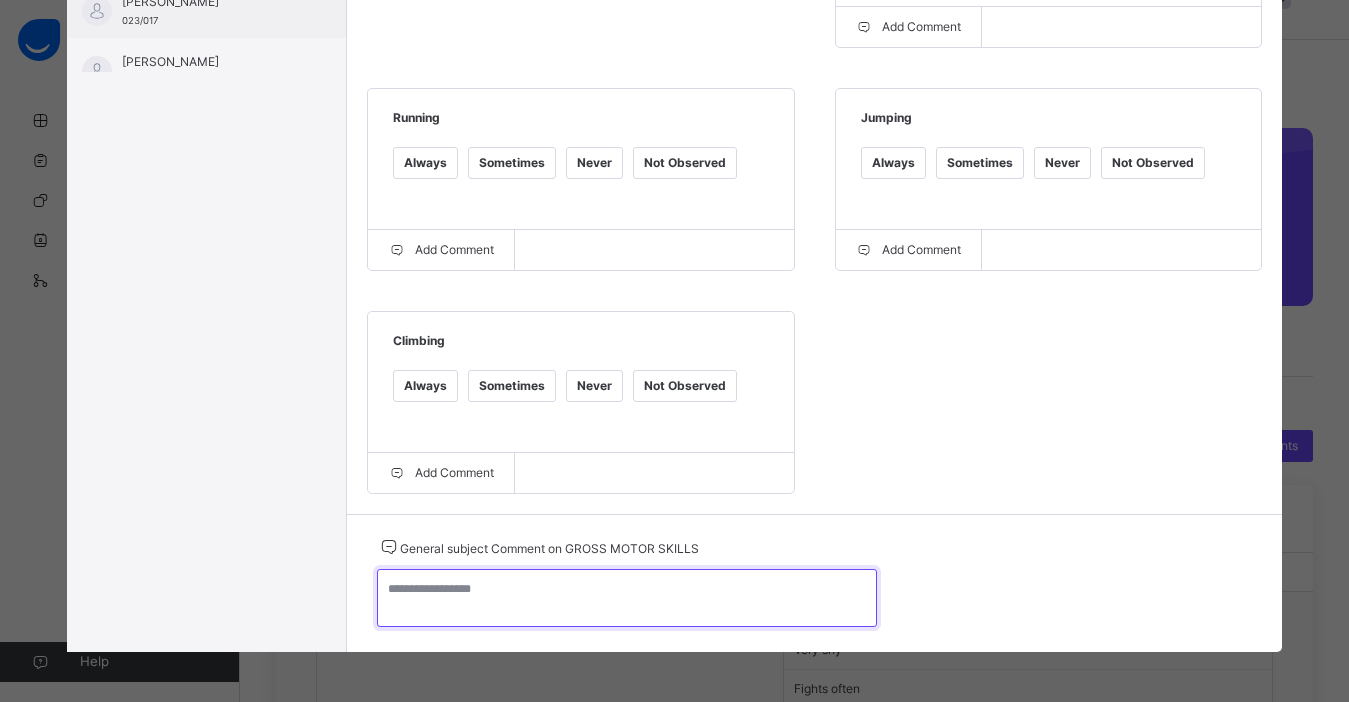 click at bounding box center (627, 598) 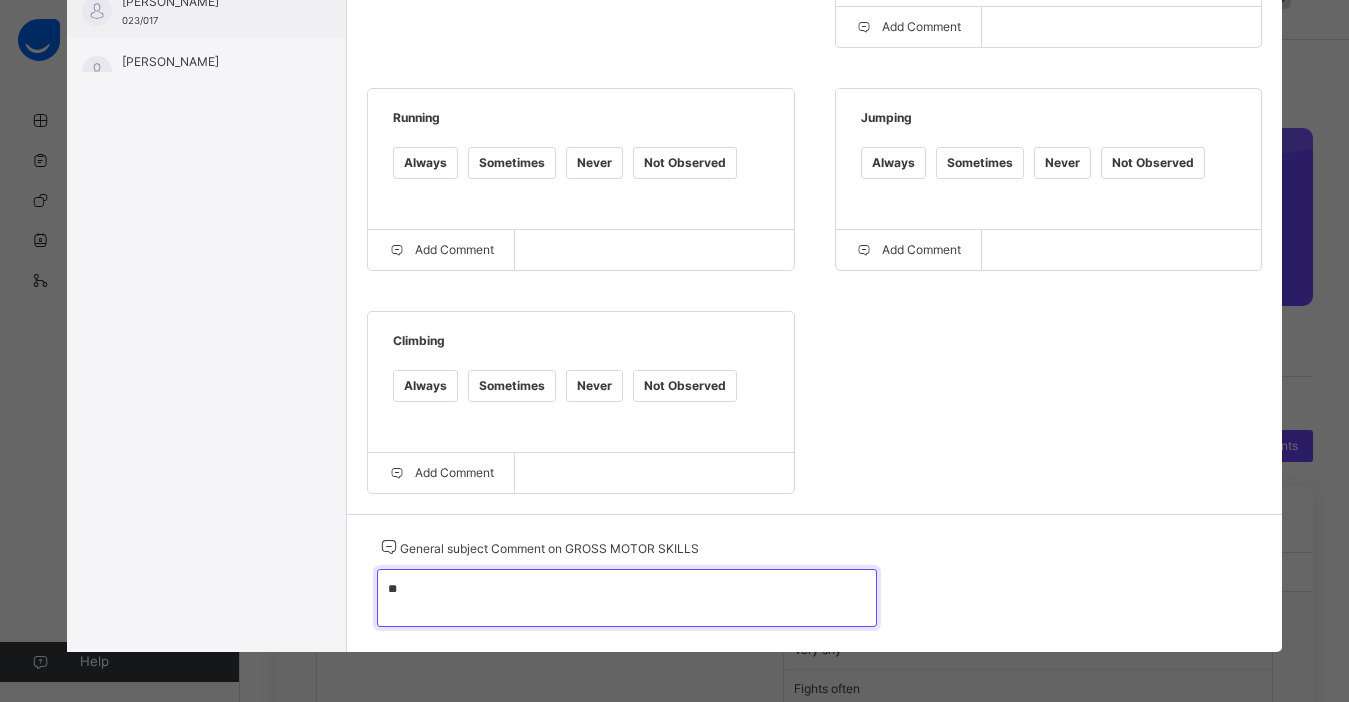 type on "*" 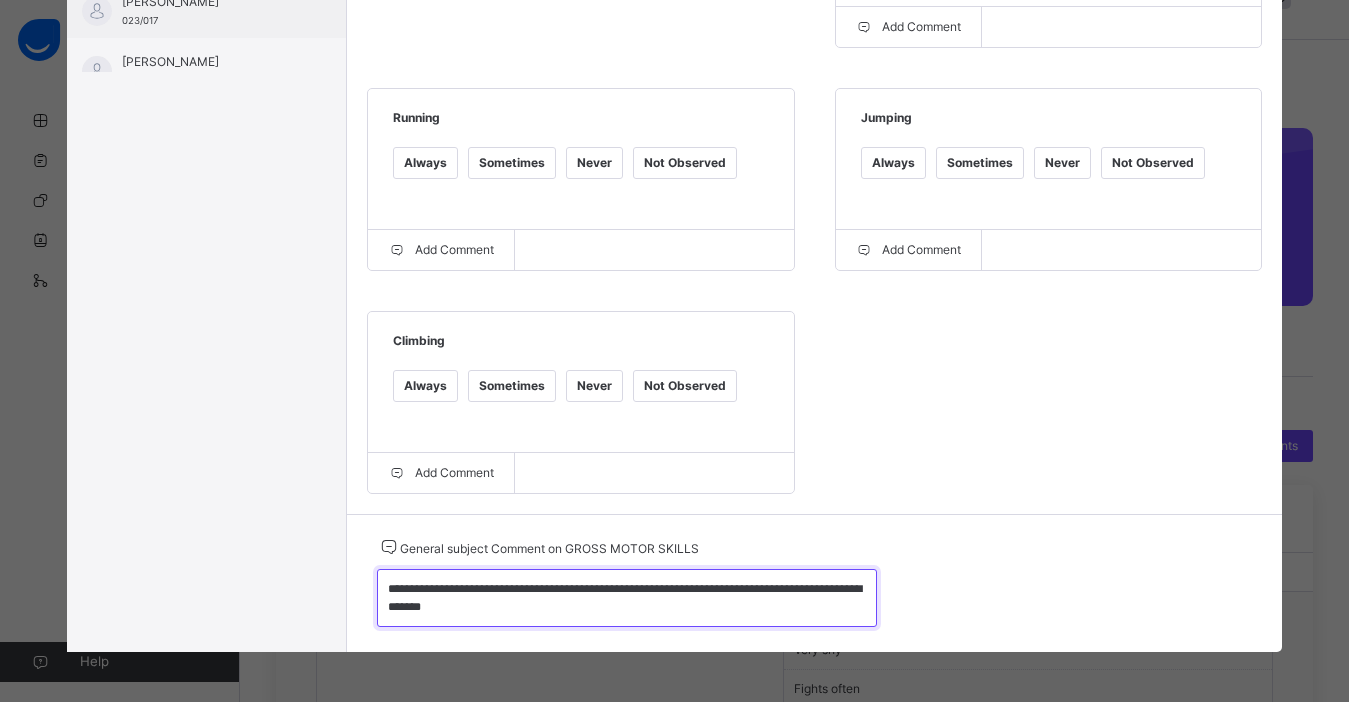 type on "**********" 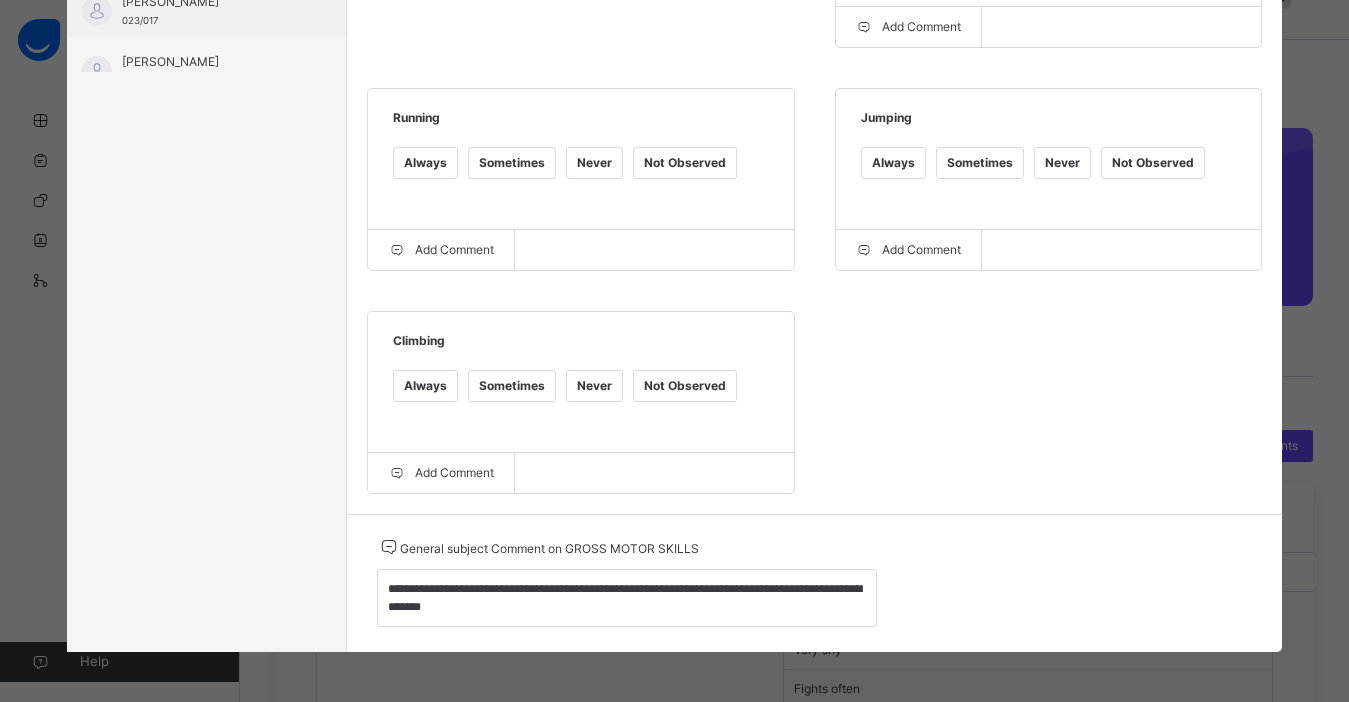 click on "Grade Rating Guide   ★ ★ ★ ★ Always  :  Always ★ ★ ★ ★ Sometimes  :  Sometimes ★ ★ ★ ★ Never  :  Never ★ ★ ★ ★ Not Observed  :  Not Observed Throws a ball   Always Sometimes Never Not Observed  Add Comment Running   Always Sometimes Never Not Observed  Add Comment Jumping   Always Sometimes Never Not Observed  Add Comment Climbing   Always Sometimes Never Not Observed  Add Comment" at bounding box center (814, 76) 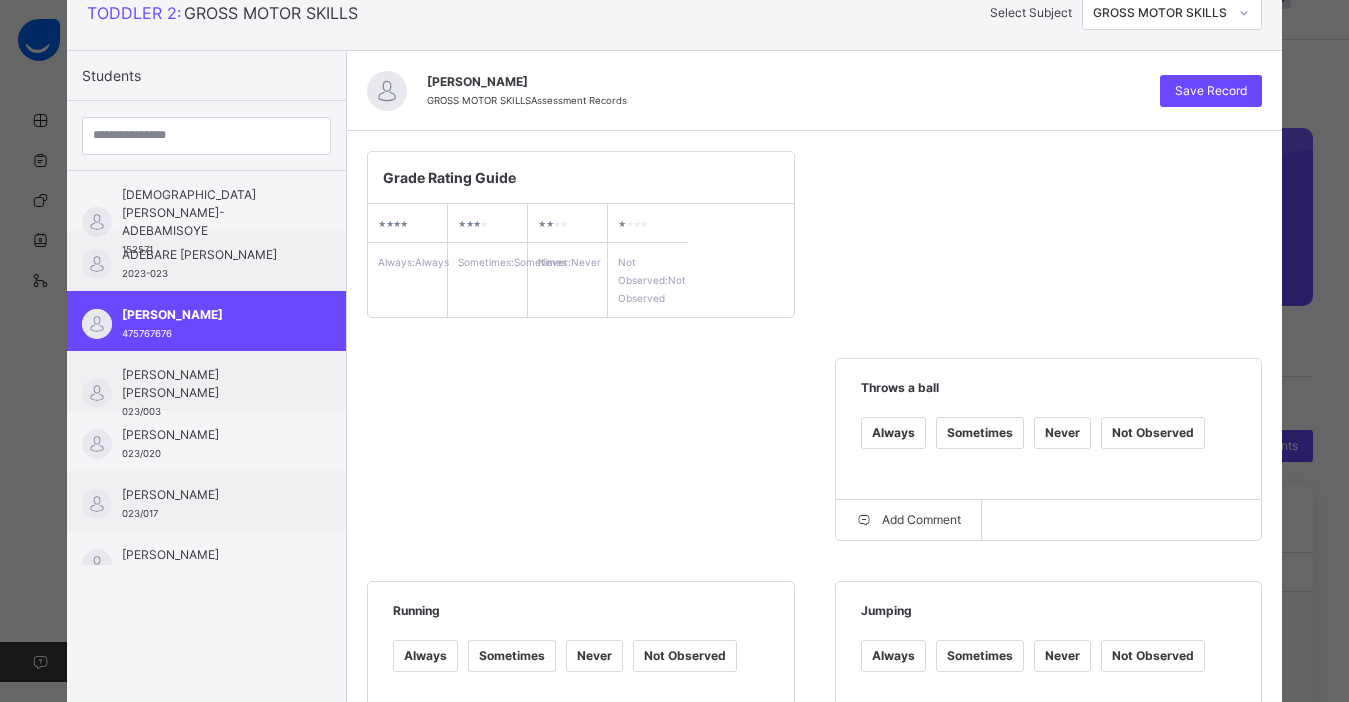 scroll, scrollTop: 0, scrollLeft: 0, axis: both 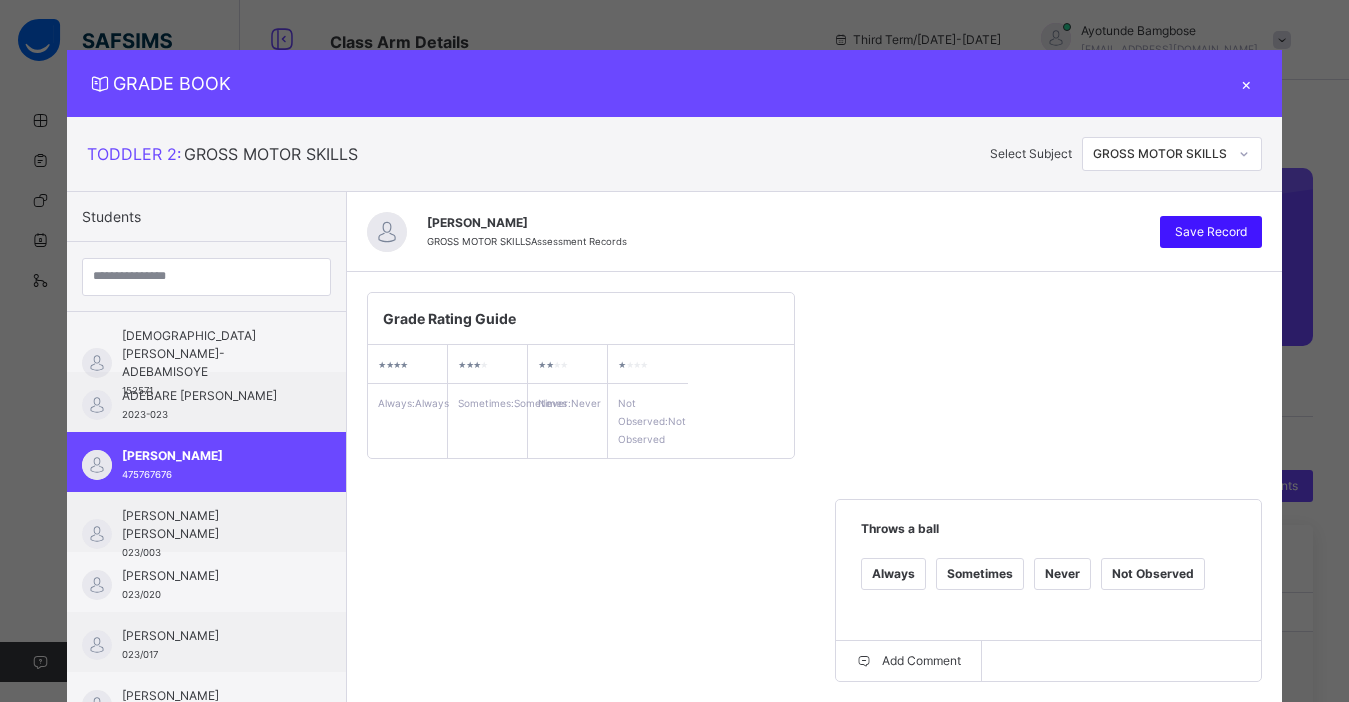 click on "Save Record" at bounding box center [1211, 232] 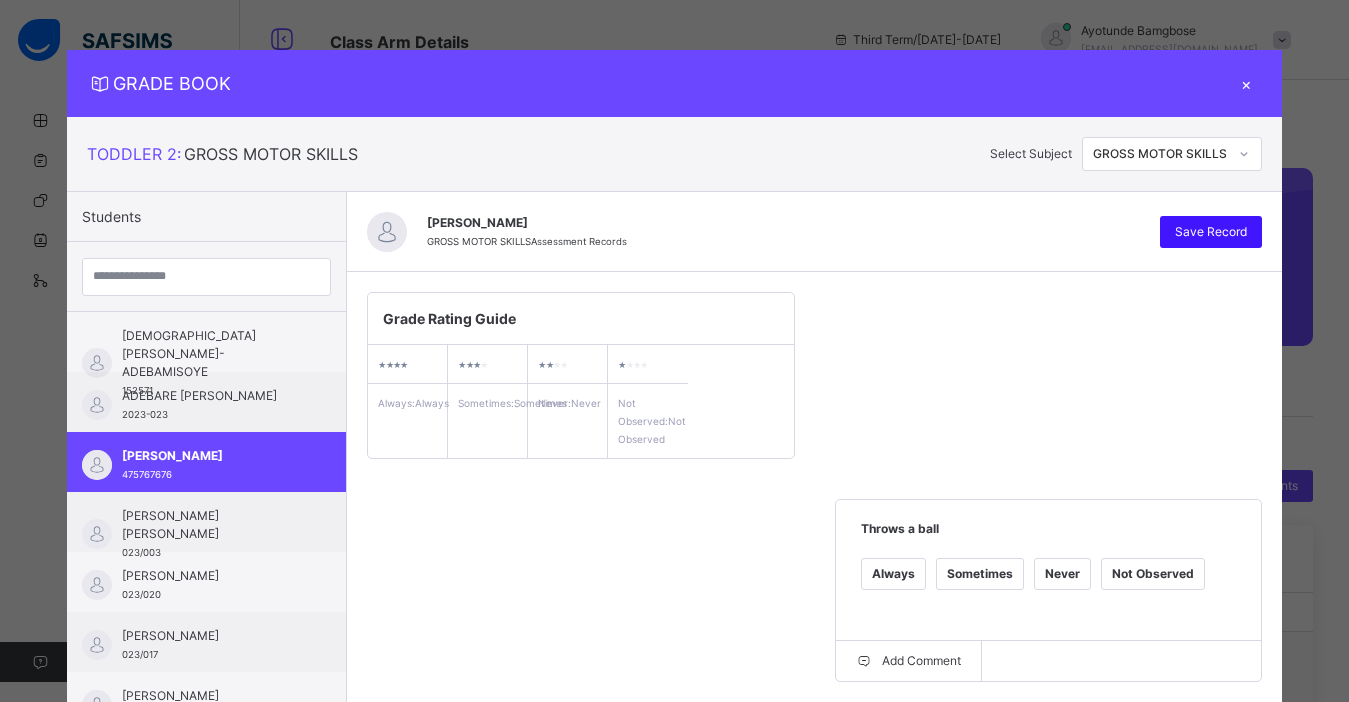 click on "Save Record" at bounding box center [1211, 232] 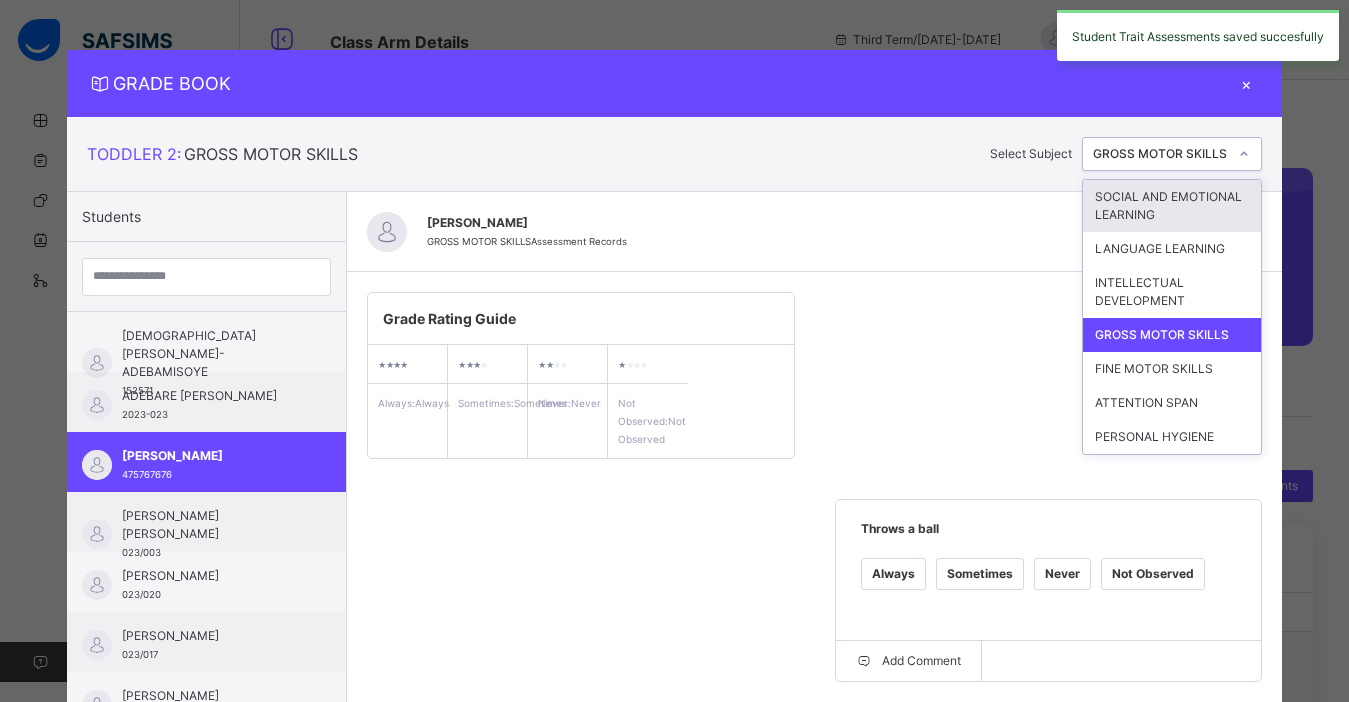 click 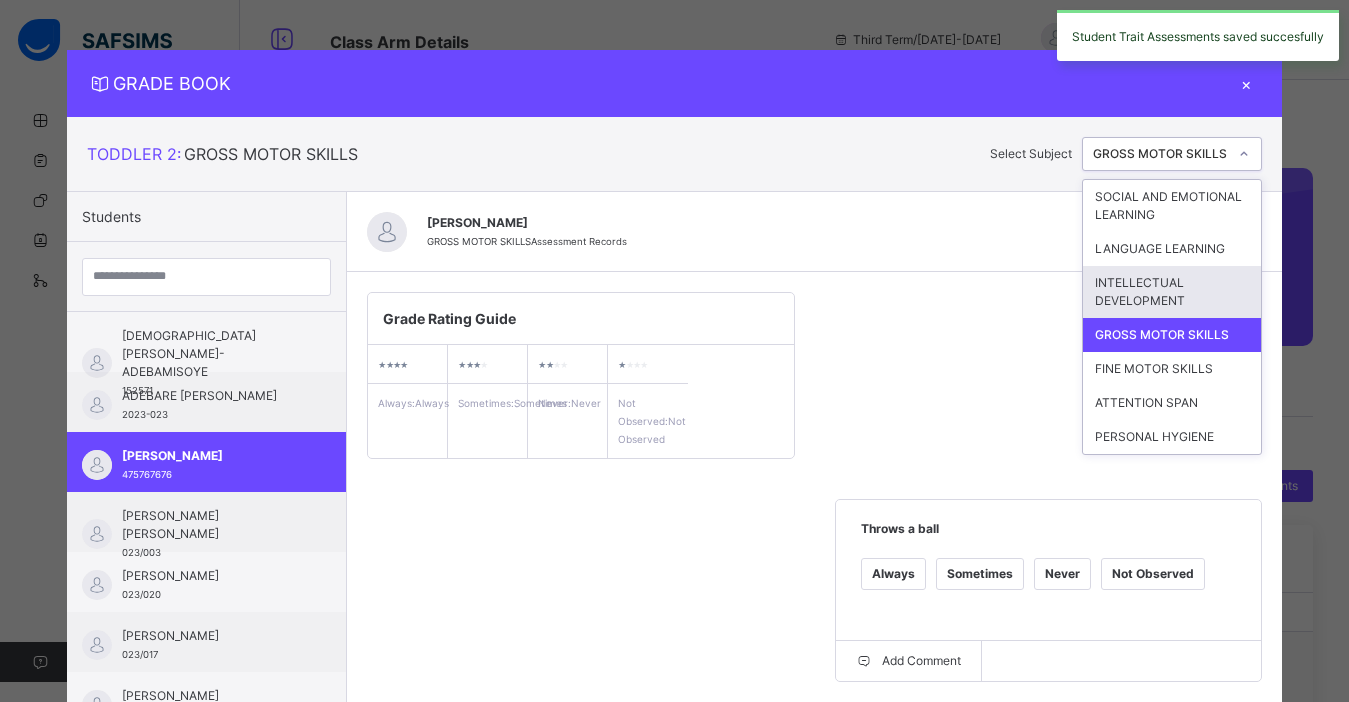 click on "INTELLECTUAL DEVELOPMENT" at bounding box center [1172, 292] 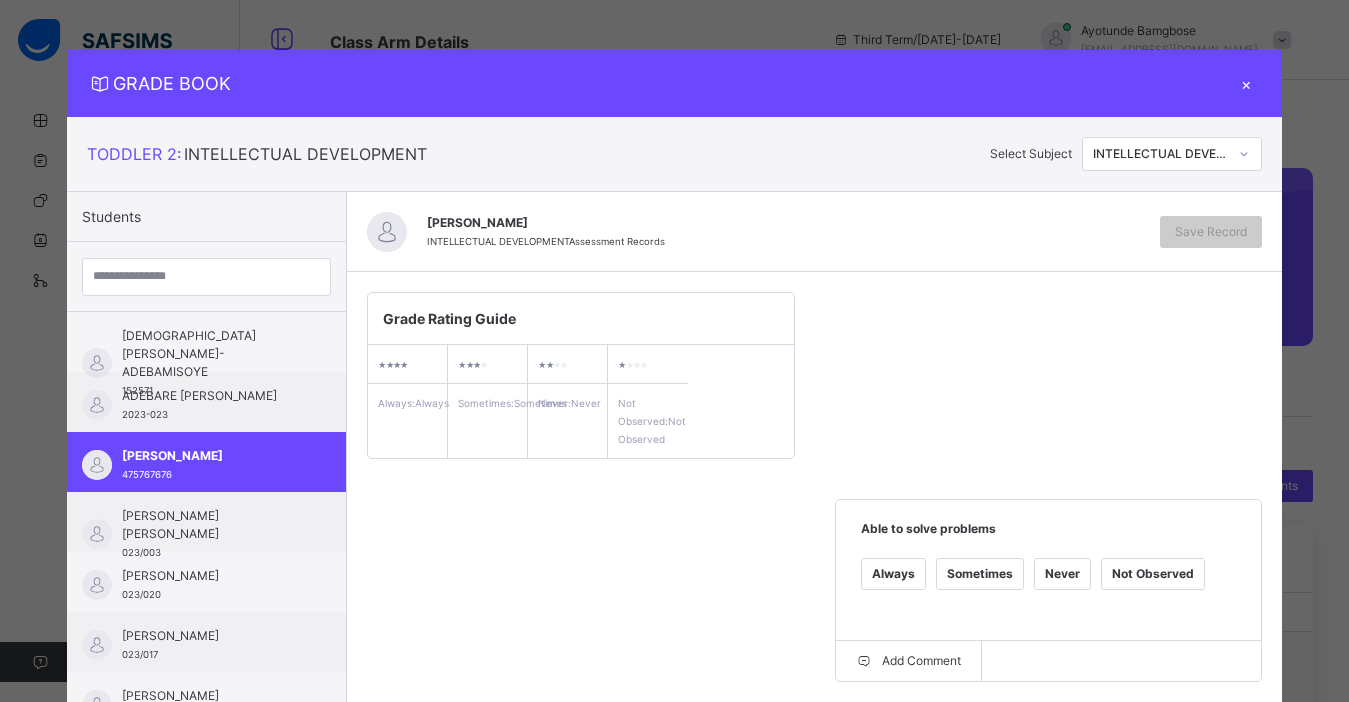 click on "Grade Rating Guide   ★ ★ ★ ★ Always  :  Always ★ ★ ★ ★ Sometimes  :  Sometimes ★ ★ ★ ★ Never  :  Never ★ ★ ★ ★ Not Observed  :  Not Observed Able to solve problems   Always Sometimes Never Not Observed  Add Comment Able to see relationships between things   Always Sometimes Never Not Observed  Add Comment Able to gain and process information   Always Sometimes Never Not Observed  Add Comment" at bounding box center (814, 598) 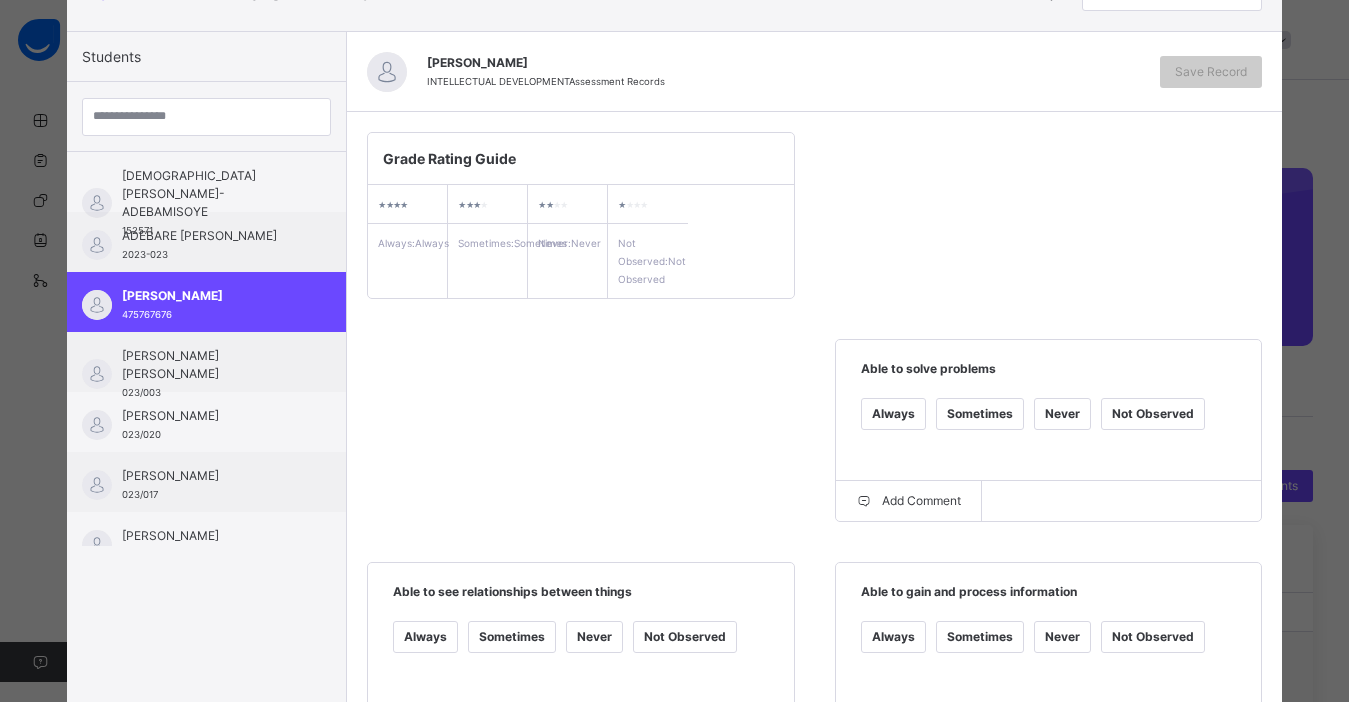 scroll, scrollTop: 200, scrollLeft: 0, axis: vertical 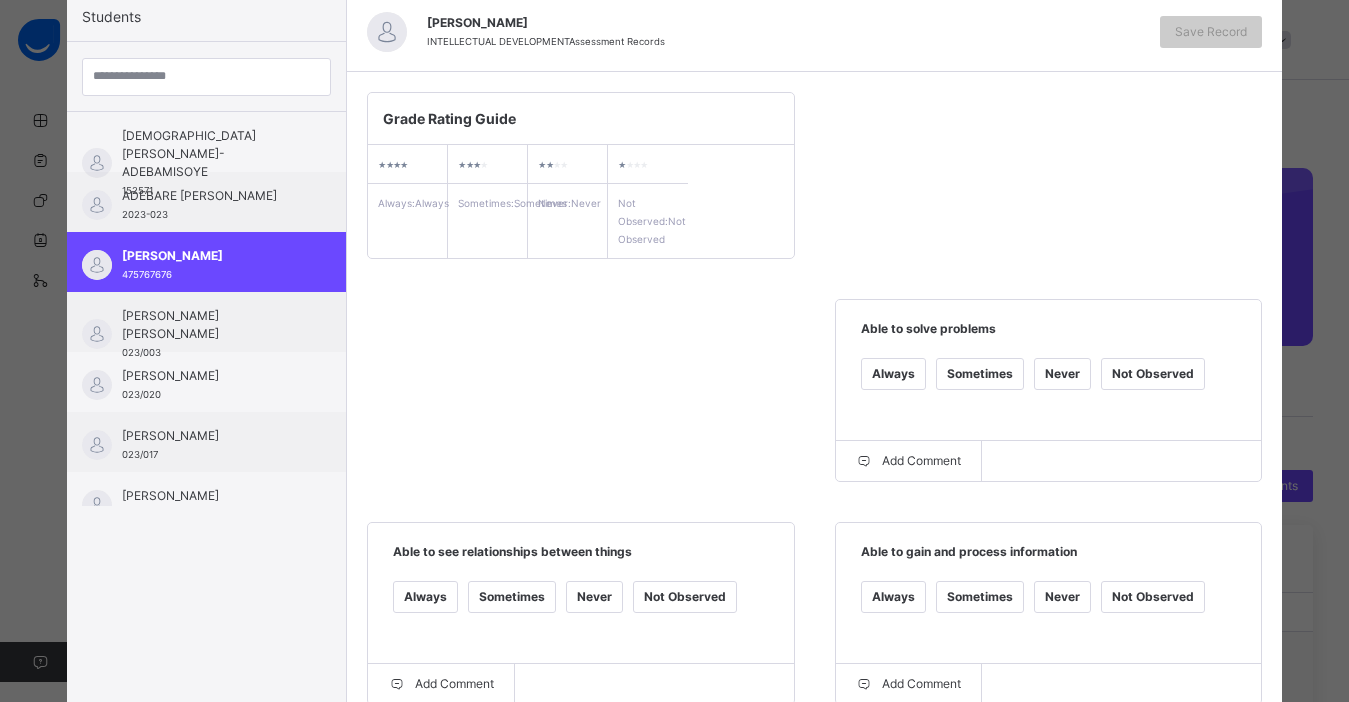 click on "Sometimes" at bounding box center (980, 374) 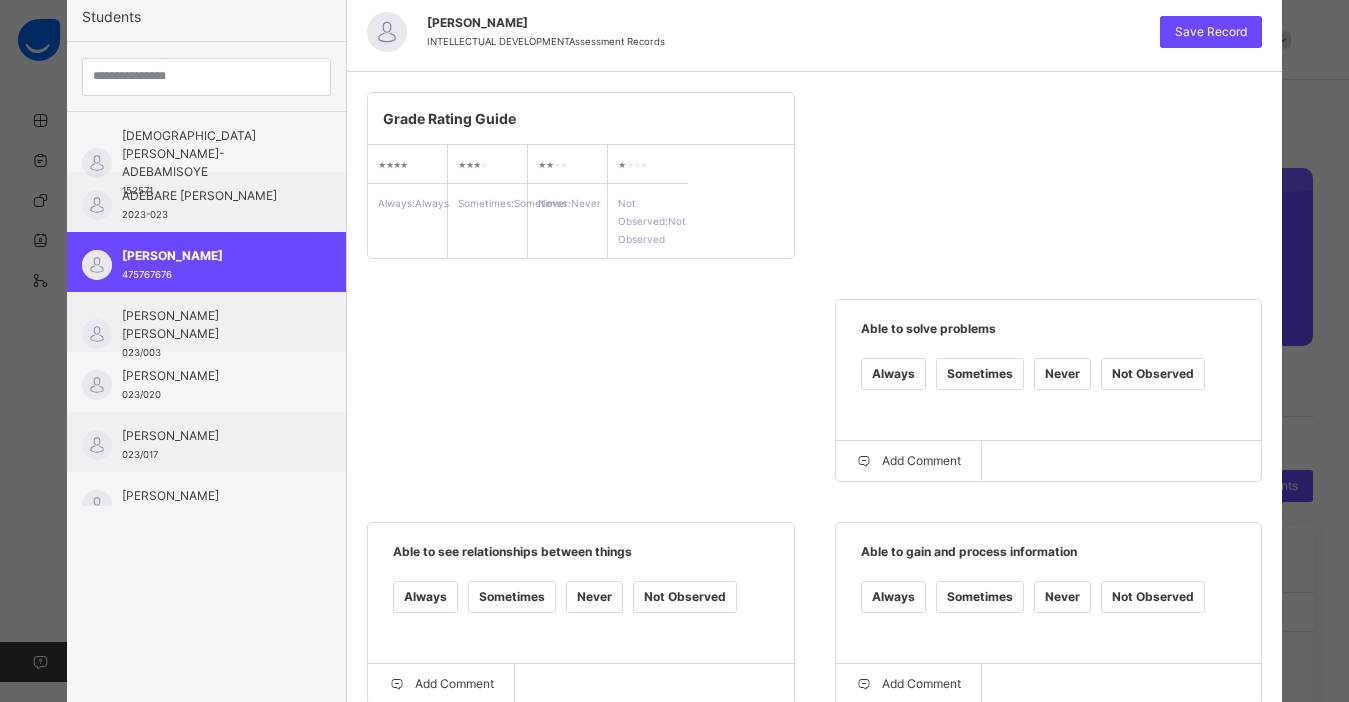 click on "Always" at bounding box center [425, 597] 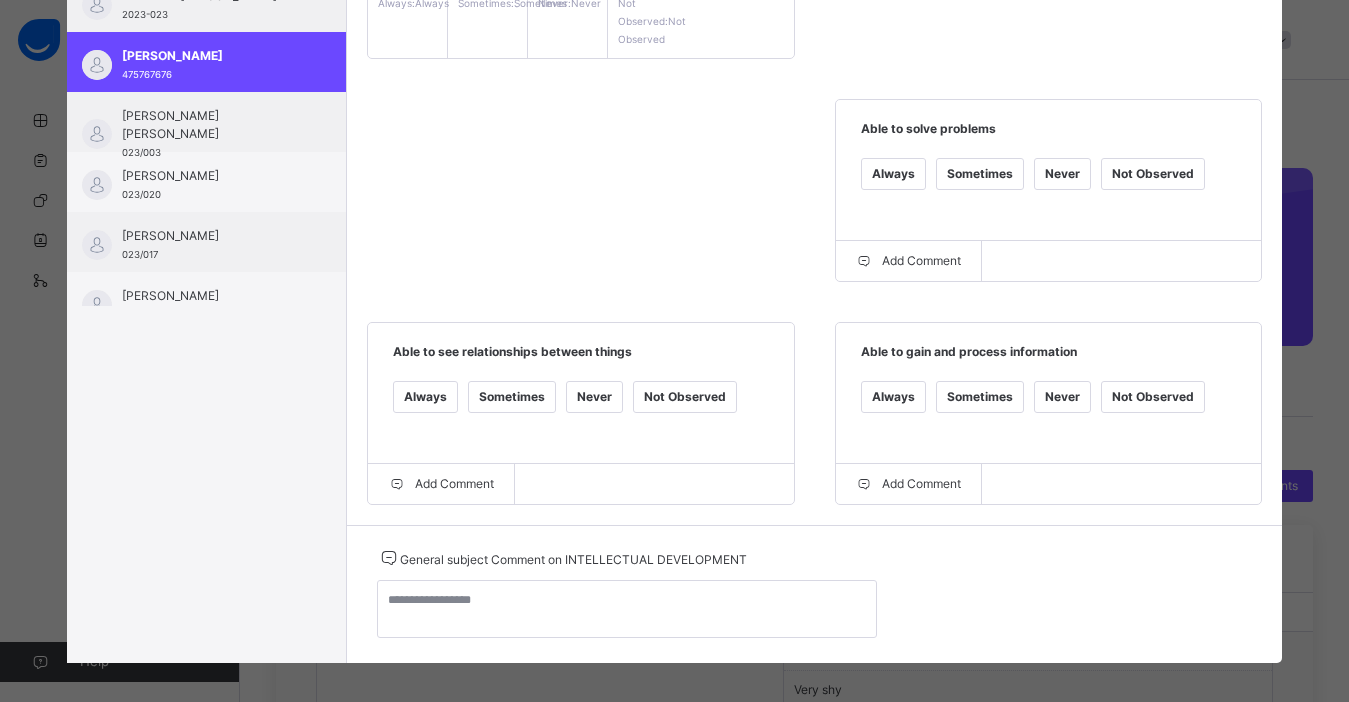 scroll, scrollTop: 435, scrollLeft: 0, axis: vertical 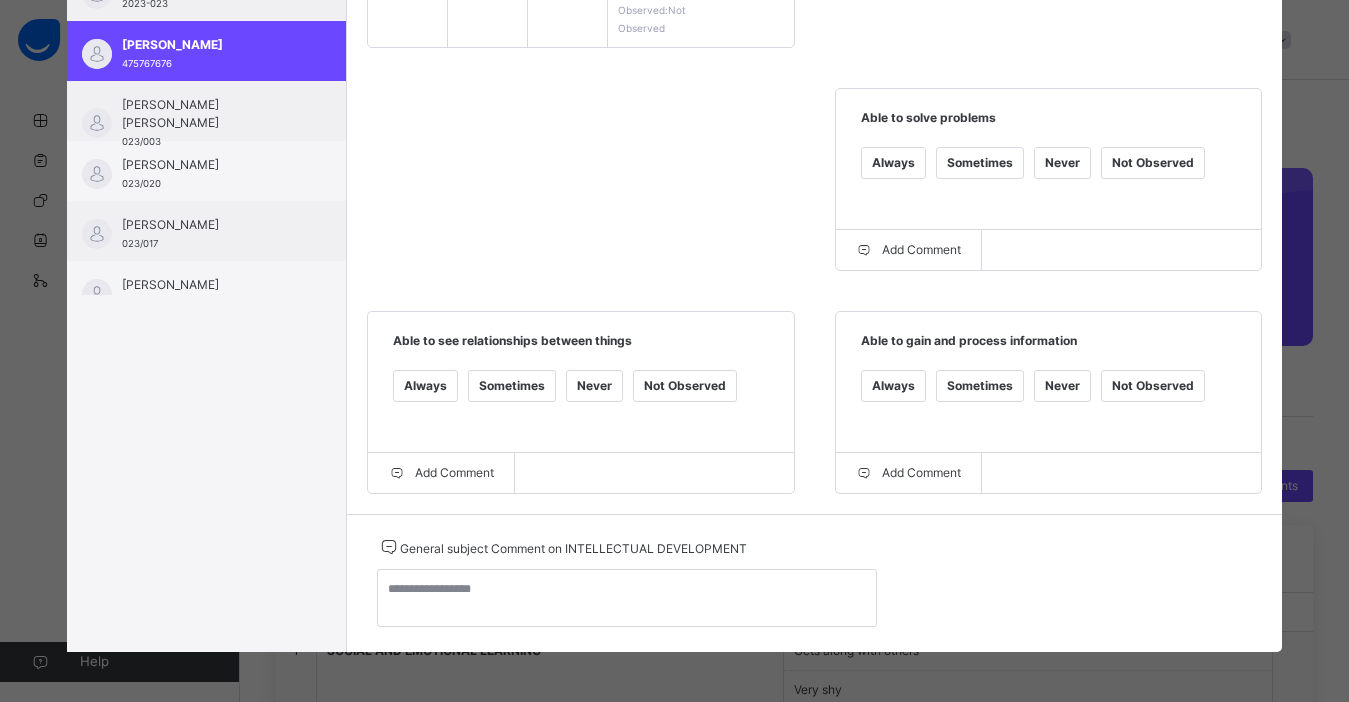 click on "Sometimes" at bounding box center [980, 386] 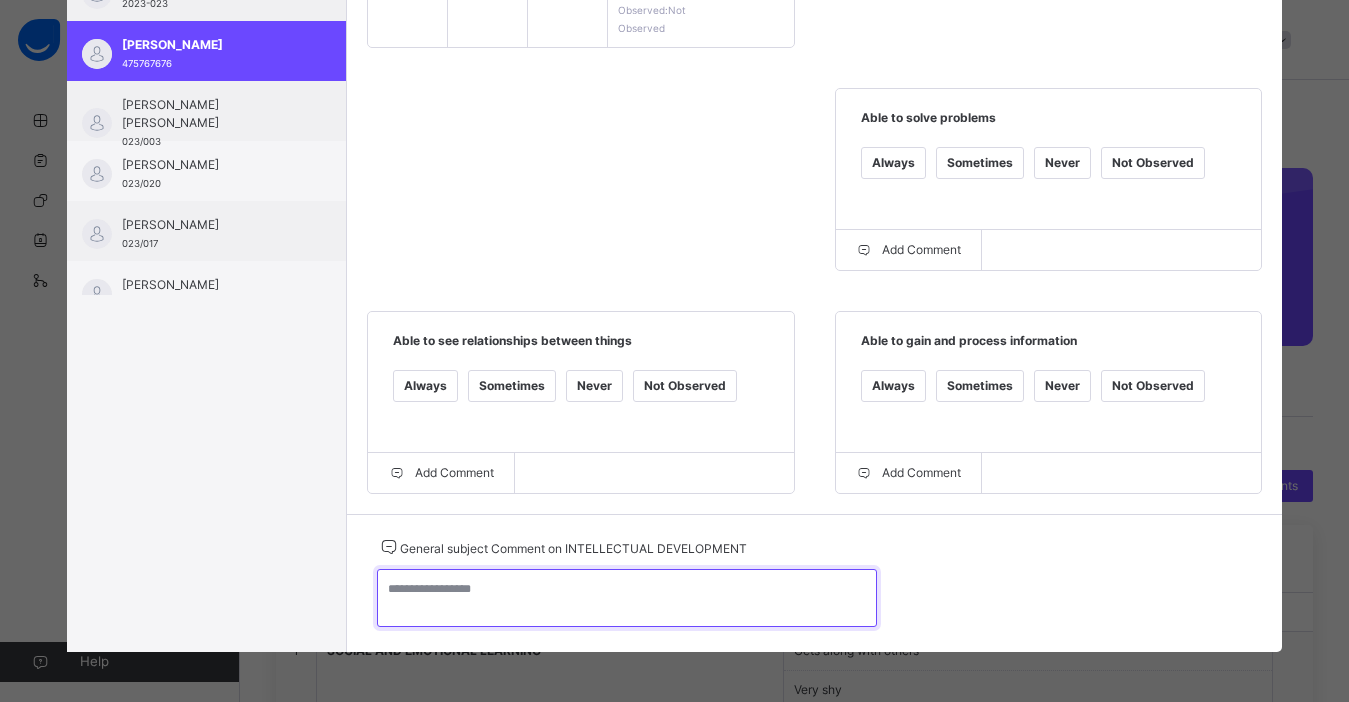 click at bounding box center [627, 598] 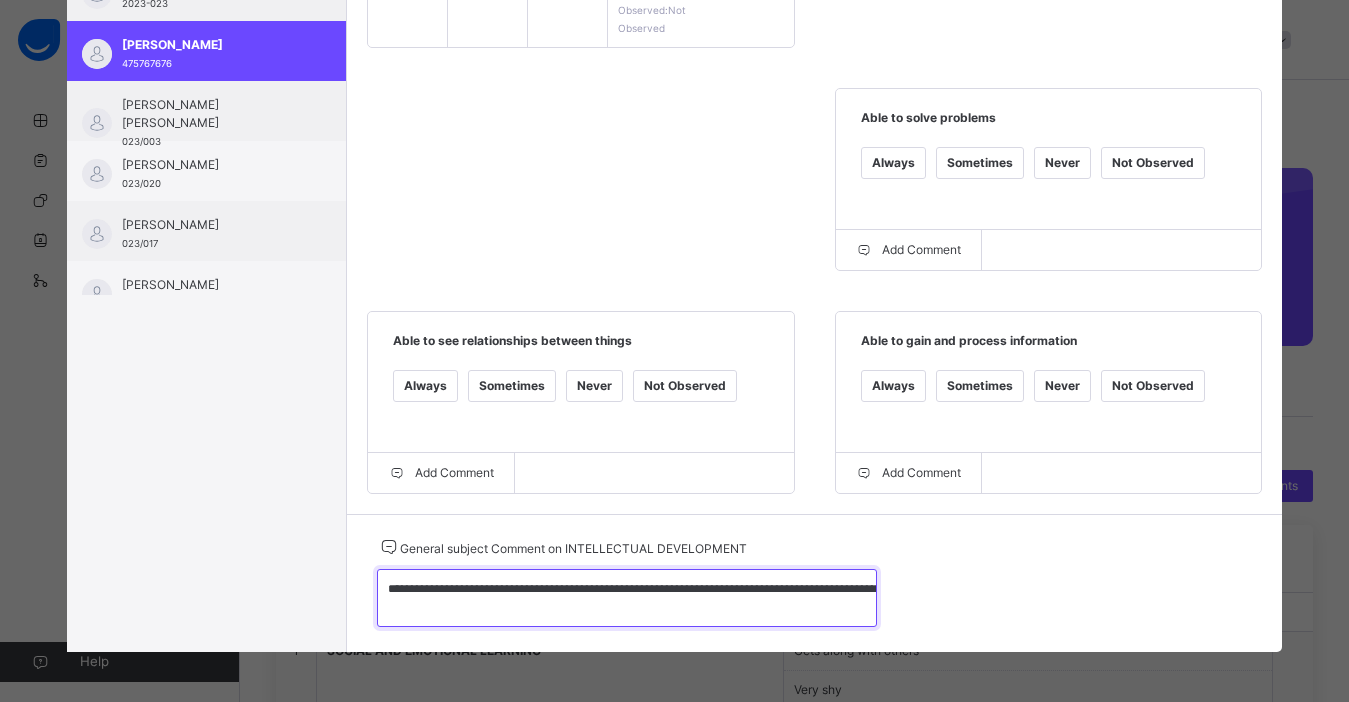 click on "**********" at bounding box center [627, 598] 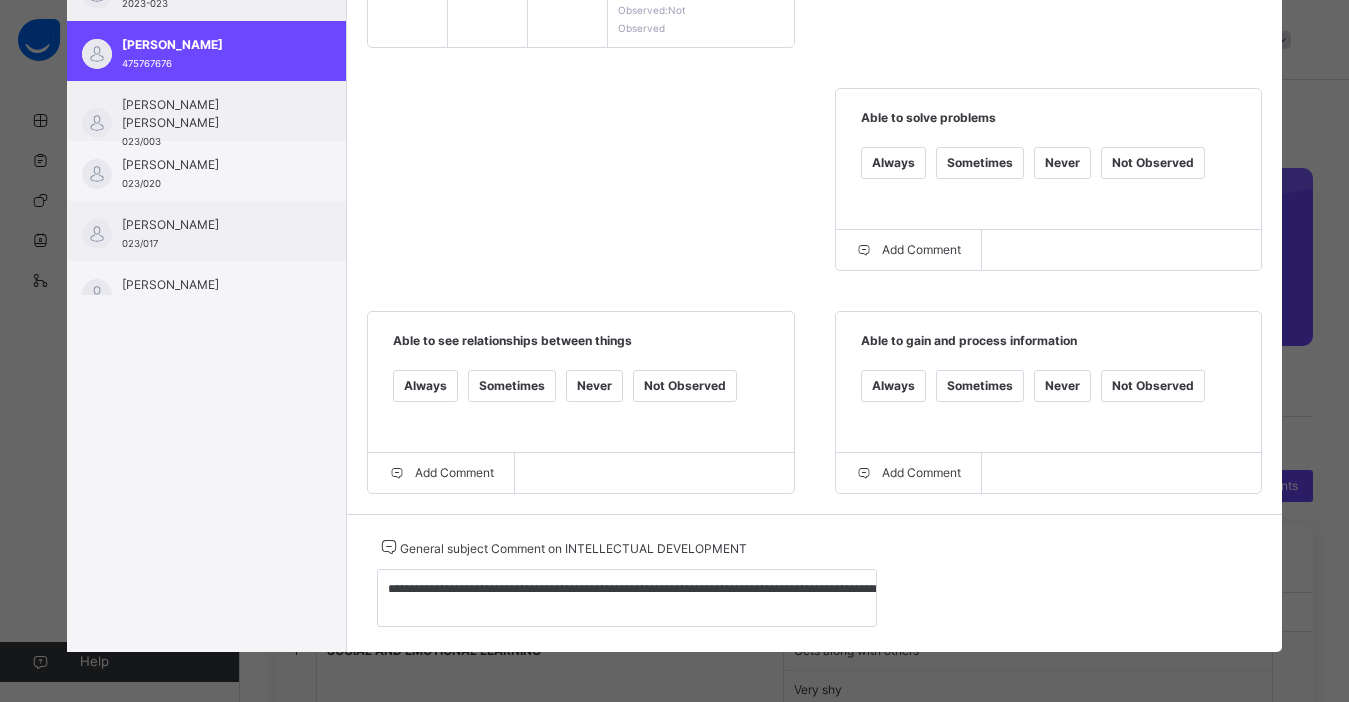 click on "Grade Rating Guide   ★ ★ ★ ★ Always  :  Always ★ ★ ★ ★ Sometimes  :  Sometimes ★ ★ ★ ★ Never  :  Never ★ ★ ★ ★ Not Observed  :  Not Observed Able to solve problems   Always Sometimes Never Not Observed  Add Comment Able to see relationships between things   Always Sometimes Never Not Observed  Add Comment Able to gain and process information   Always Sometimes Never Not Observed  Add Comment" at bounding box center [814, 187] 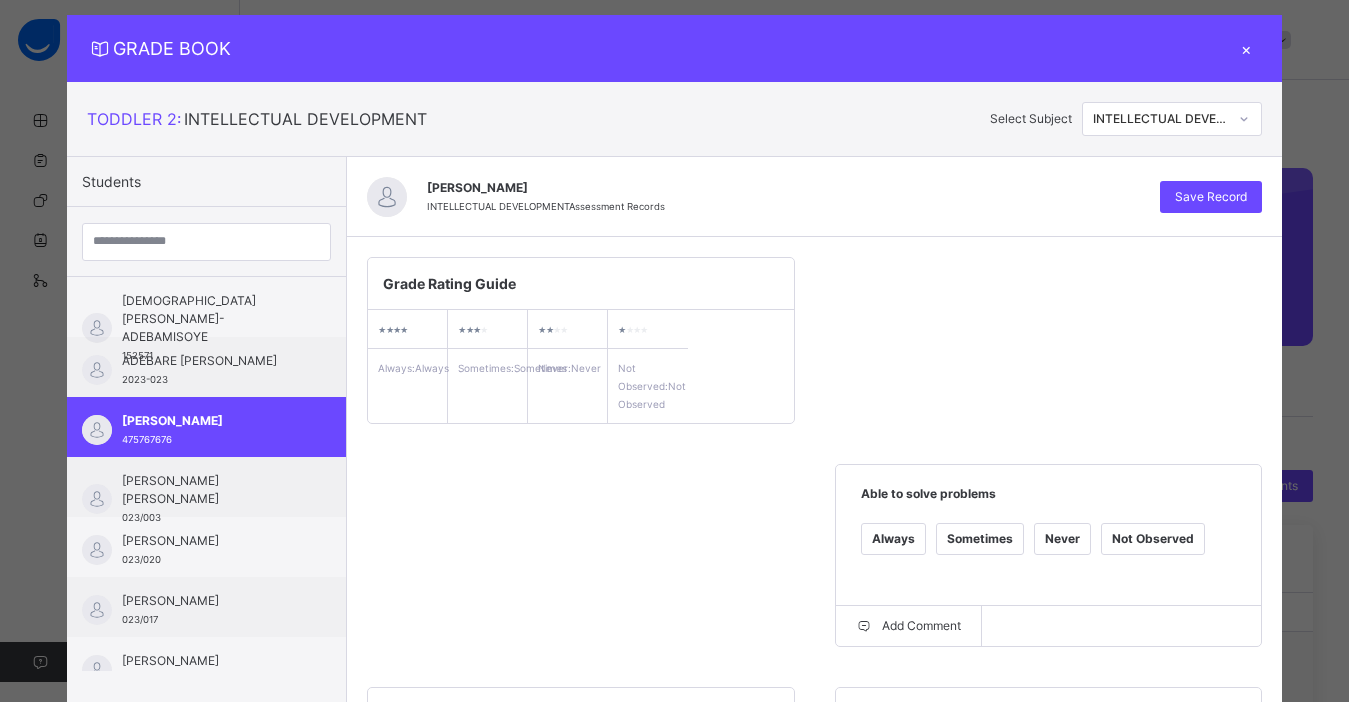 scroll, scrollTop: 0, scrollLeft: 0, axis: both 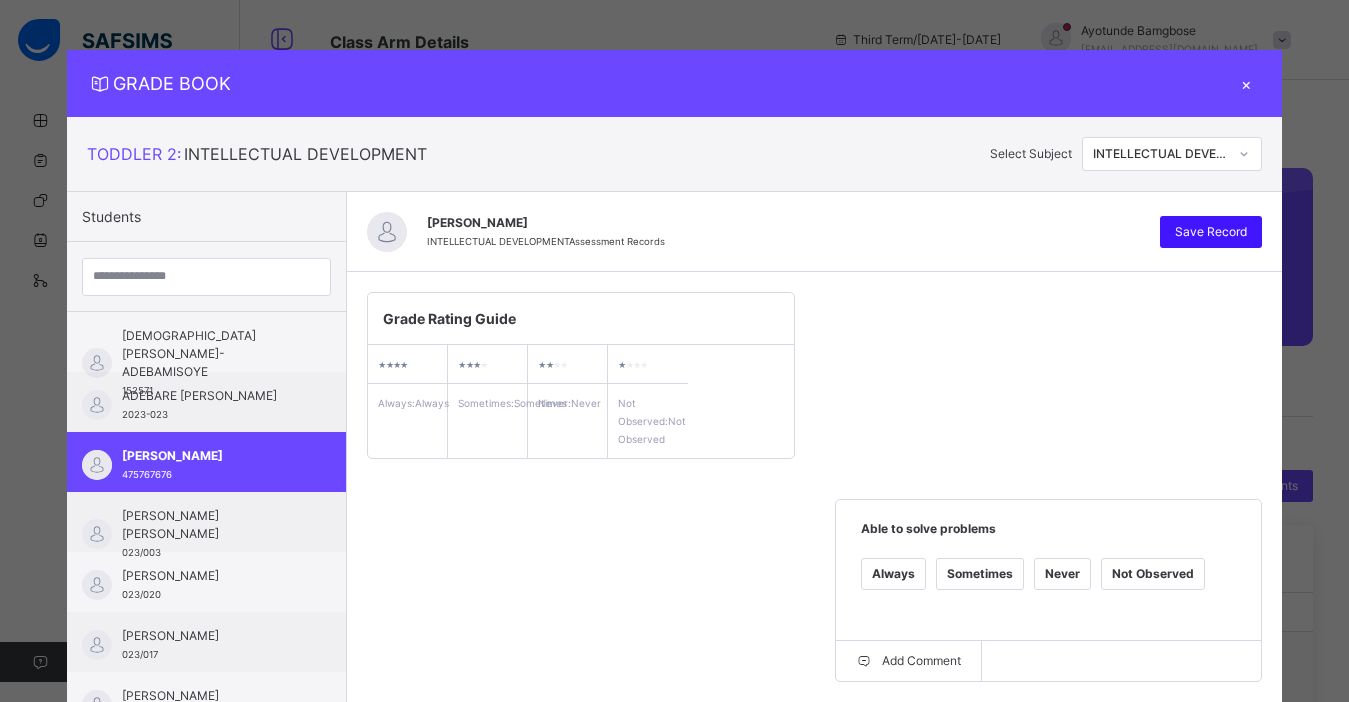 click on "Save Record" at bounding box center (1211, 232) 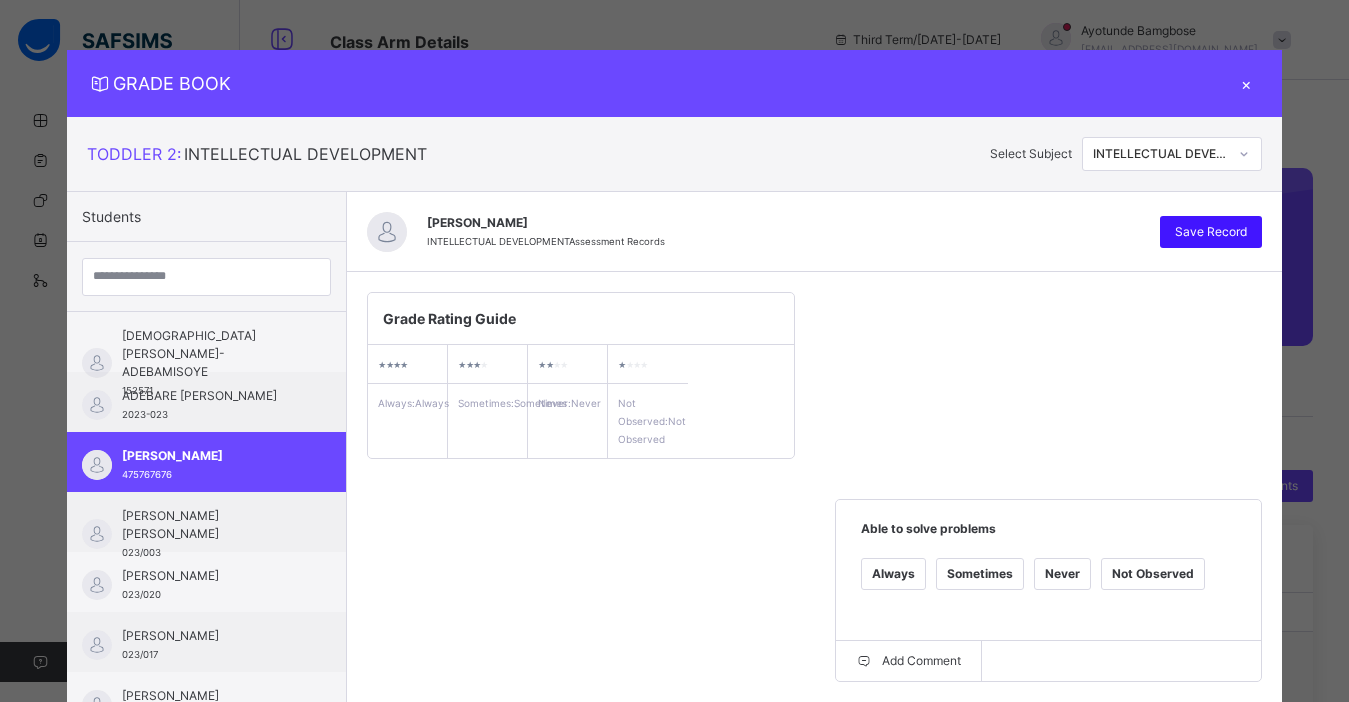 click on "Save Record" at bounding box center [1211, 232] 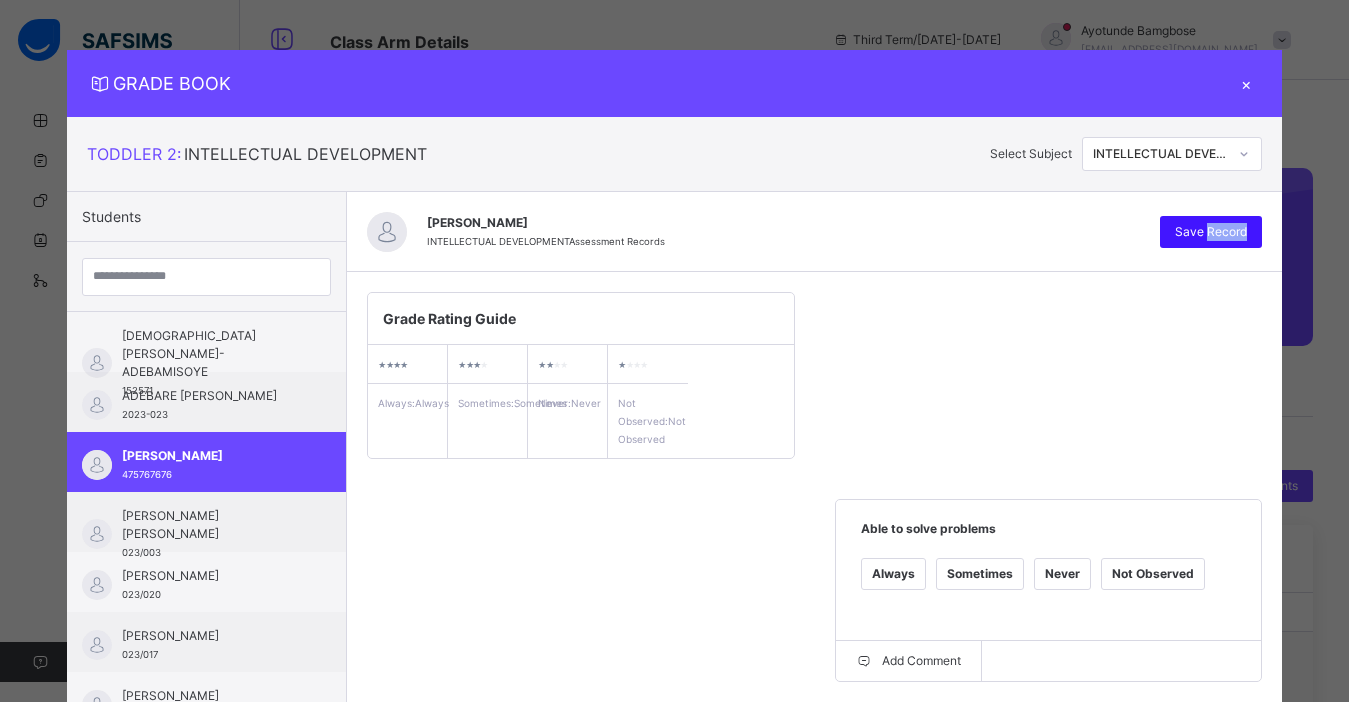 click on "Save Record" at bounding box center [1211, 232] 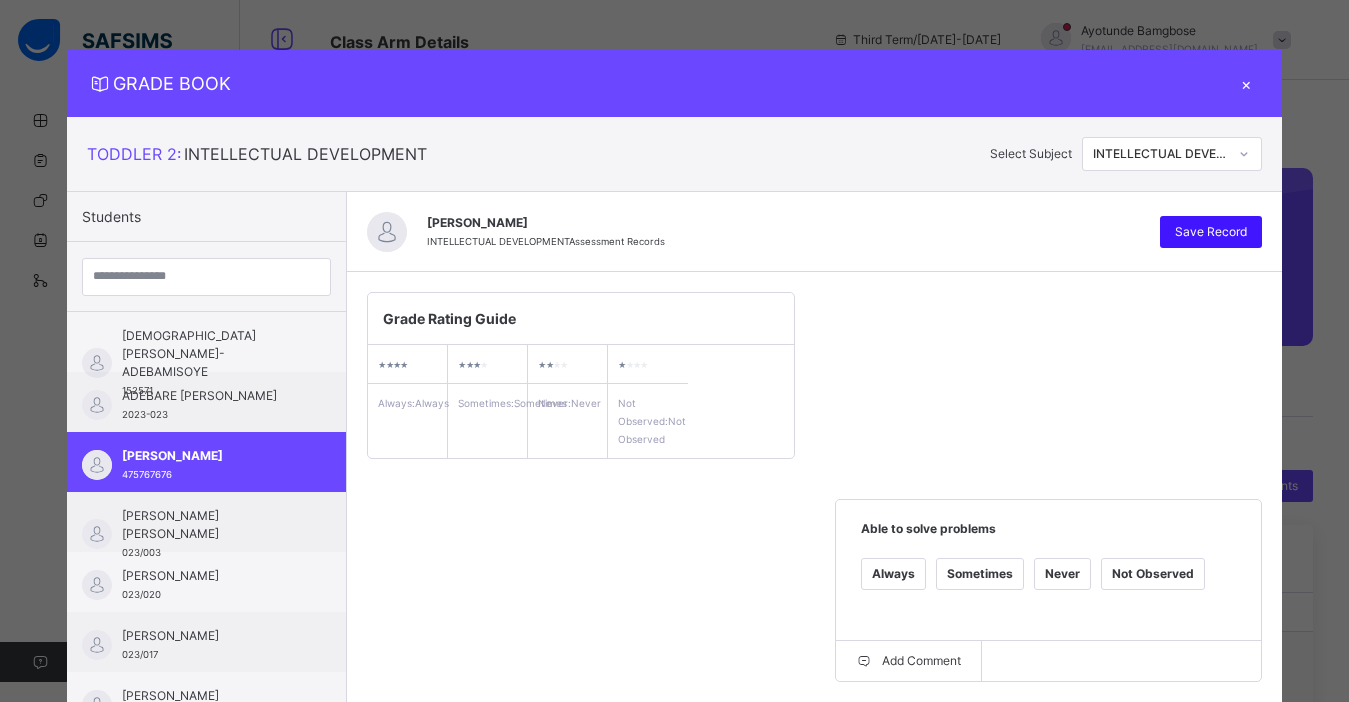 click on "Save Record" at bounding box center [1211, 232] 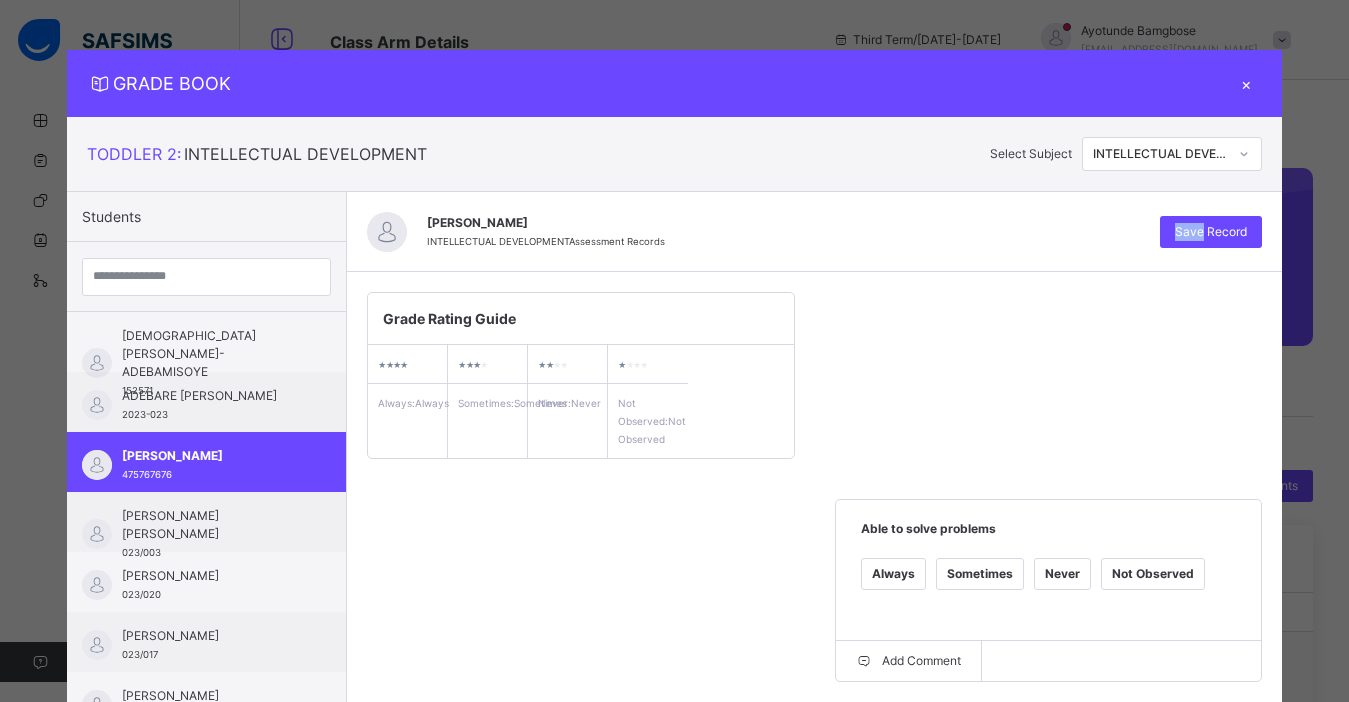click on "Grade Rating Guide   ★ ★ ★ ★ Always  :  Always ★ ★ ★ ★ Sometimes  :  Sometimes ★ ★ ★ ★ Never  :  Never ★ ★ ★ ★ Not Observed  :  Not Observed Able to solve problems   Always Sometimes Never Not Observed  Add Comment Able to see relationships between things   Always Sometimes Never Not Observed  Add Comment Able to gain and process information   Always Sometimes Never Not Observed  Add Comment" at bounding box center (814, 598) 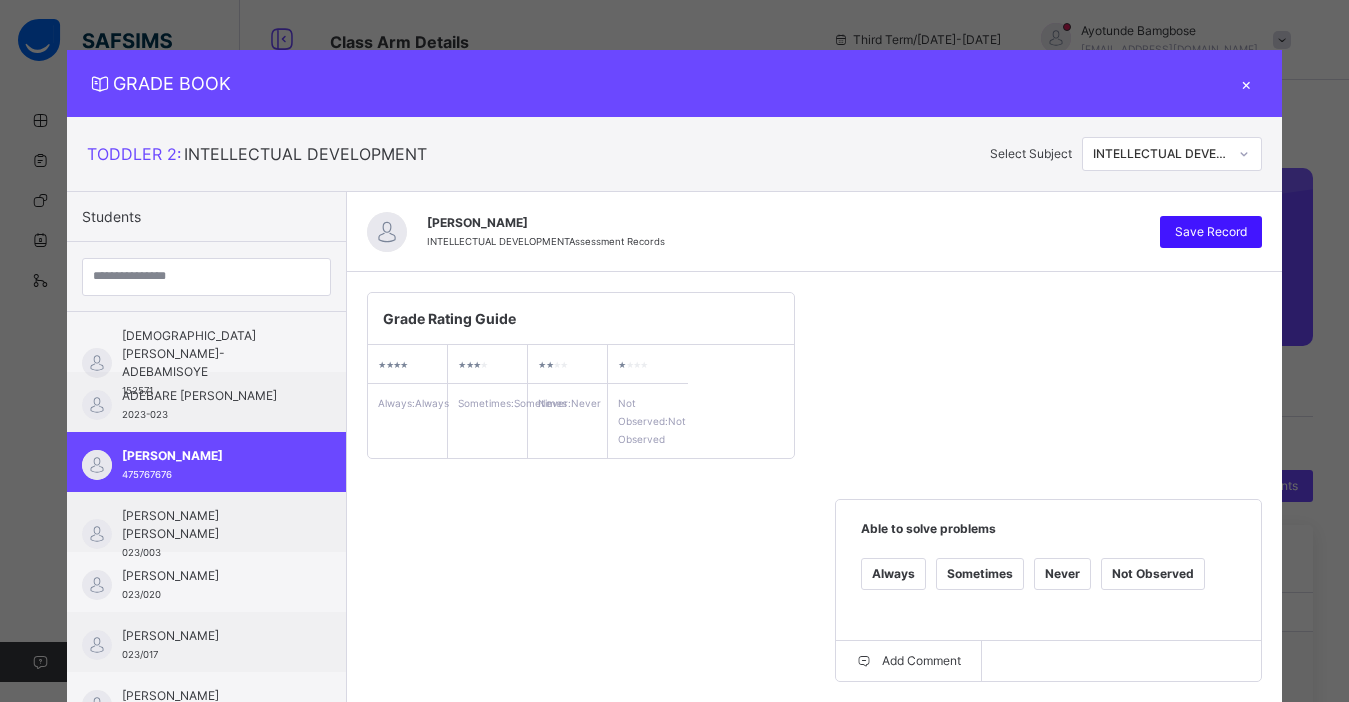 click on "Save Record" at bounding box center [1211, 232] 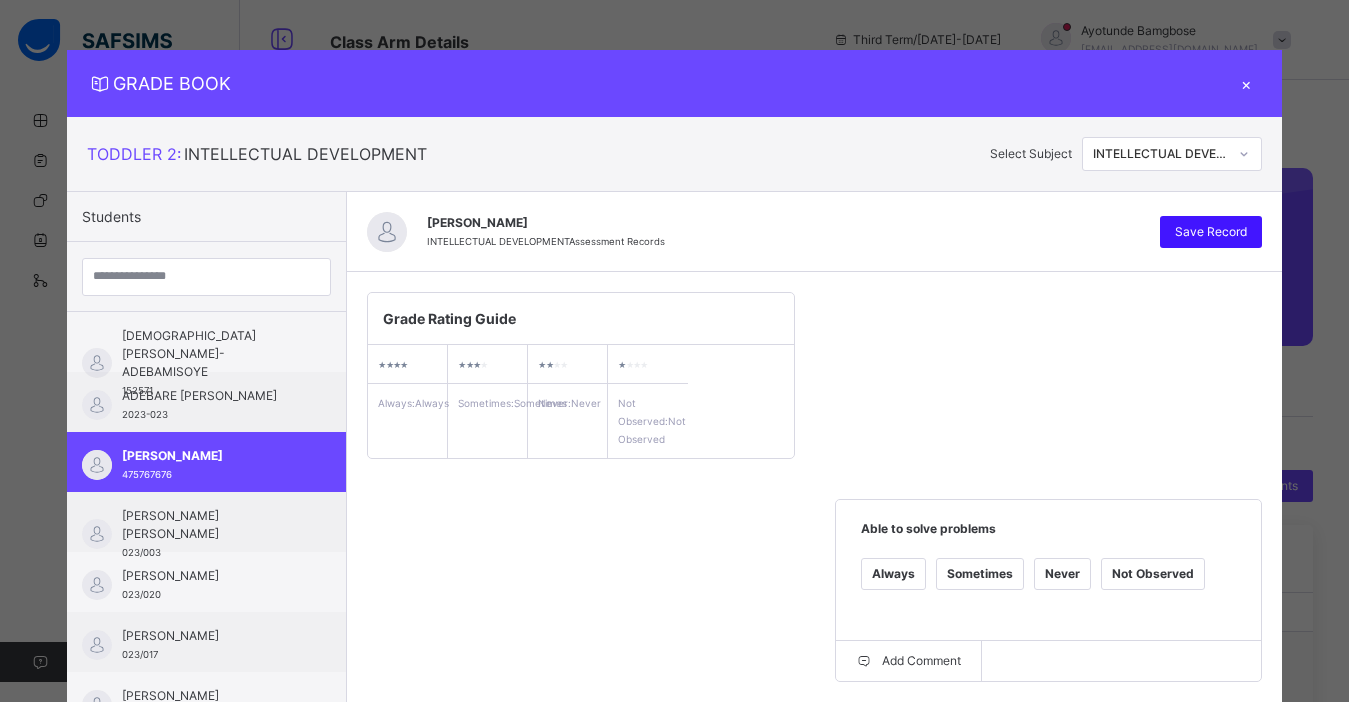 click on "Save Record" at bounding box center (1211, 232) 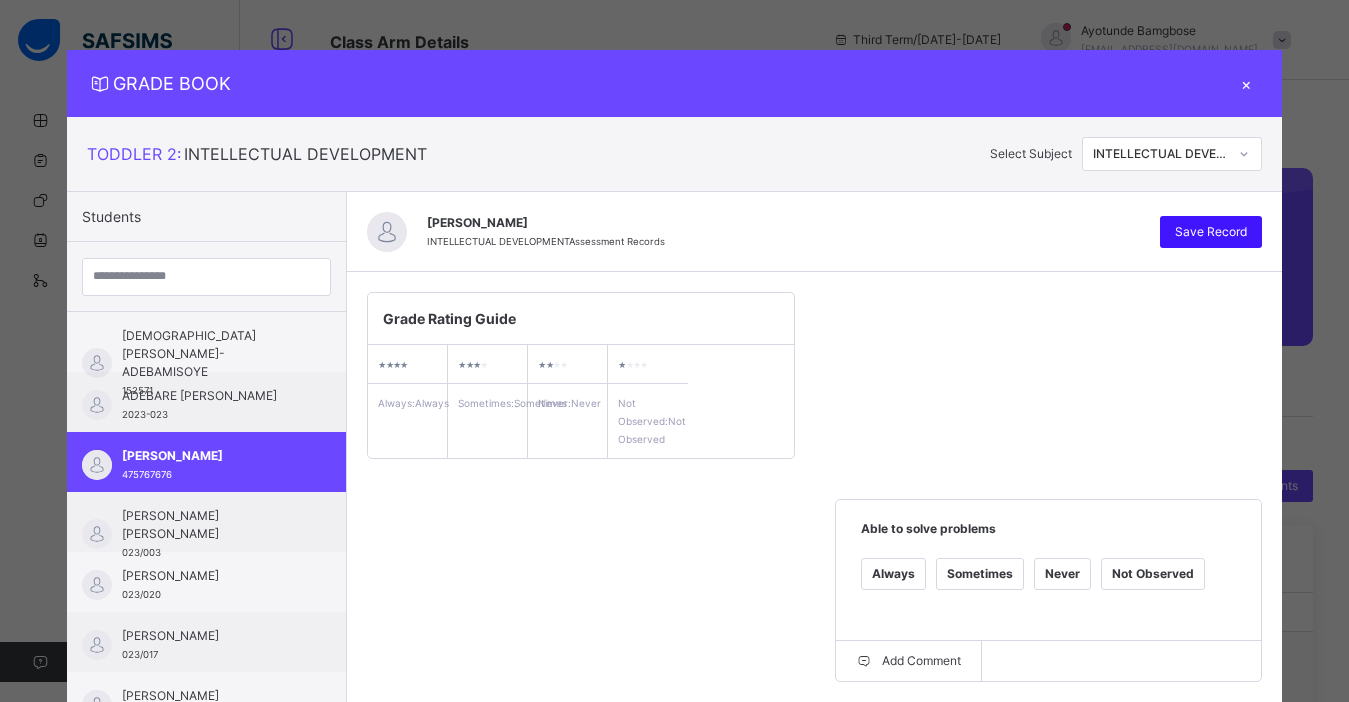 click on "Save Record" at bounding box center [1211, 232] 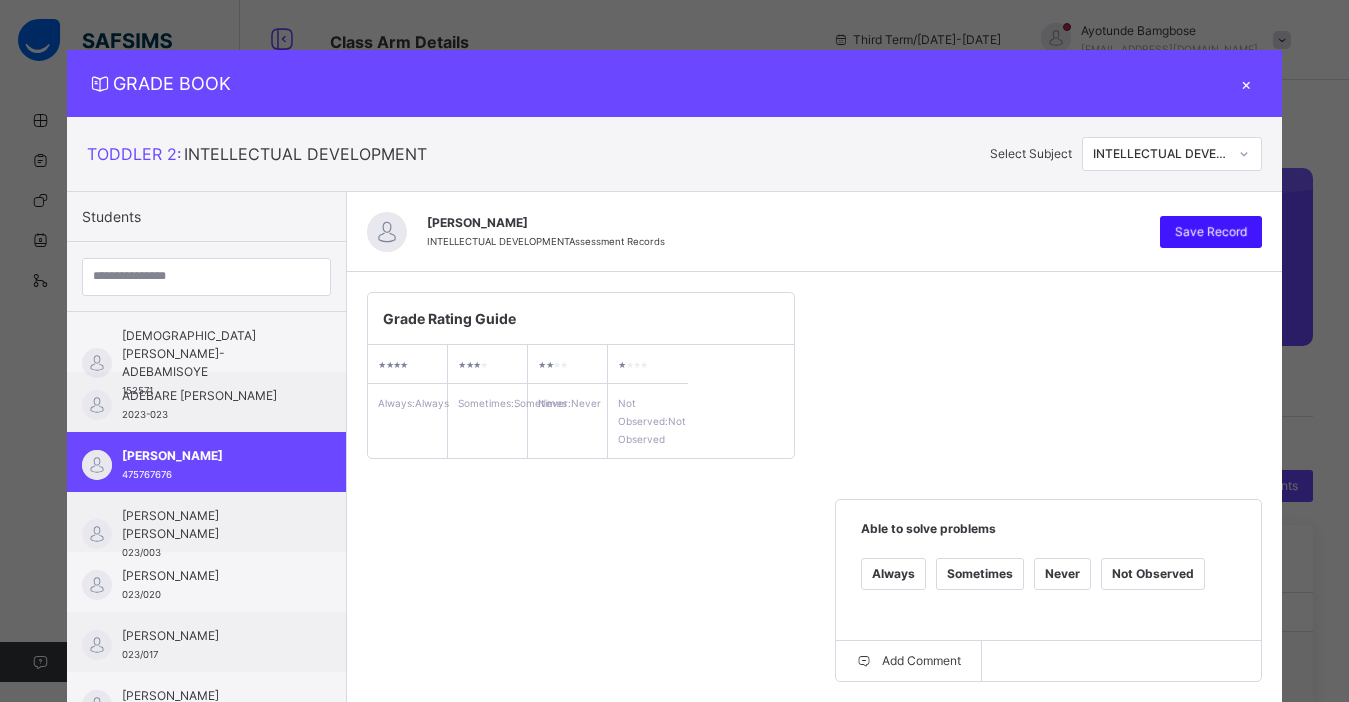 click on "Save Record" at bounding box center [1211, 232] 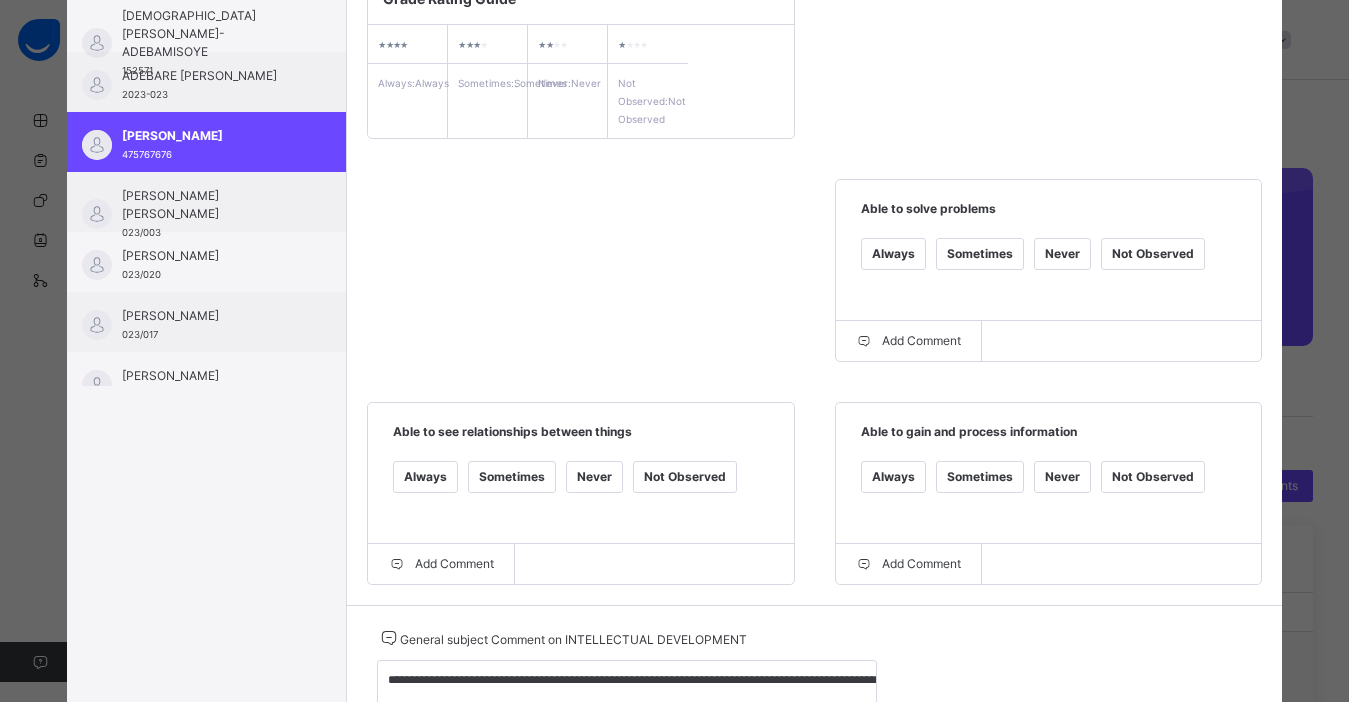 scroll, scrollTop: 435, scrollLeft: 0, axis: vertical 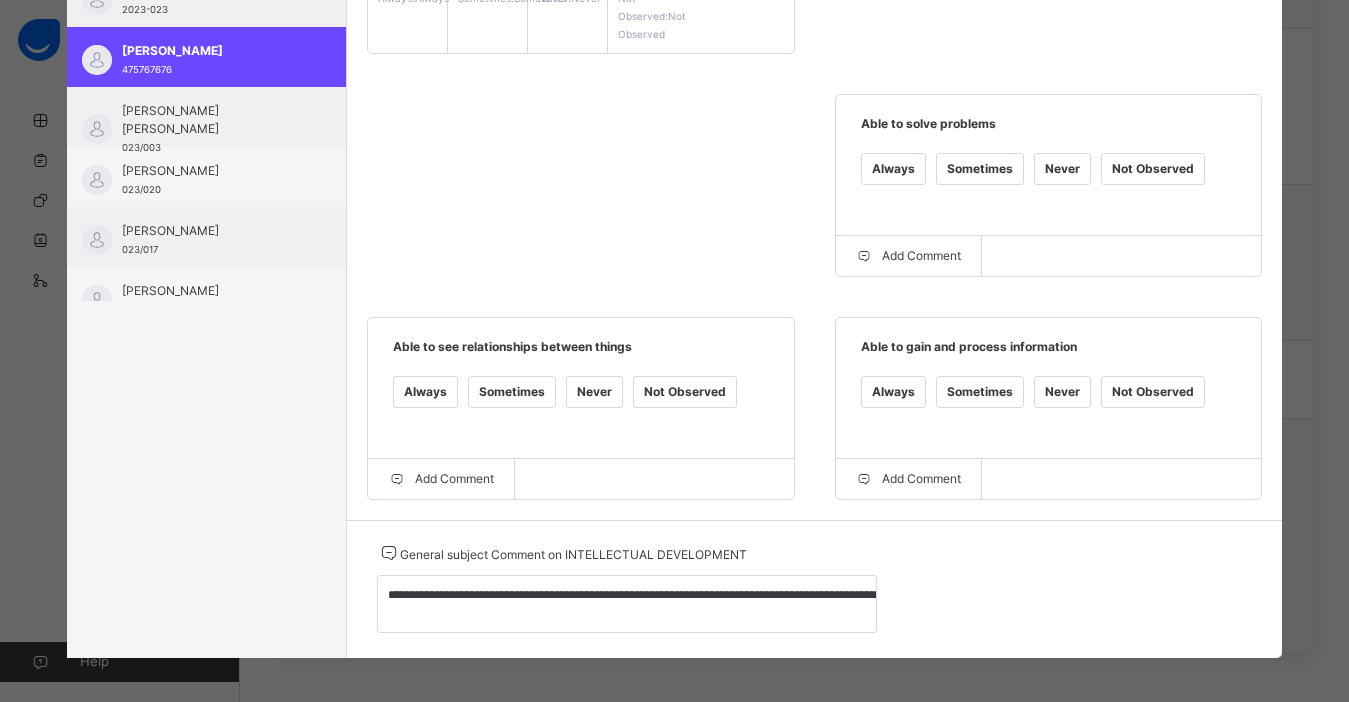 click on "Grade Rating Guide   ★ ★ ★ ★ Always  :  Always ★ ★ ★ ★ Sometimes  :  Sometimes ★ ★ ★ ★ Never  :  Never ★ ★ ★ ★ Not Observed  :  Not Observed Able to solve problems   Always Sometimes Never Not Observed  Add Comment Able to see relationships between things   Always Sometimes Never Not Observed  Add Comment Able to gain and process information   Always Sometimes Never Not Observed  Add Comment" at bounding box center [814, 193] 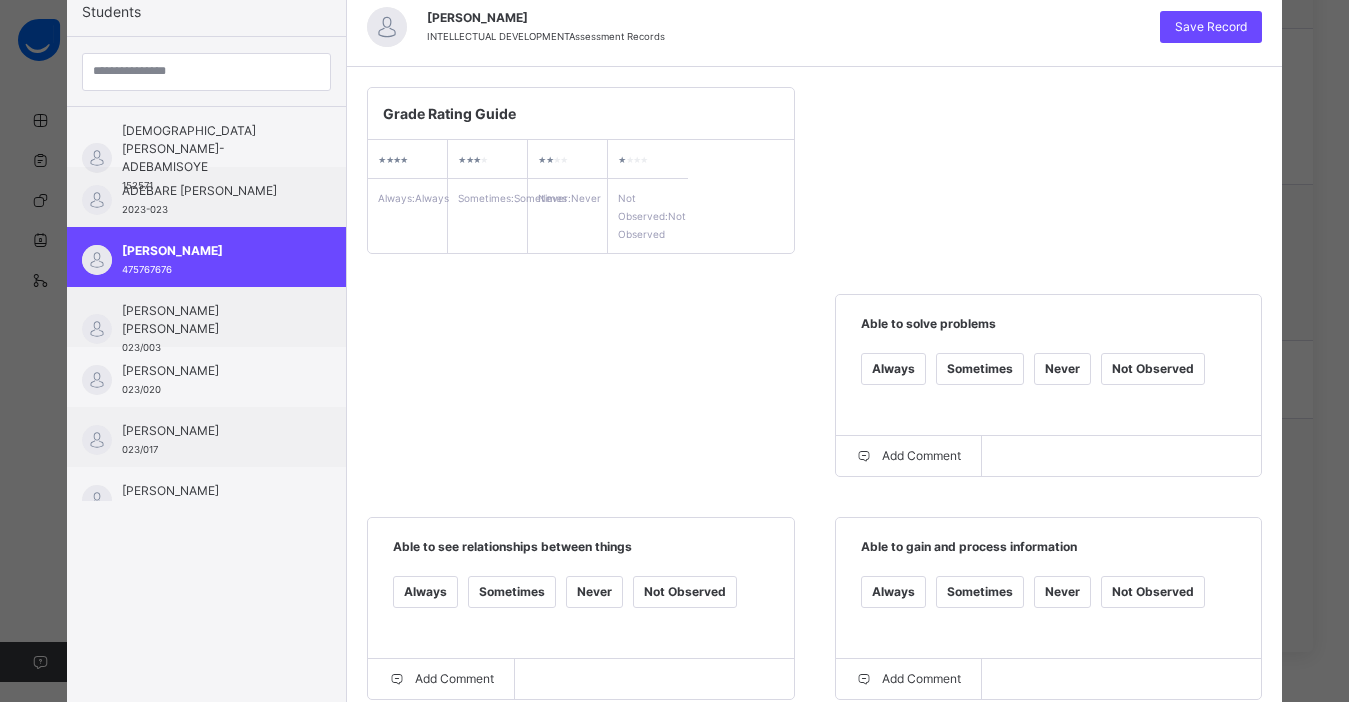 scroll, scrollTop: 165, scrollLeft: 0, axis: vertical 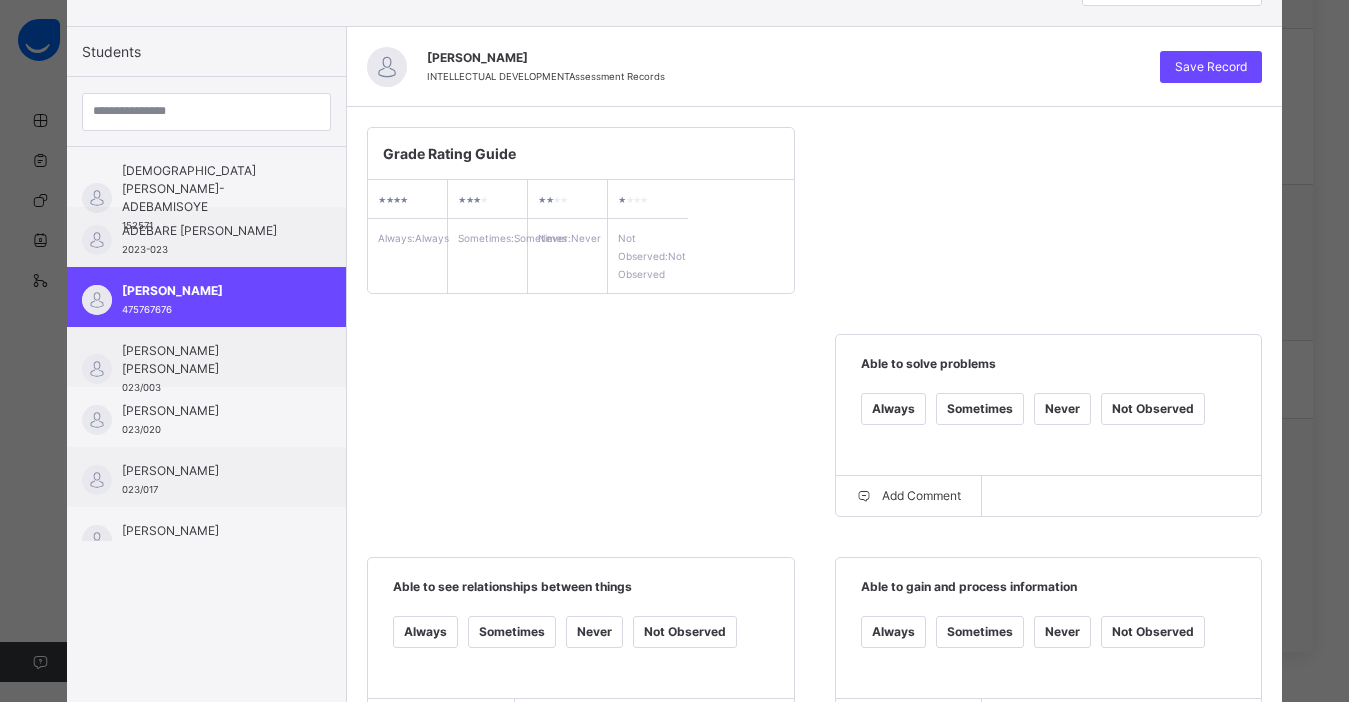 click on "Save Record" at bounding box center [1211, 67] 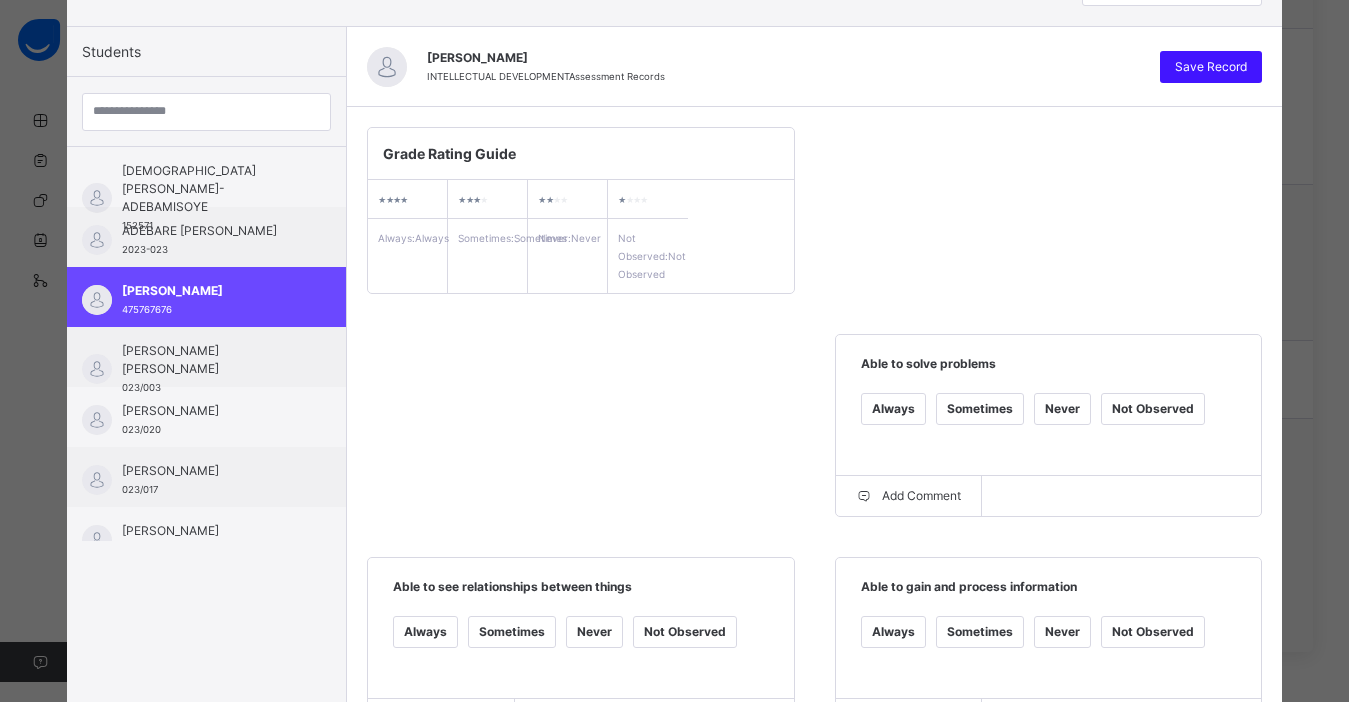 click on "Save Record" at bounding box center [1211, 67] 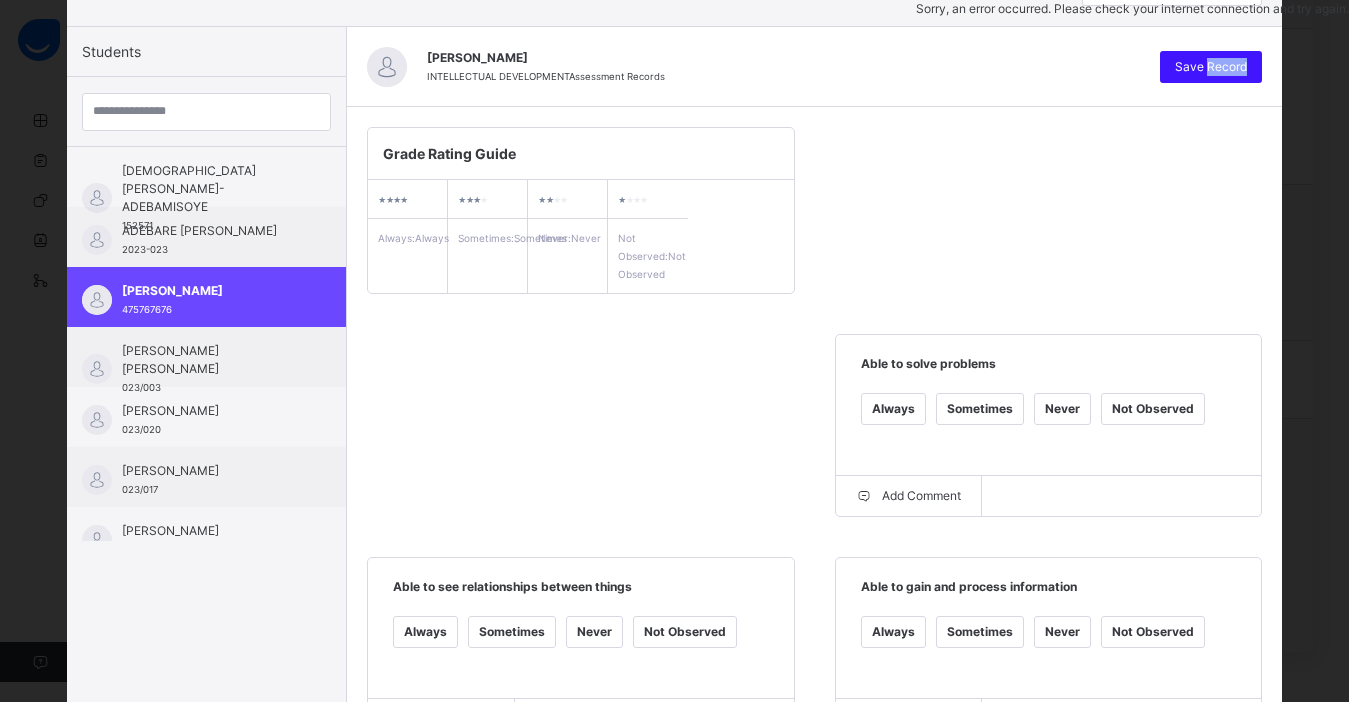 click on "Sorry, an error occurred. Please check your internet connection and try again." at bounding box center [1132, 9] 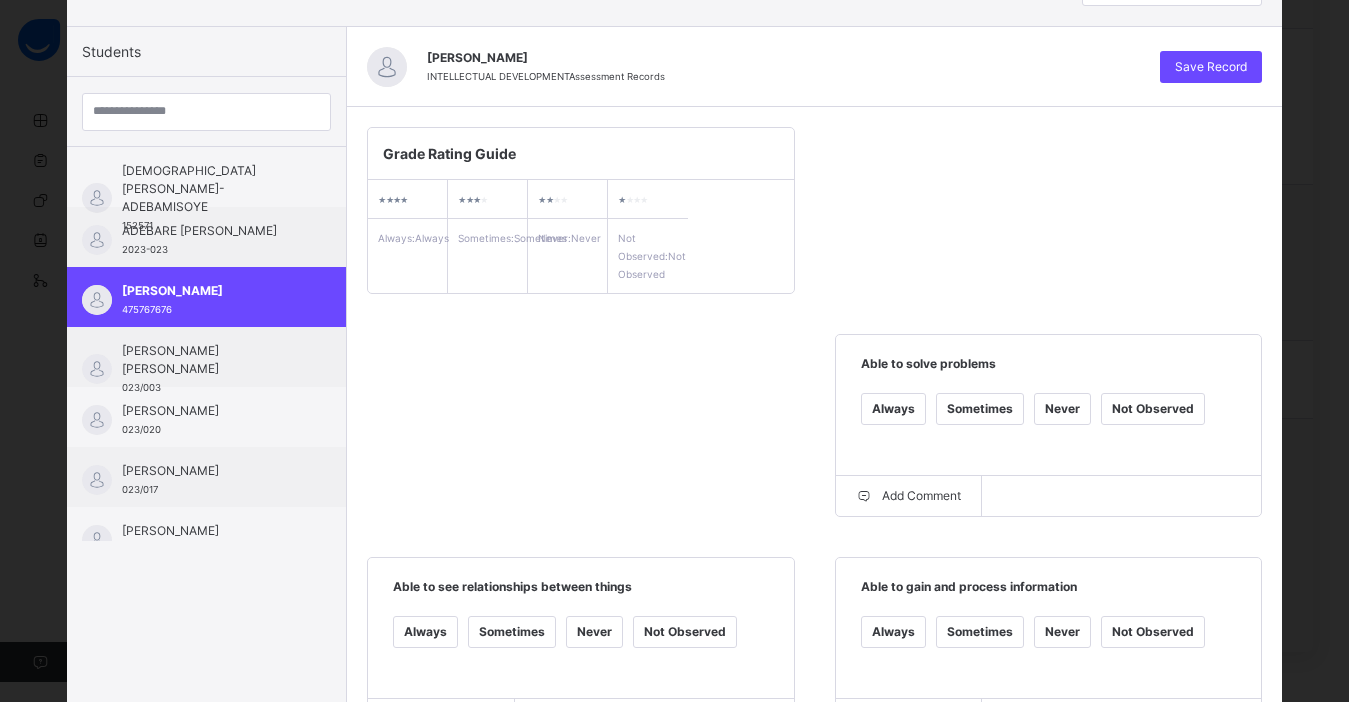 click on "Grade Rating Guide   ★ ★ ★ ★ Always  :  Always ★ ★ ★ ★ Sometimes  :  Sometimes ★ ★ ★ ★ Never  :  Never ★ ★ ★ ★ Not Observed  :  Not Observed Able to solve problems   Always Sometimes Never Not Observed  Add Comment Able to see relationships between things   Always Sometimes Never Not Observed  Add Comment Able to gain and process information   Always Sometimes Never Not Observed  Add Comment" at bounding box center [814, 433] 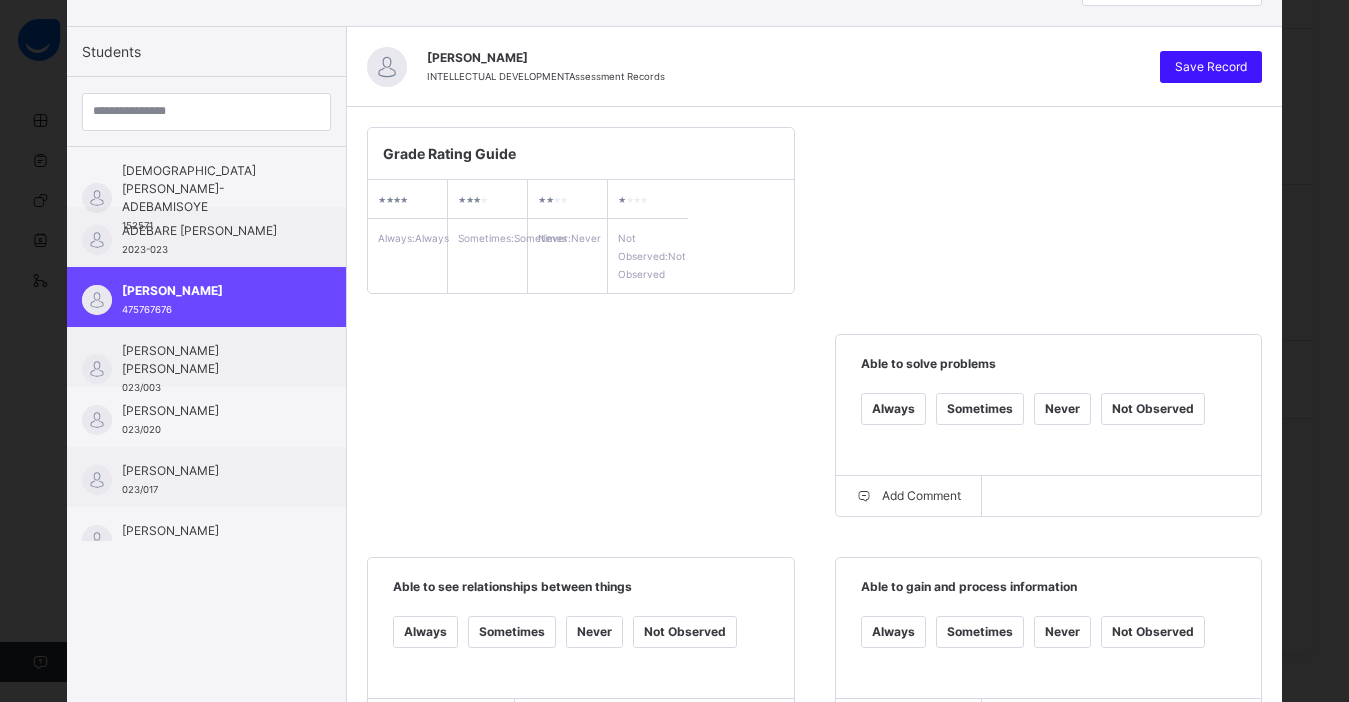 click on "Save Record" at bounding box center (1211, 67) 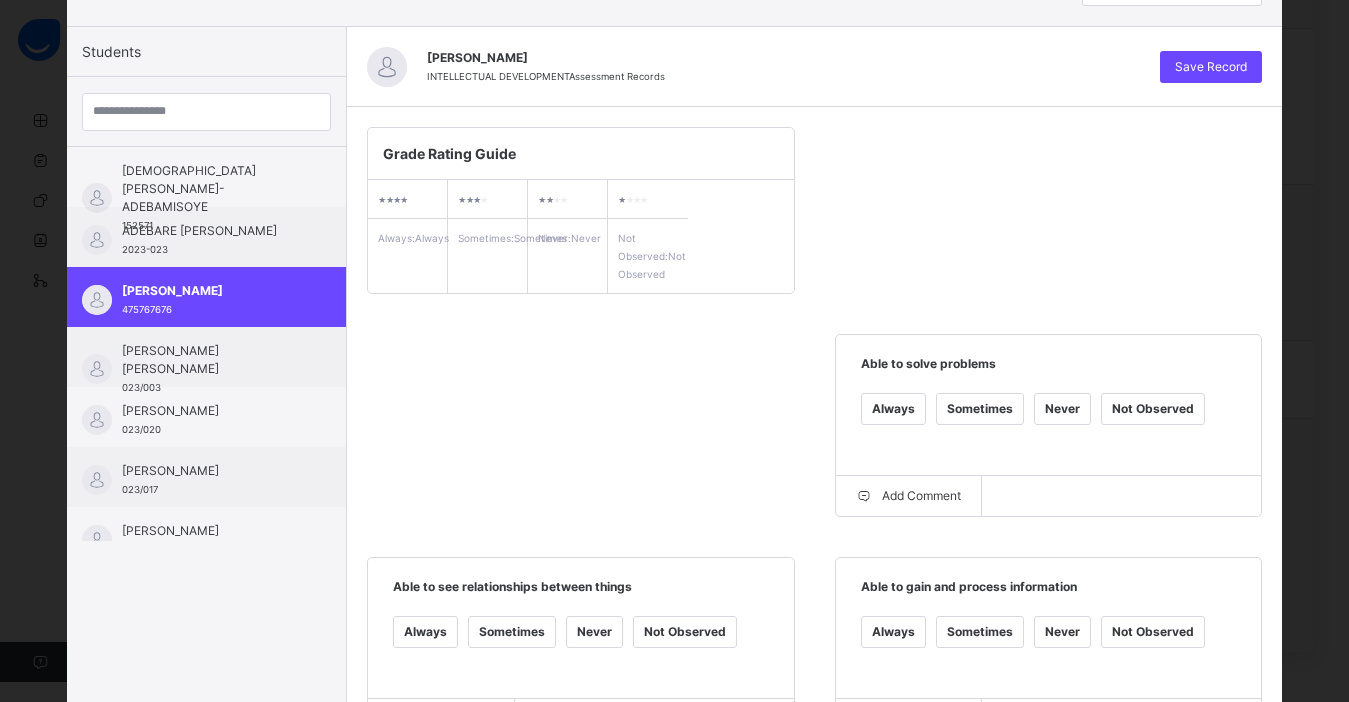 drag, startPoint x: 1233, startPoint y: 72, endPoint x: 0, endPoint y: 691, distance: 1379.6558 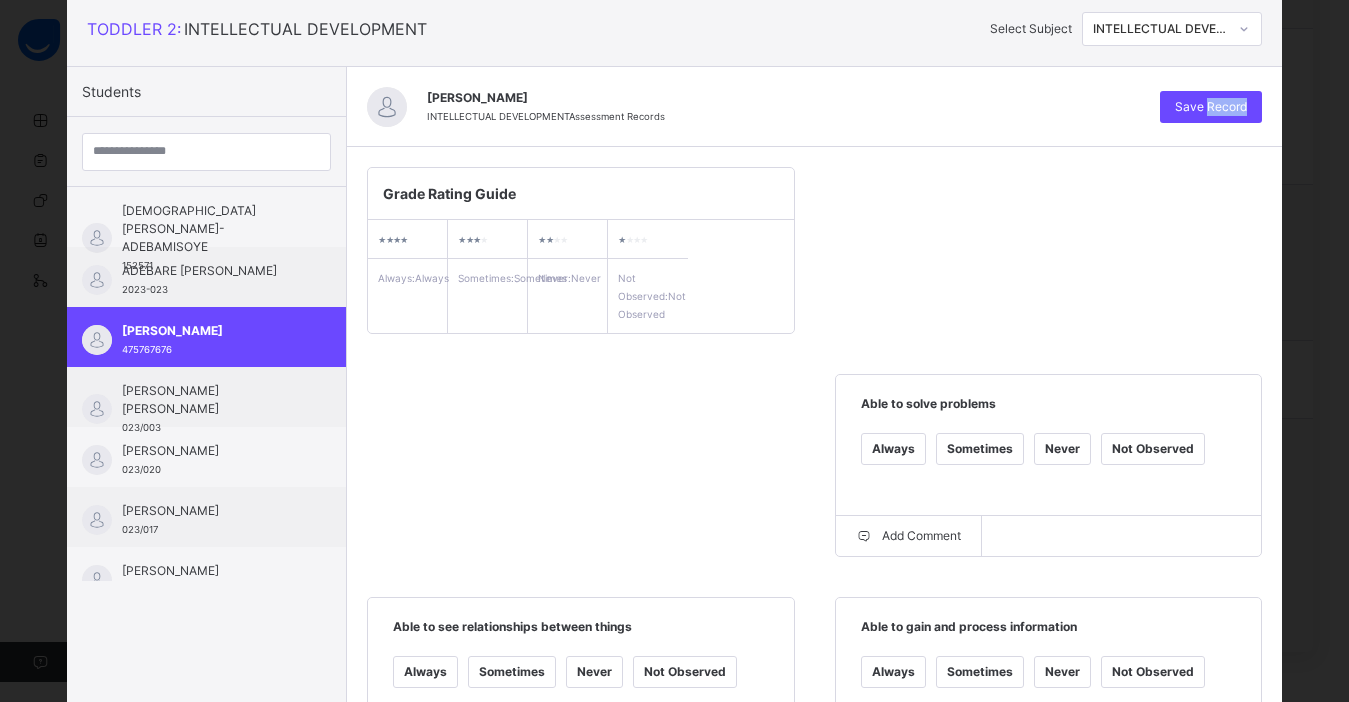 scroll, scrollTop: 85, scrollLeft: 0, axis: vertical 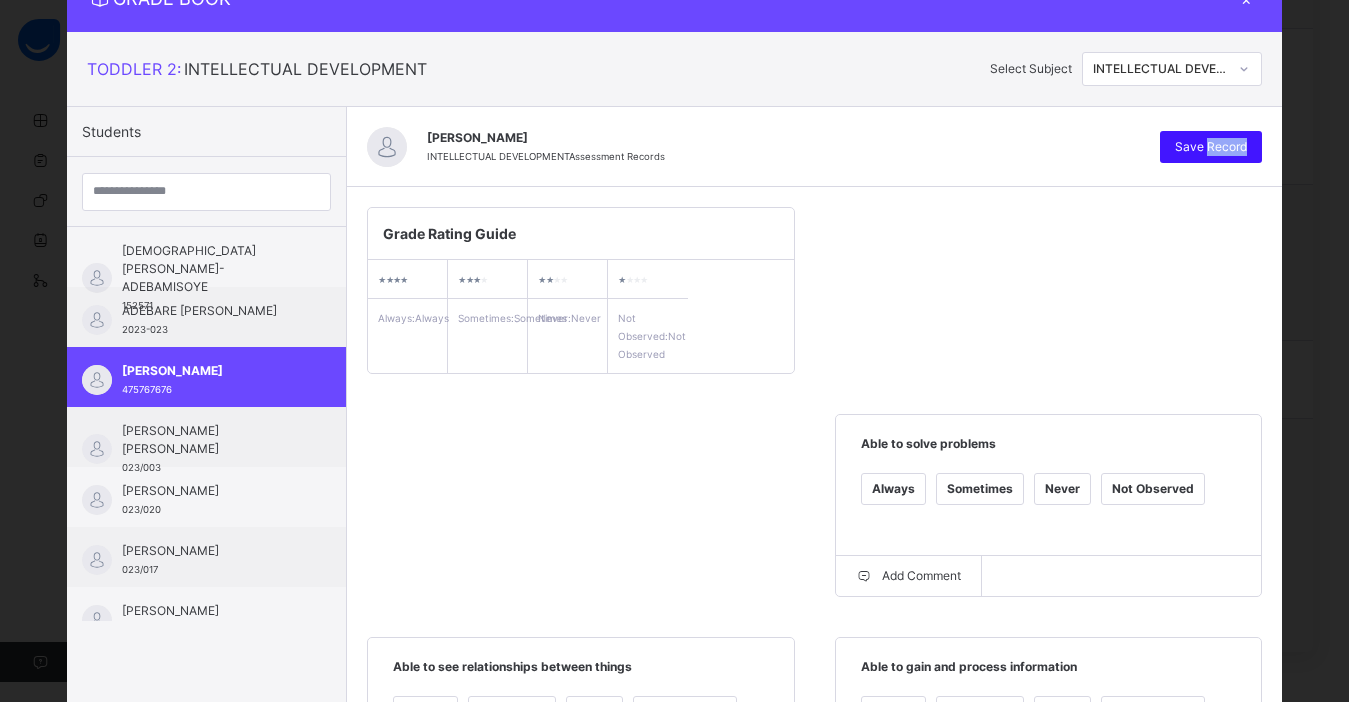 click on "Save Record" at bounding box center (1211, 147) 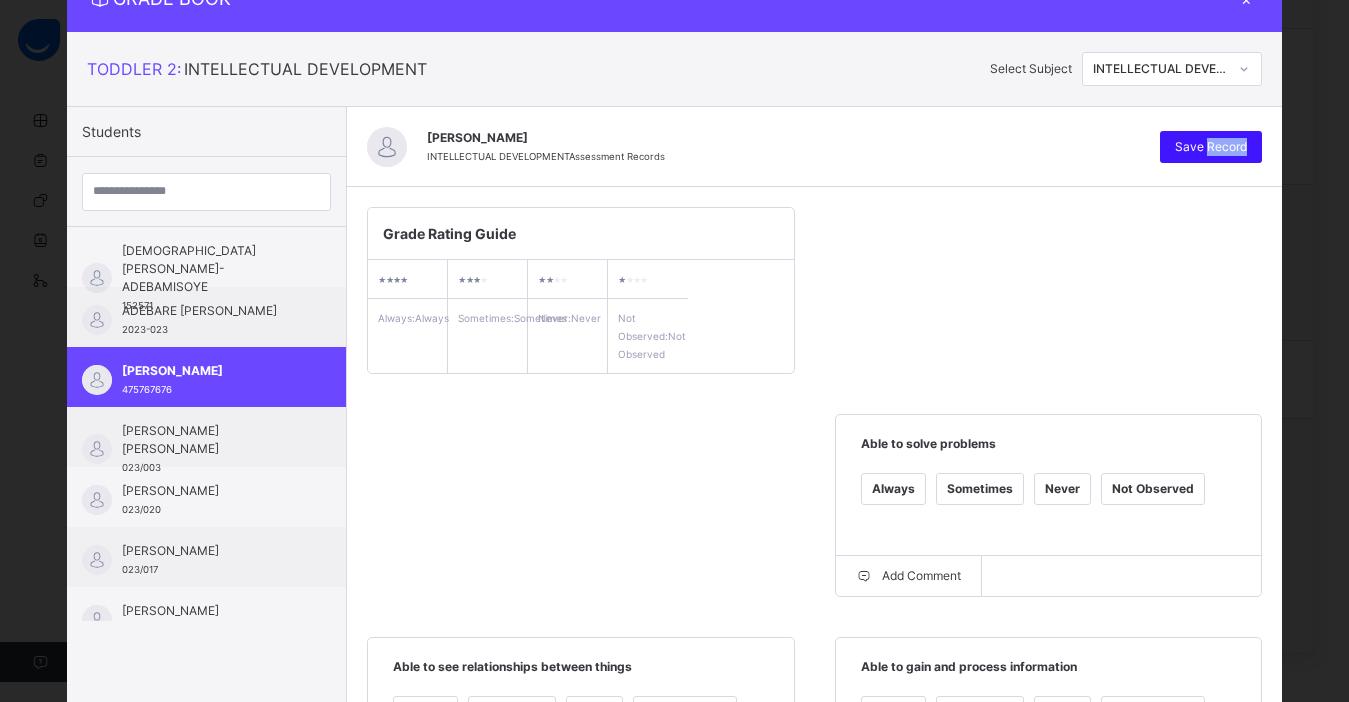 click on "Save Record" at bounding box center (1211, 147) 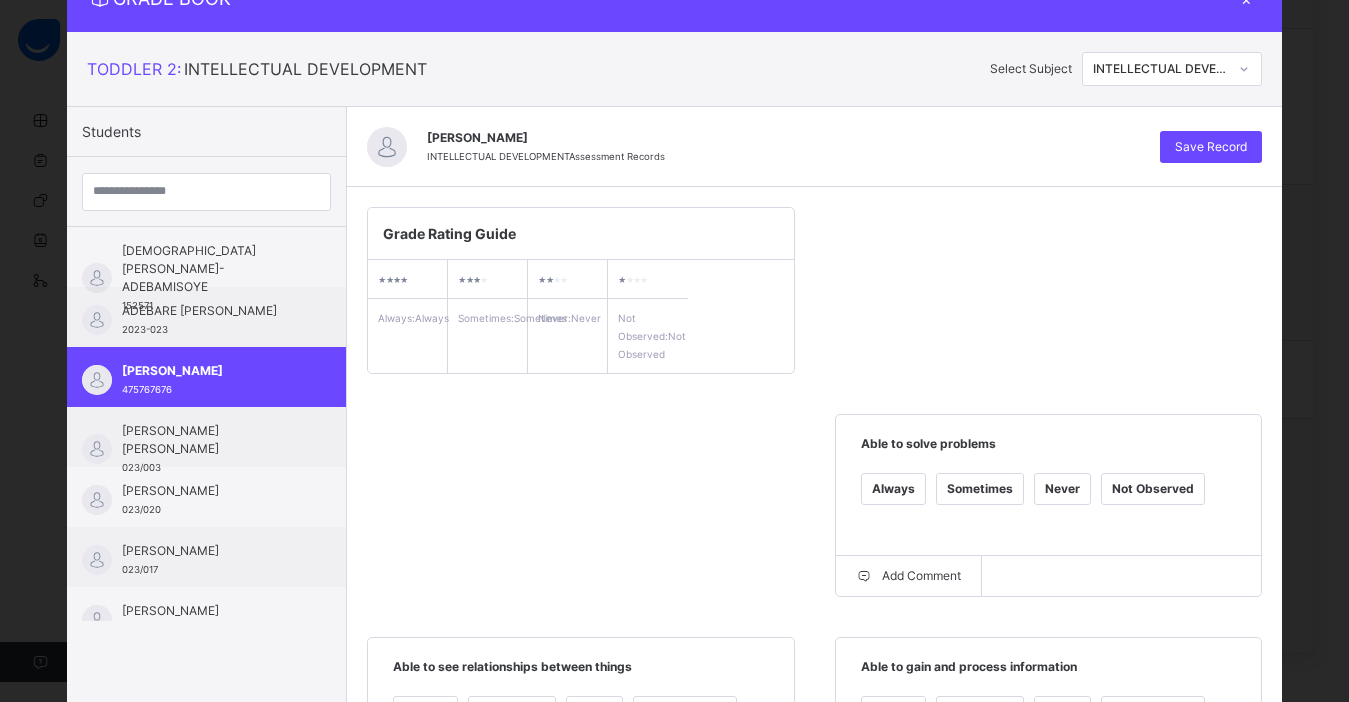 click on "Grade Rating Guide   ★ ★ ★ ★ Always  :  Always ★ ★ ★ ★ Sometimes  :  Sometimes ★ ★ ★ ★ Never  :  Never ★ ★ ★ ★ Not Observed  :  Not Observed Able to solve problems   Always Sometimes Never Not Observed  Add Comment Able to see relationships between things   Always Sometimes Never Not Observed  Add Comment Able to gain and process information   Always Sometimes Never Not Observed  Add Comment" at bounding box center [814, 513] 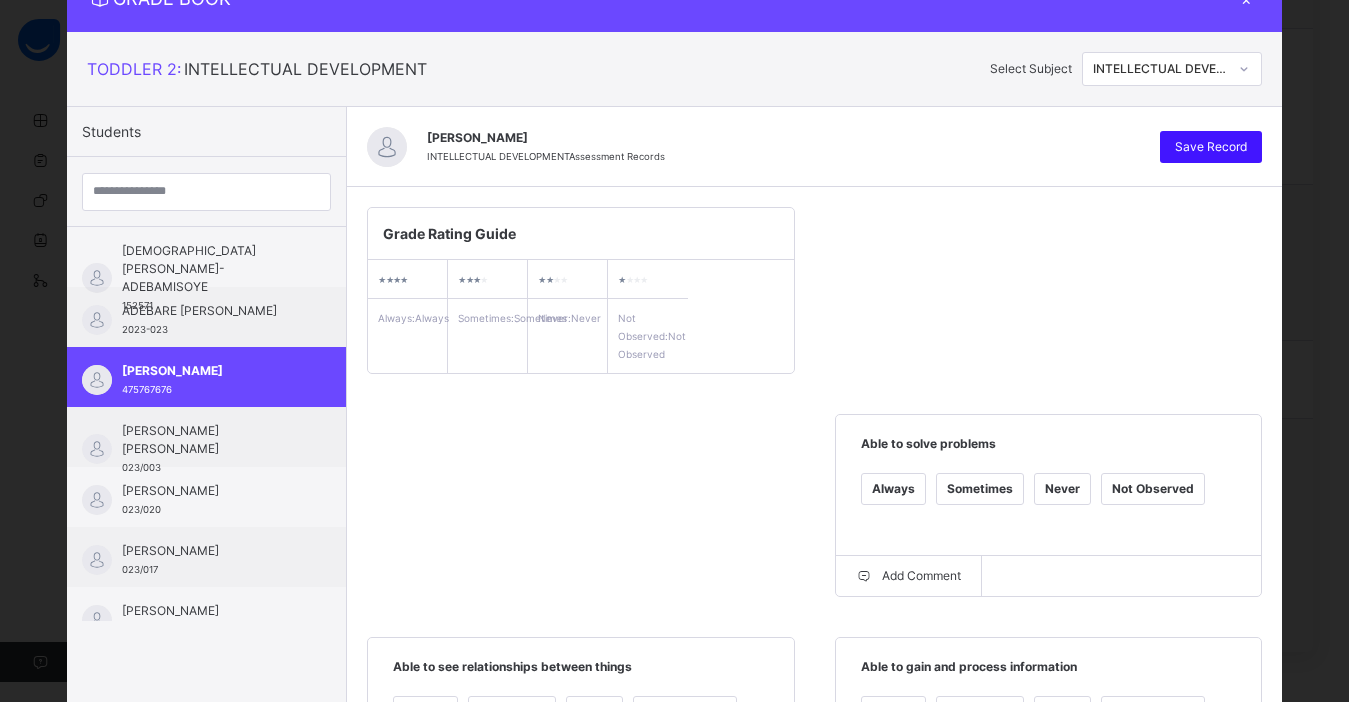 click on "Save Record" at bounding box center [1211, 147] 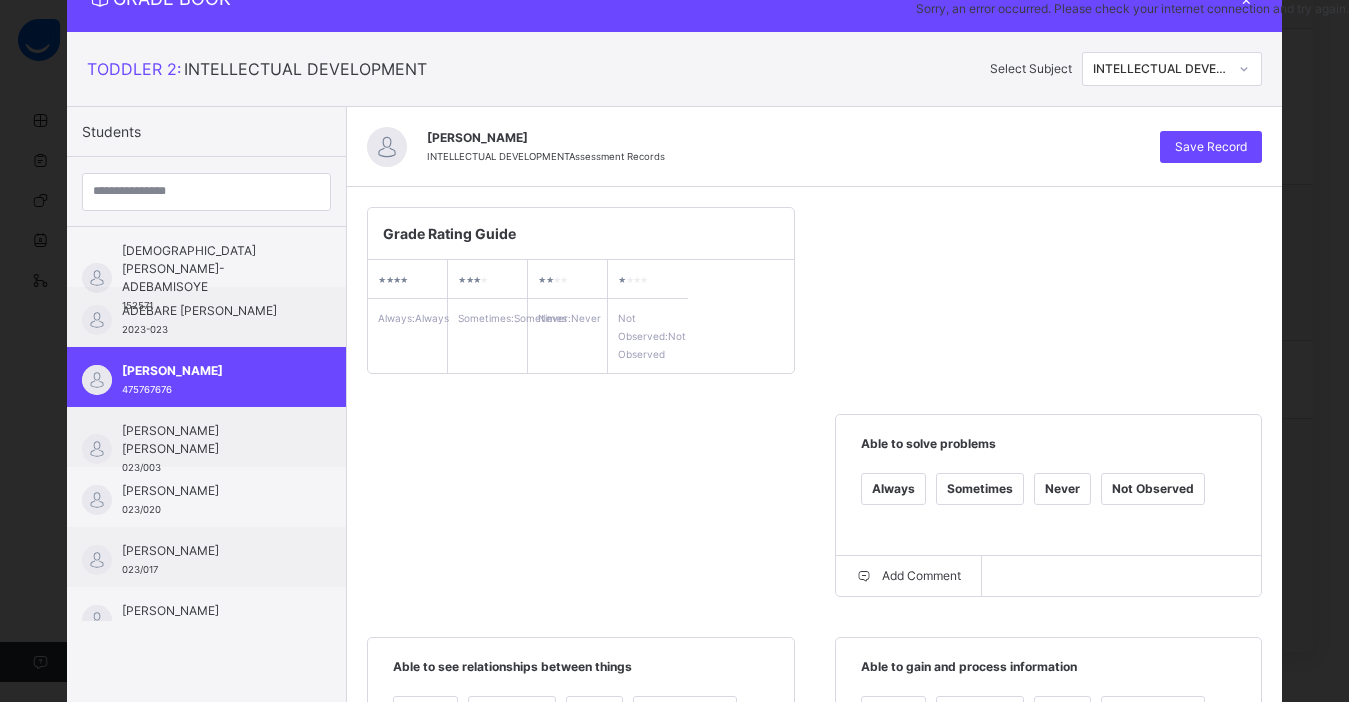 click on "Grade Rating Guide   ★ ★ ★ ★ Always  :  Always ★ ★ ★ ★ Sometimes  :  Sometimes ★ ★ ★ ★ Never  :  Never ★ ★ ★ ★ Not Observed  :  Not Observed Able to solve problems   Always Sometimes Never Not Observed  Add Comment Able to see relationships between things   Always Sometimes Never Not Observed  Add Comment Able to gain and process information   Always Sometimes Never Not Observed  Add Comment" at bounding box center (814, 513) 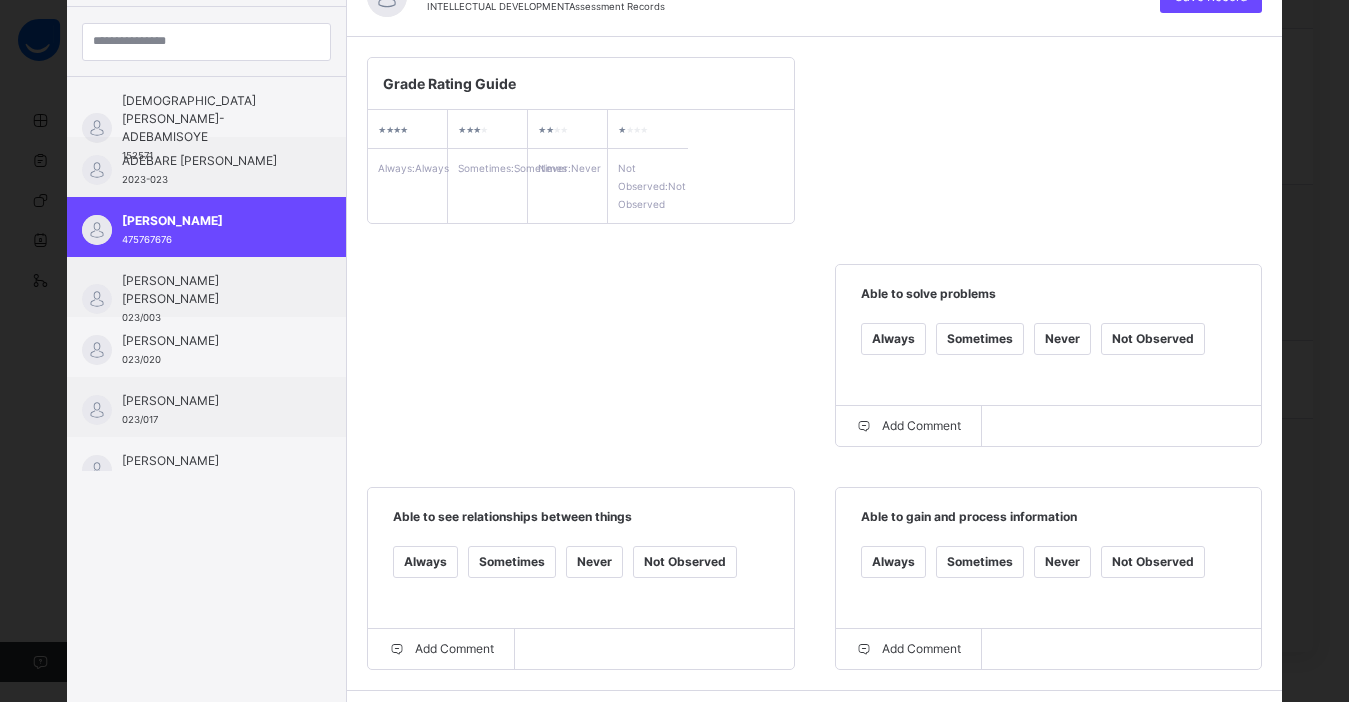 scroll, scrollTop: 0, scrollLeft: 0, axis: both 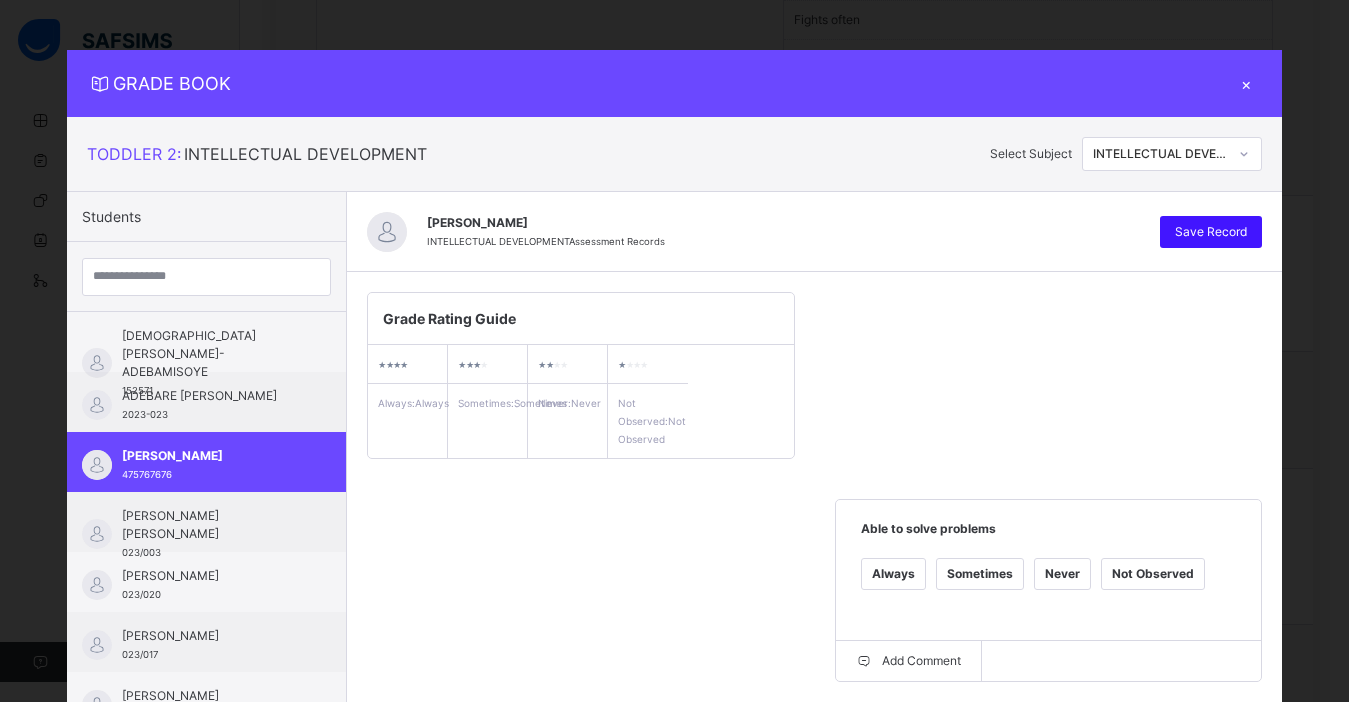 click on "Save Record" at bounding box center [1211, 232] 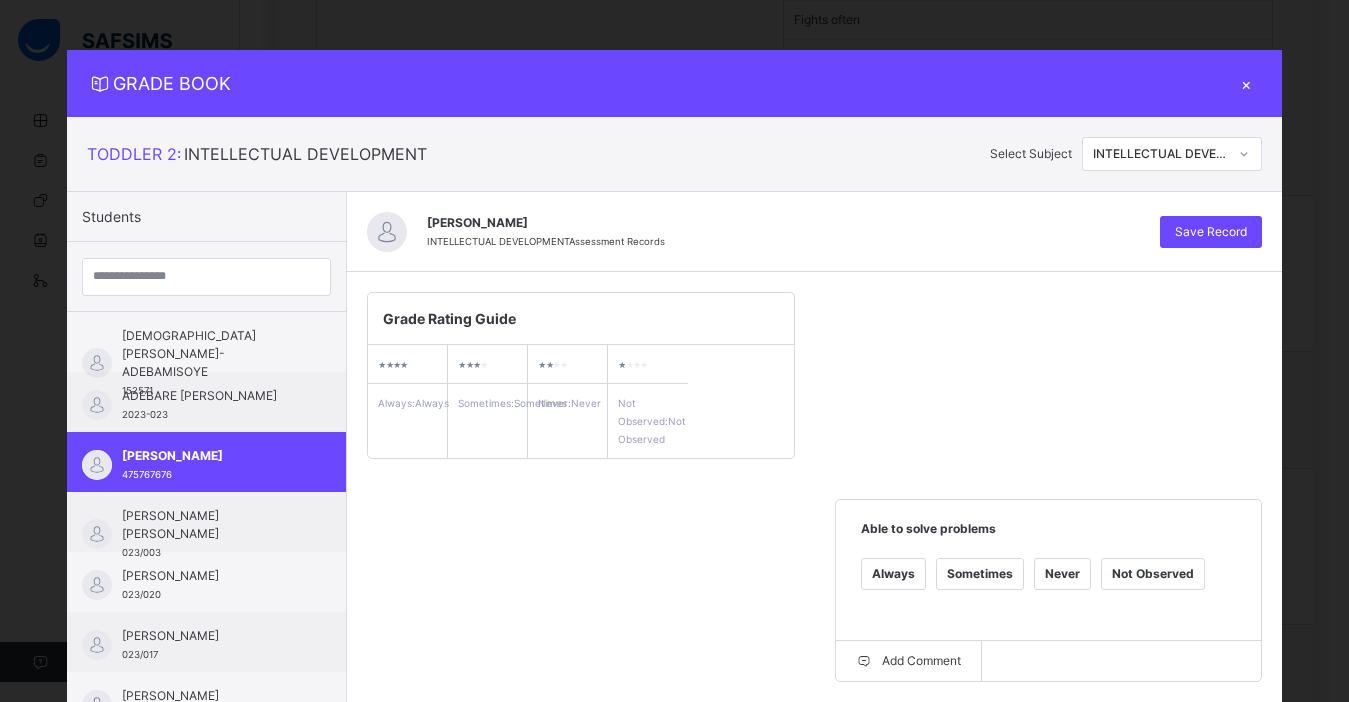 drag, startPoint x: 1237, startPoint y: 223, endPoint x: 1307, endPoint y: 170, distance: 87.80091 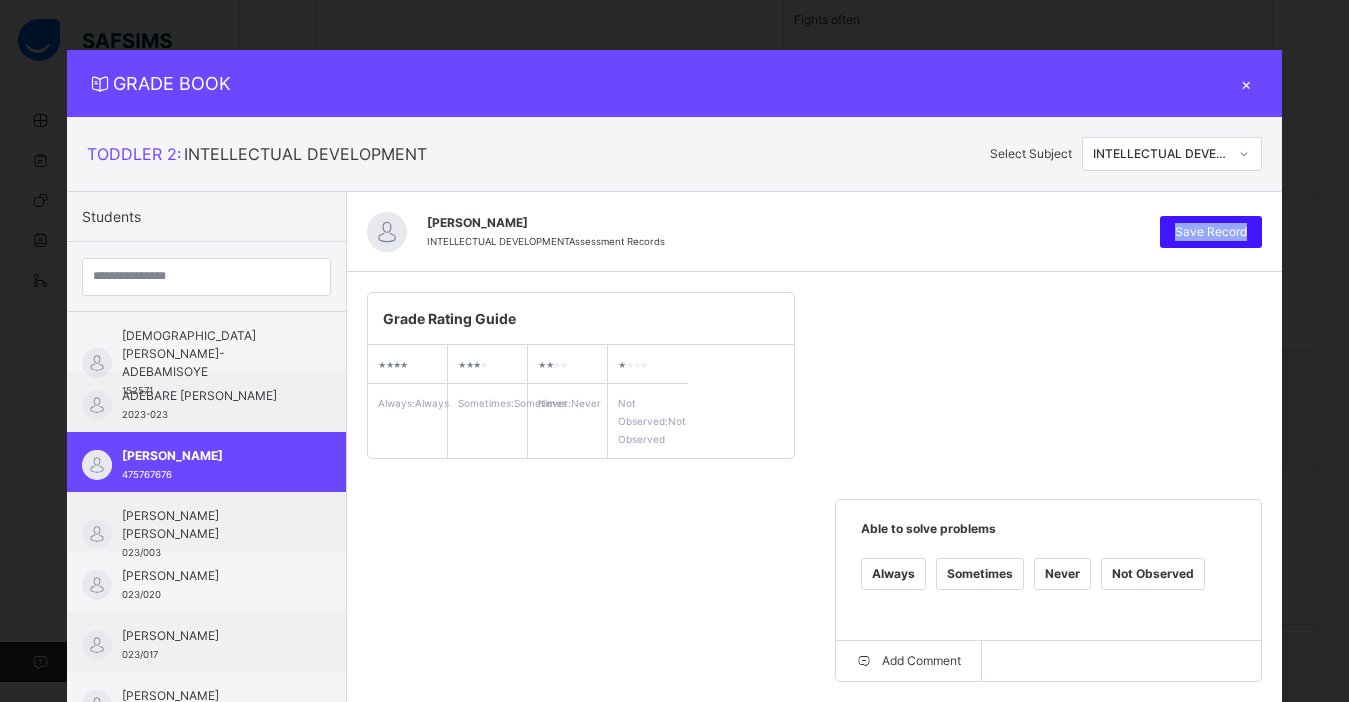 click on "Save Record" at bounding box center [1211, 232] 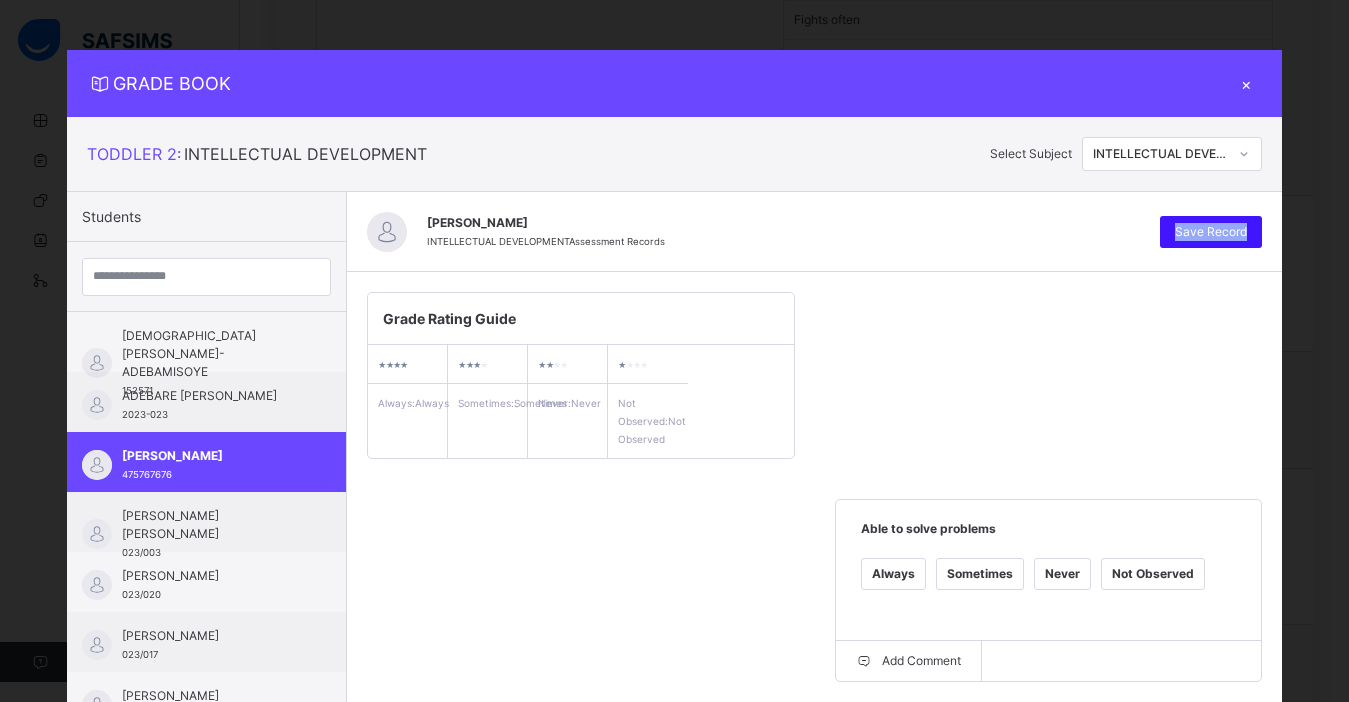 click on "Save Record" at bounding box center (1211, 232) 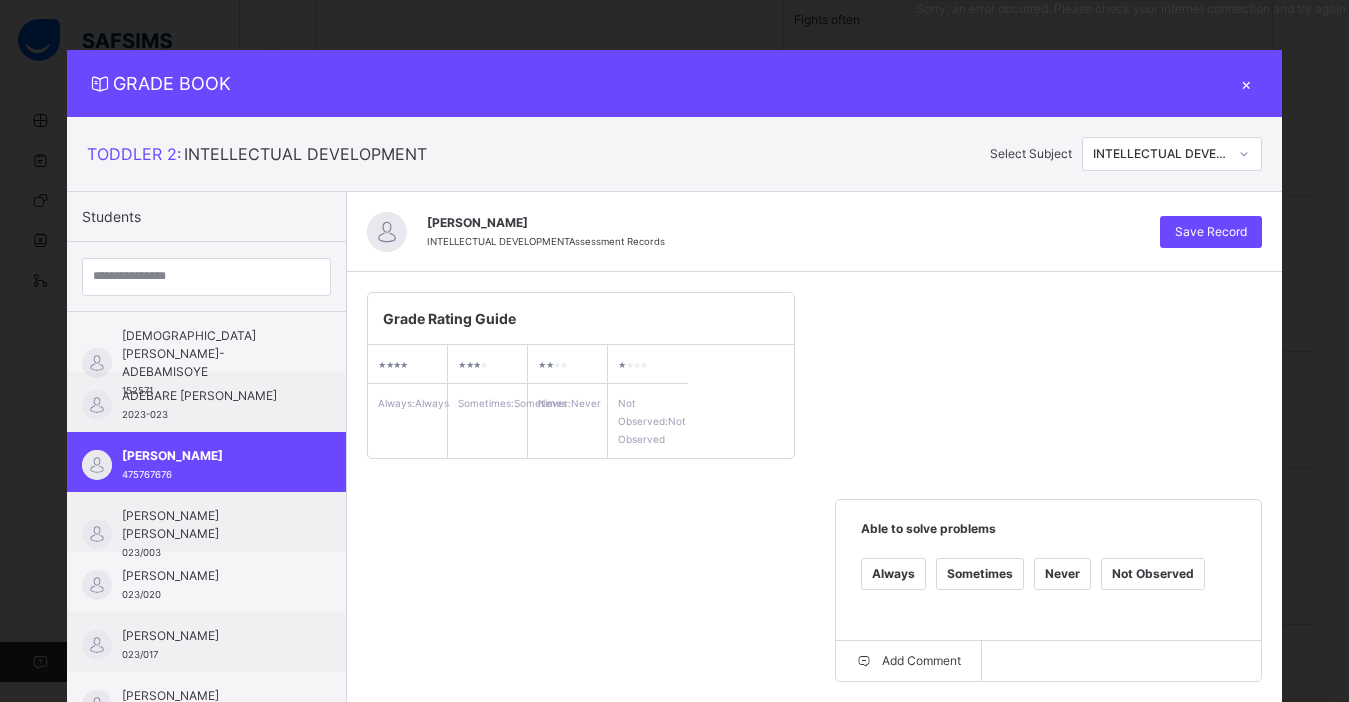 click on "Grade Rating Guide   ★ ★ ★ ★ Always  :  Always ★ ★ ★ ★ Sometimes  :  Sometimes ★ ★ ★ ★ Never  :  Never ★ ★ ★ ★ Not Observed  :  Not Observed Able to solve problems   Always Sometimes Never Not Observed  Add Comment Able to see relationships between things   Always Sometimes Never Not Observed  Add Comment Able to gain and process information   Always Sometimes Never Not Observed  Add Comment" at bounding box center (814, 598) 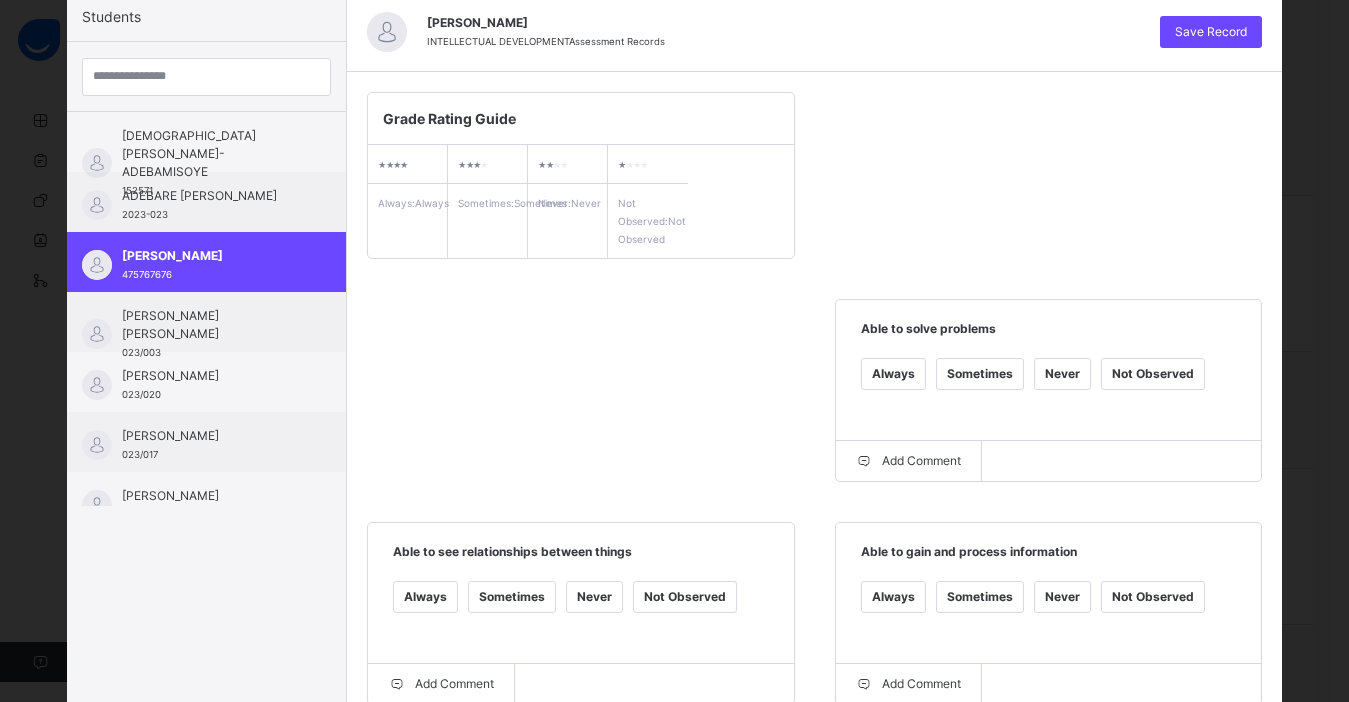 scroll, scrollTop: 435, scrollLeft: 0, axis: vertical 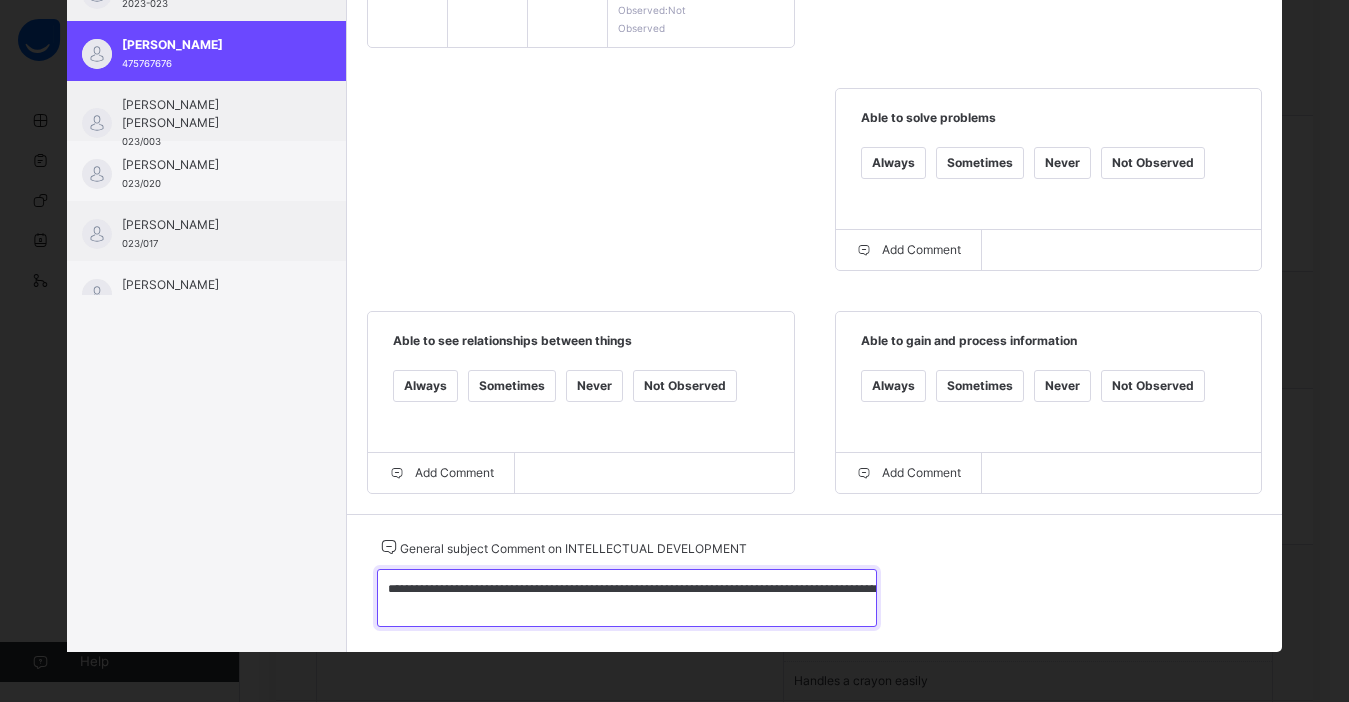 click on "**********" at bounding box center [627, 598] 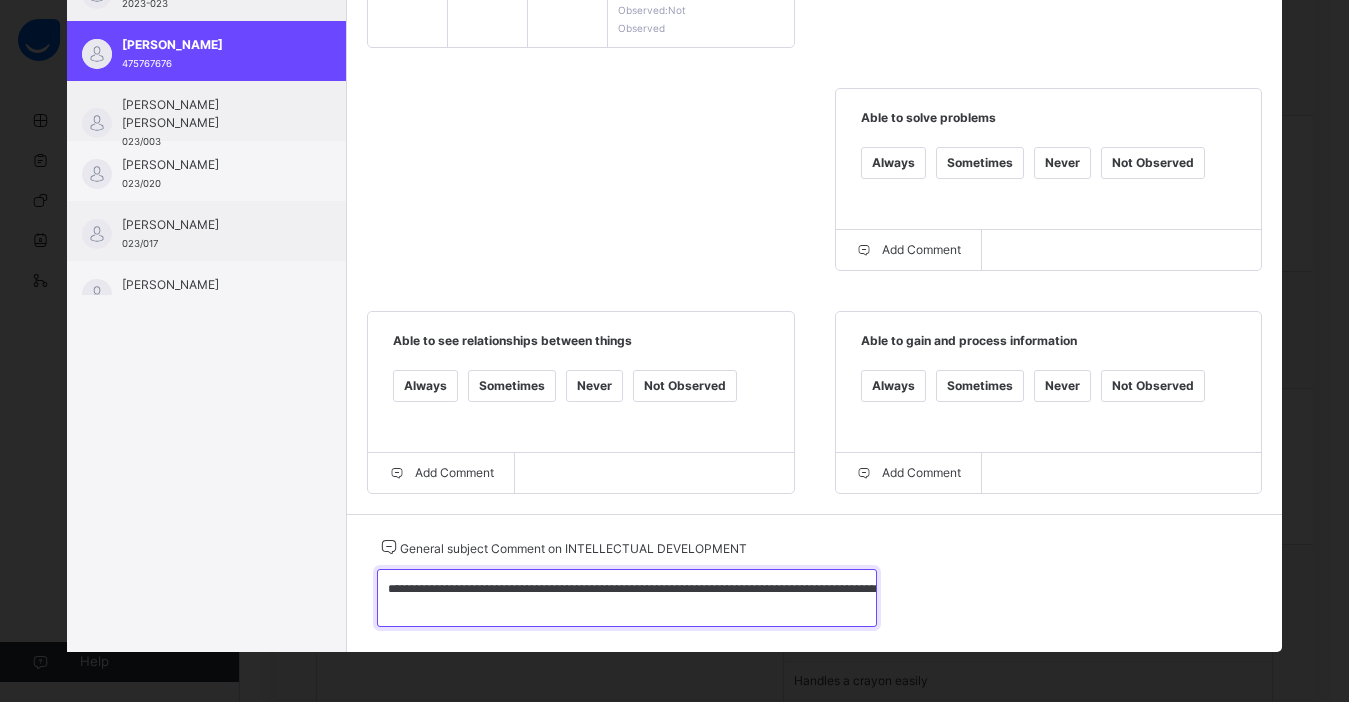drag, startPoint x: 370, startPoint y: 584, endPoint x: 677, endPoint y: 686, distance: 323.50116 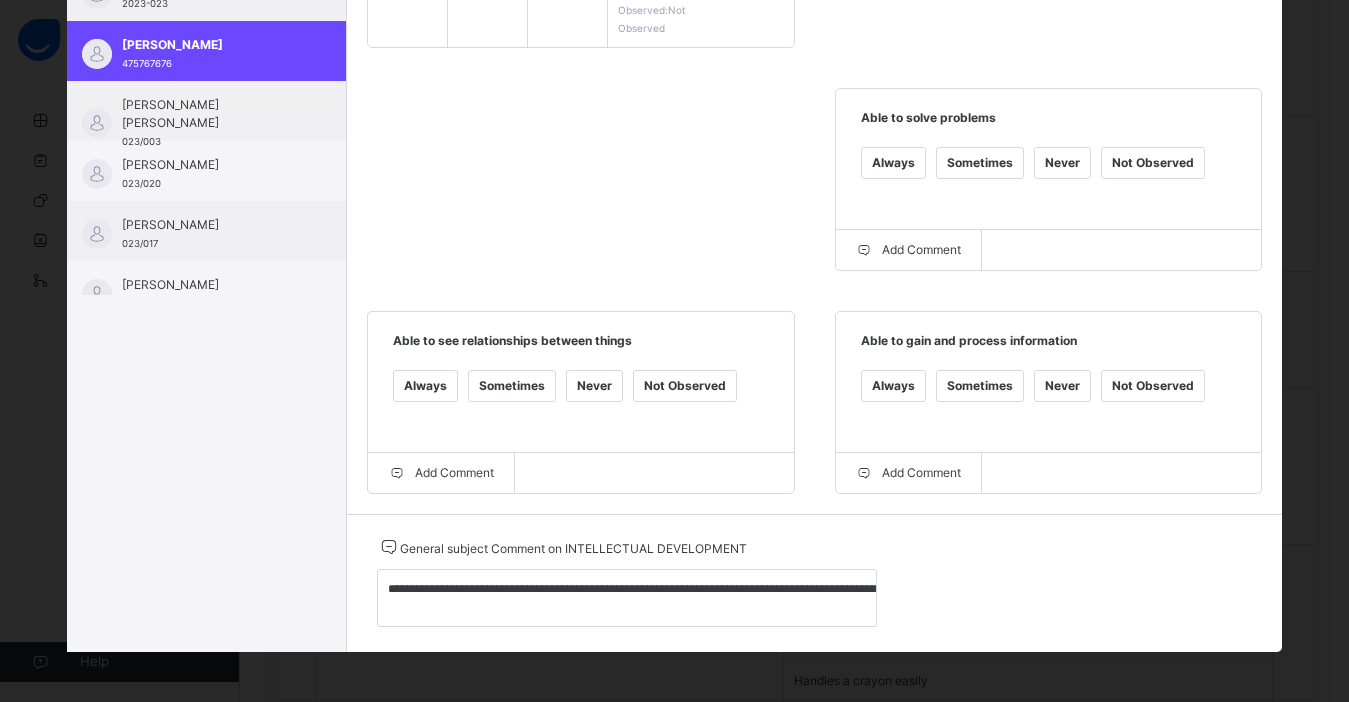 click on "**********" at bounding box center (814, 583) 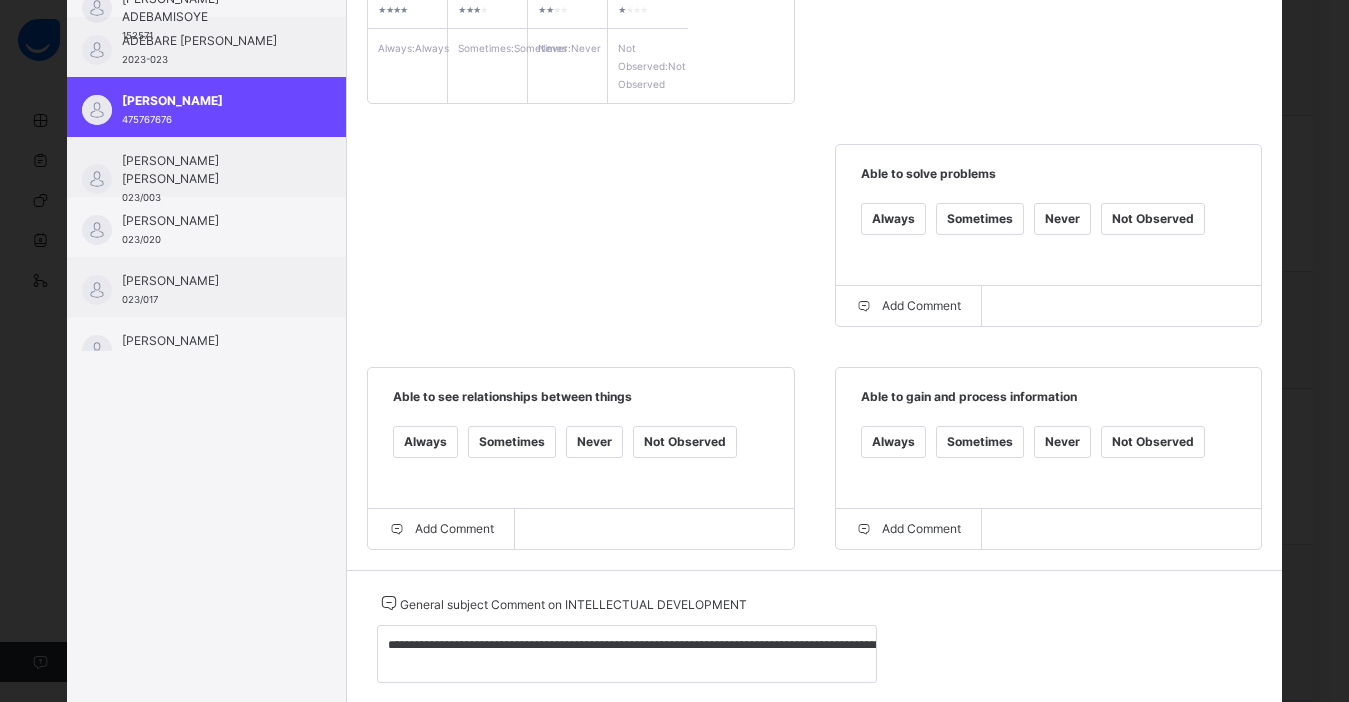 scroll, scrollTop: 0, scrollLeft: 0, axis: both 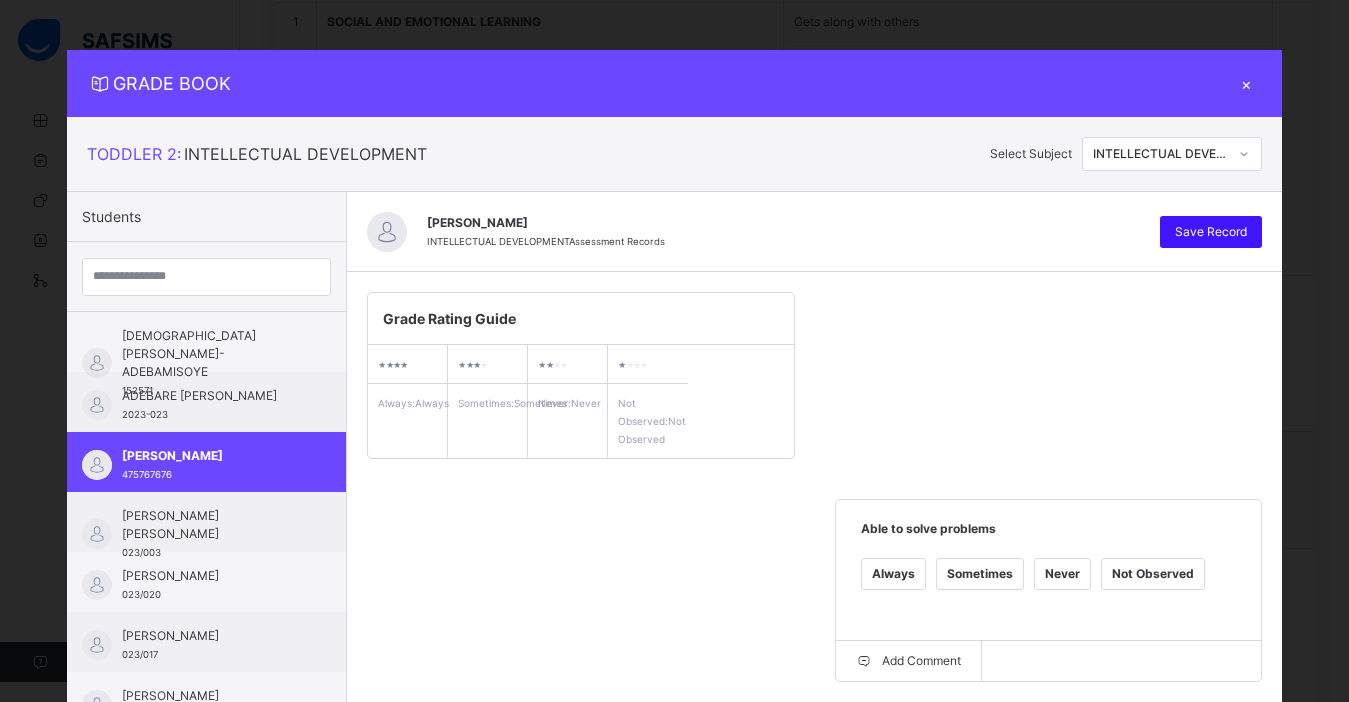 click on "Save Record" at bounding box center (1211, 232) 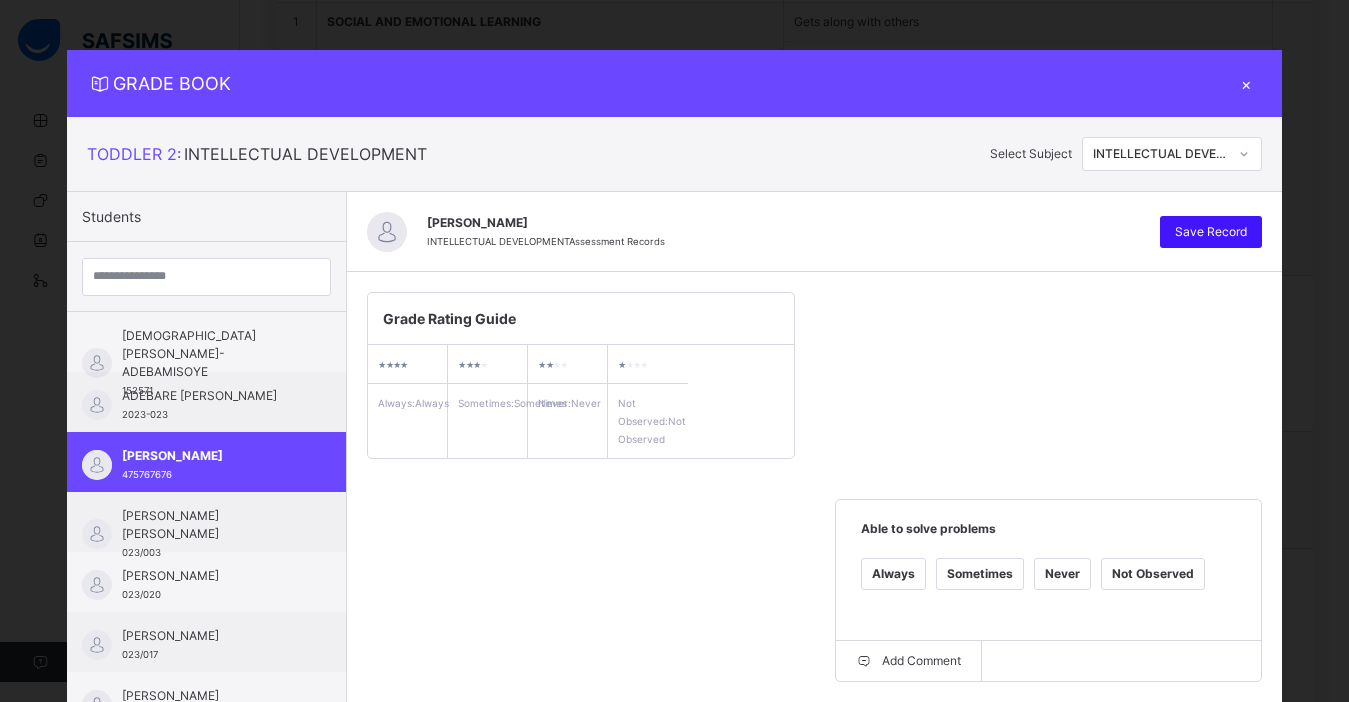 click on "Save Record" at bounding box center [1211, 232] 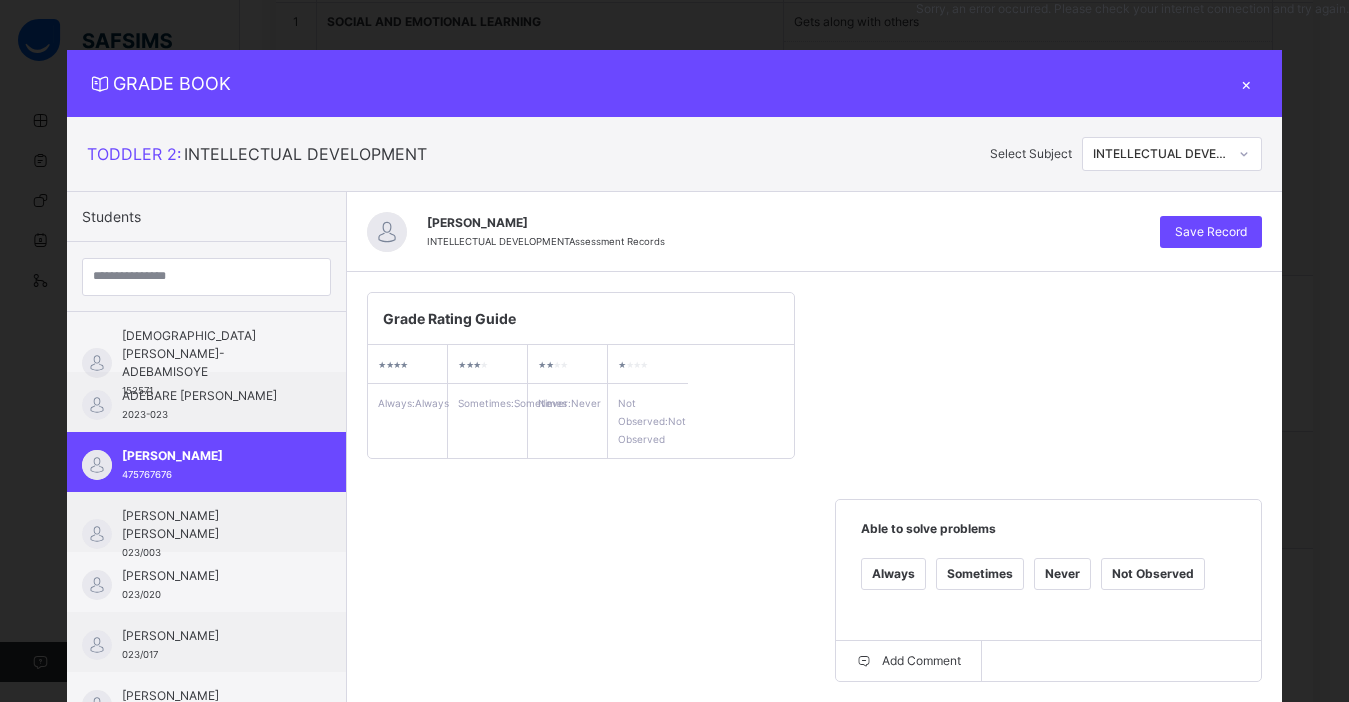 click on "Grade Rating Guide   ★ ★ ★ ★ Always  :  Always ★ ★ ★ ★ Sometimes  :  Sometimes ★ ★ ★ ★ Never  :  Never ★ ★ ★ ★ Not Observed  :  Not Observed Able to solve problems   Always Sometimes Never Not Observed  Add Comment Able to see relationships between things   Always Sometimes Never Not Observed  Add Comment Able to gain and process information   Always Sometimes Never Not Observed  Add Comment" at bounding box center (814, 598) 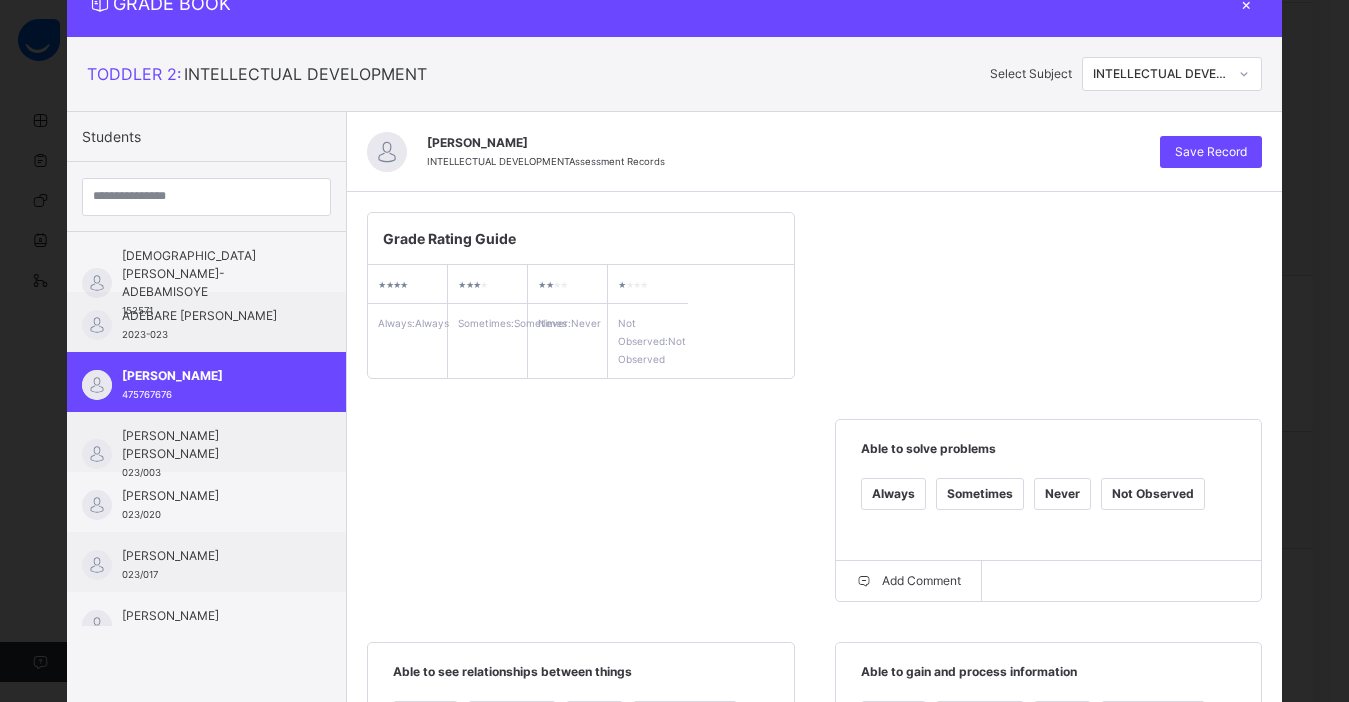scroll, scrollTop: 435, scrollLeft: 0, axis: vertical 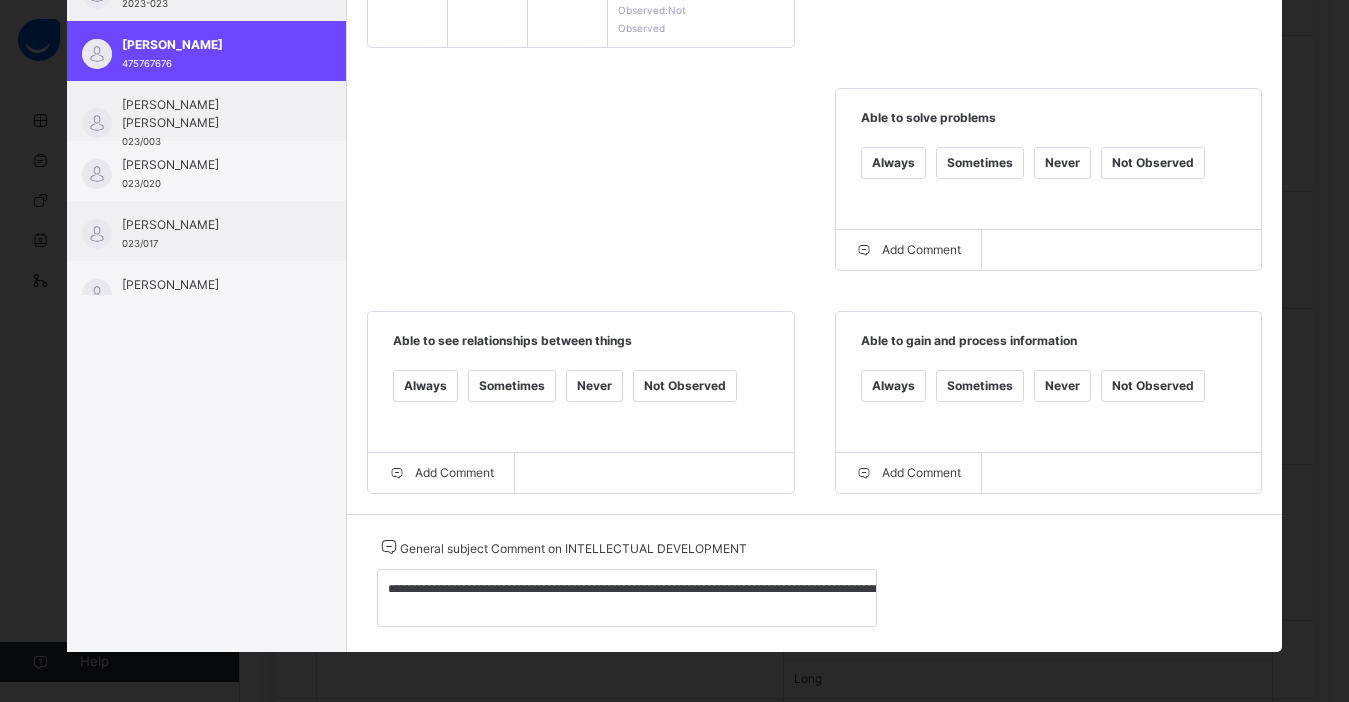 click on "Able to solve problems   Always Sometimes Never Not Observed" at bounding box center [1048, 159] 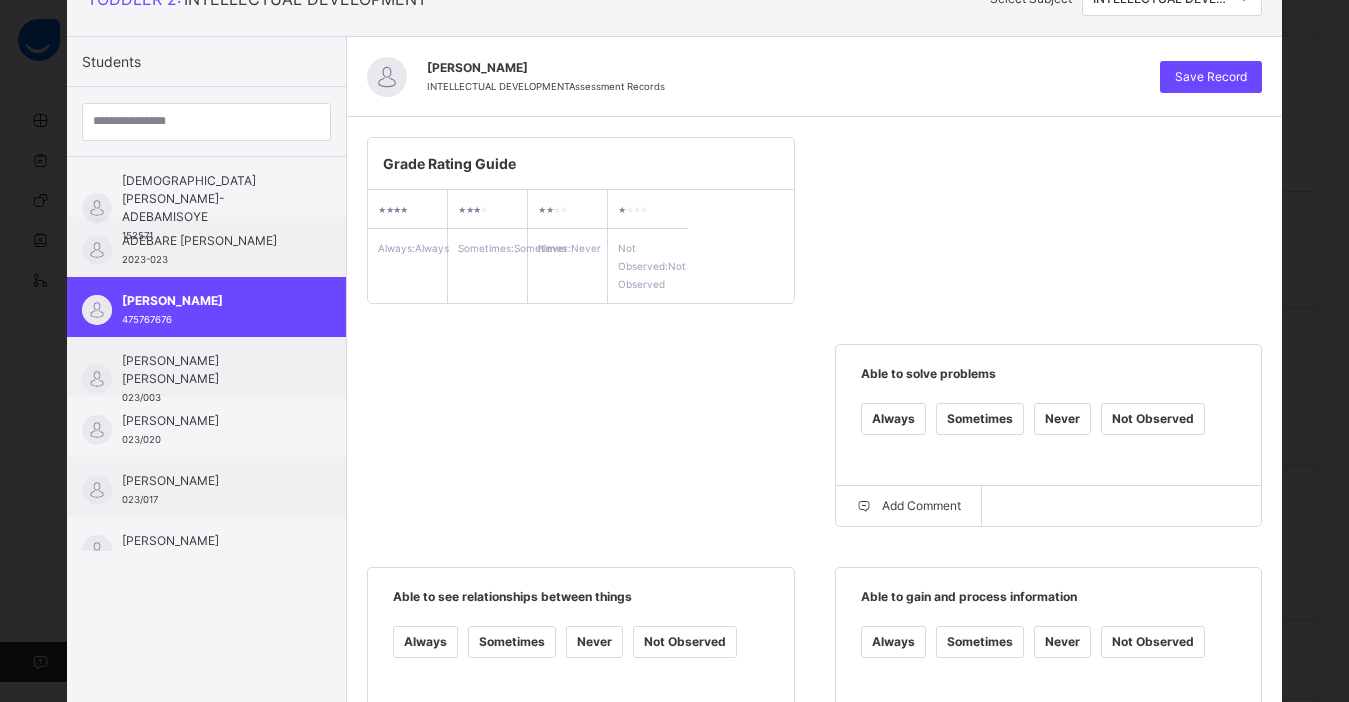 scroll, scrollTop: 115, scrollLeft: 0, axis: vertical 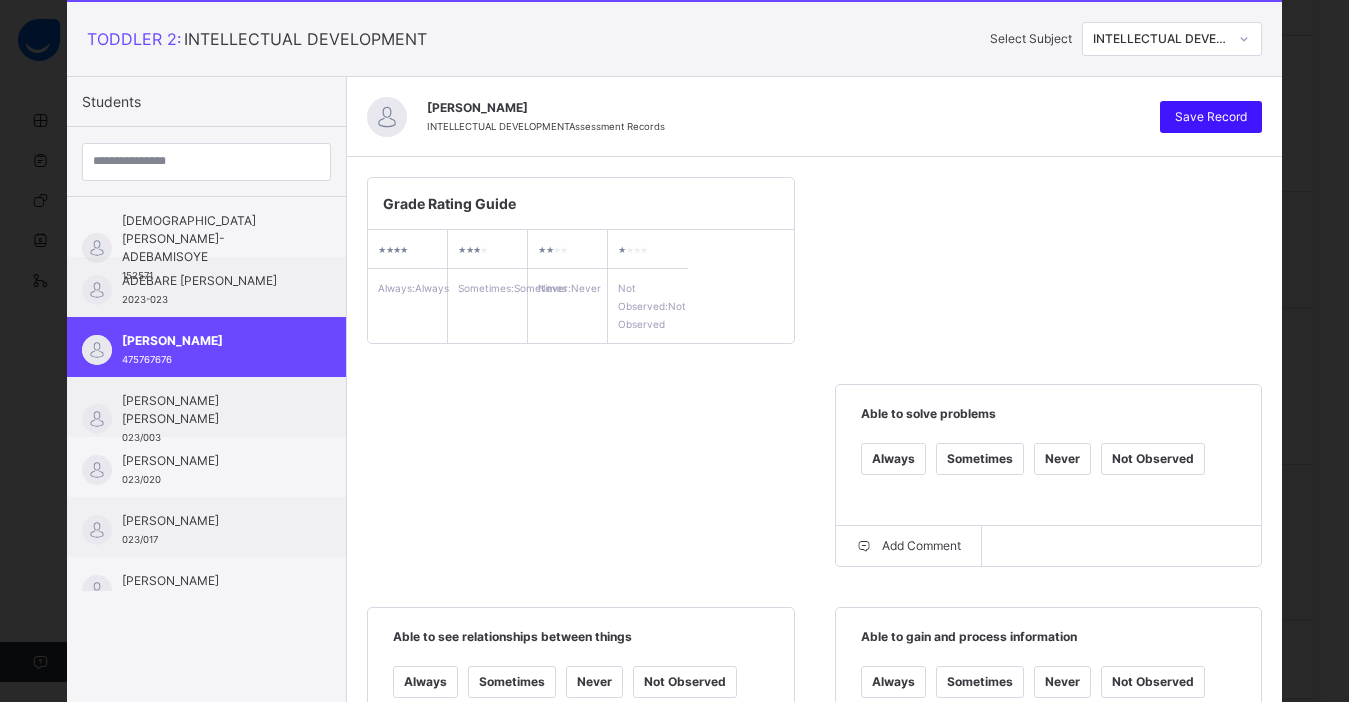 click on "Save Record" at bounding box center (1211, 117) 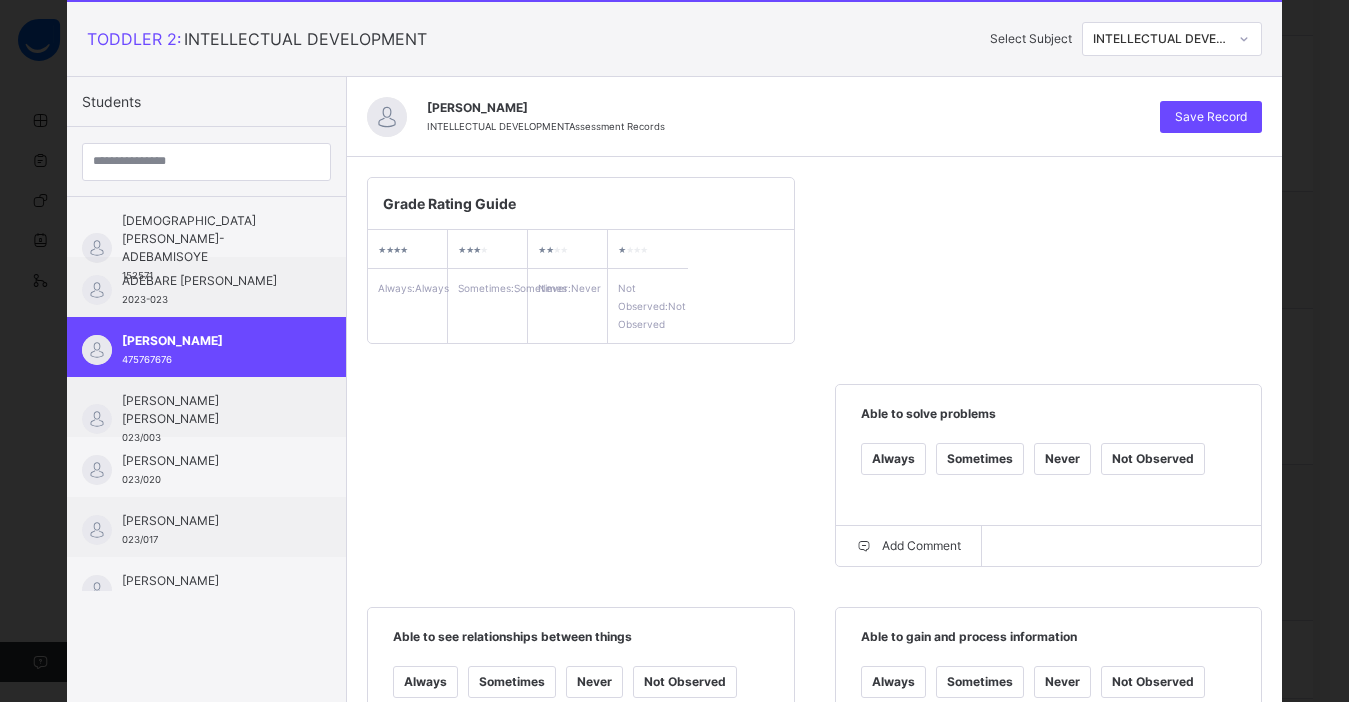 click on "Grade Rating Guide   ★ ★ ★ ★ Always  :  Always ★ ★ ★ ★ Sometimes  :  Sometimes ★ ★ ★ ★ Never  :  Never ★ ★ ★ ★ Not Observed  :  Not Observed Able to solve problems   Always Sometimes Never Not Observed  Add Comment Able to see relationships between things   Always Sometimes Never Not Observed  Add Comment Able to gain and process information   Always Sometimes Never Not Observed  Add Comment" at bounding box center [814, 483] 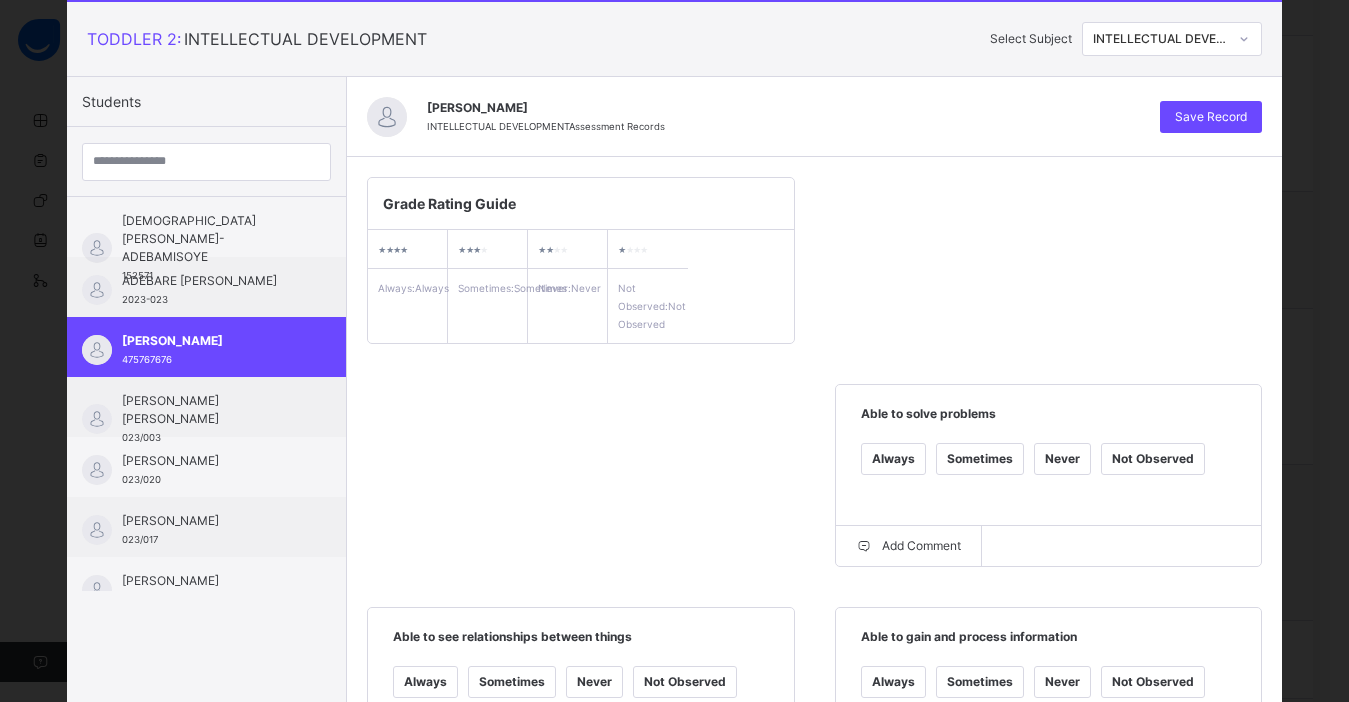 click on "Grade Rating Guide   ★ ★ ★ ★ Always  :  Always ★ ★ ★ ★ Sometimes  :  Sometimes ★ ★ ★ ★ Never  :  Never ★ ★ ★ ★ Not Observed  :  Not Observed Able to solve problems   Always Sometimes Never Not Observed  Add Comment Able to see relationships between things   Always Sometimes Never Not Observed  Add Comment Able to gain and process information   Always Sometimes Never Not Observed  Add Comment" at bounding box center (814, 483) 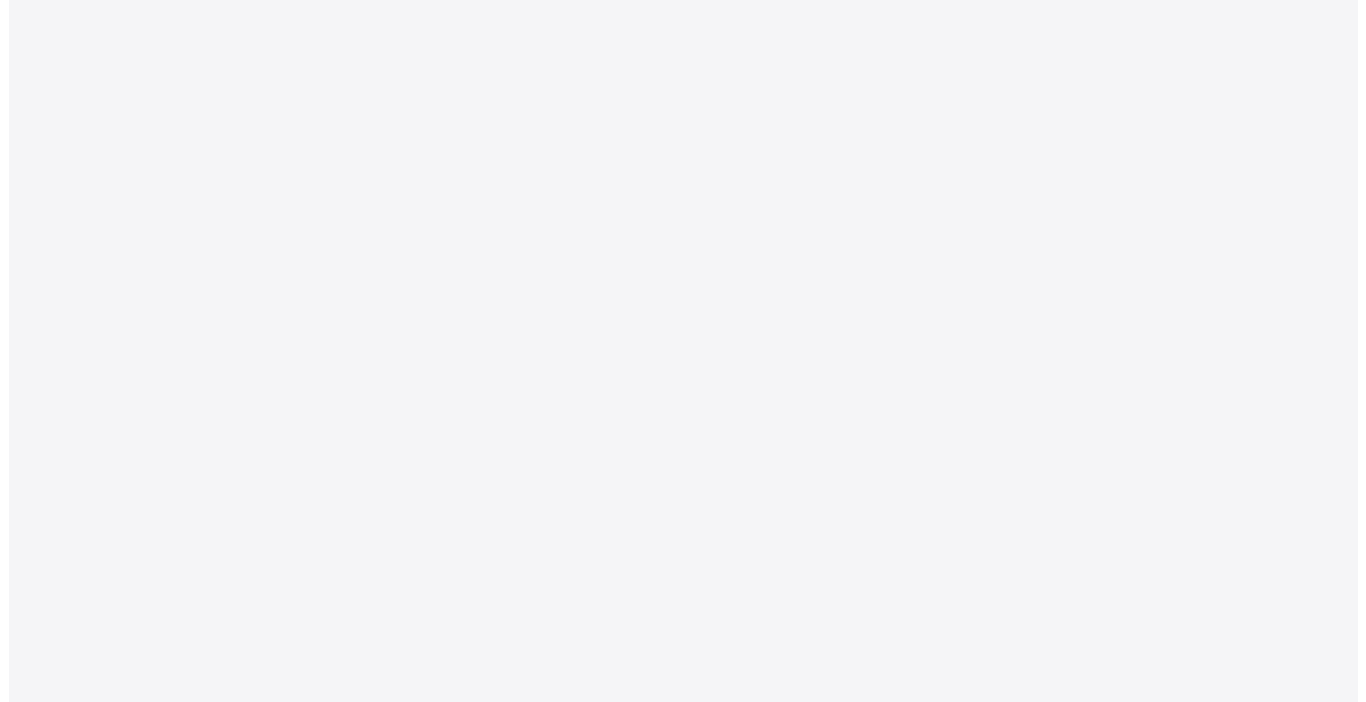 scroll, scrollTop: 0, scrollLeft: 0, axis: both 